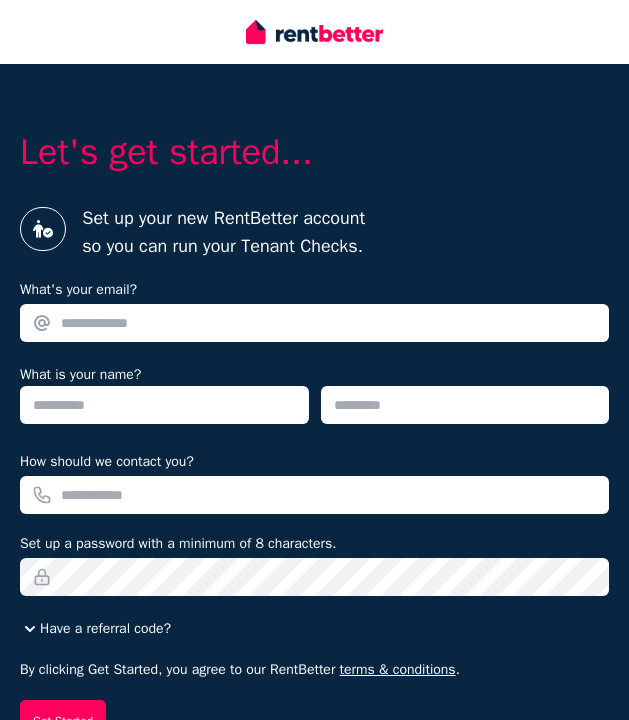 scroll, scrollTop: 0, scrollLeft: 0, axis: both 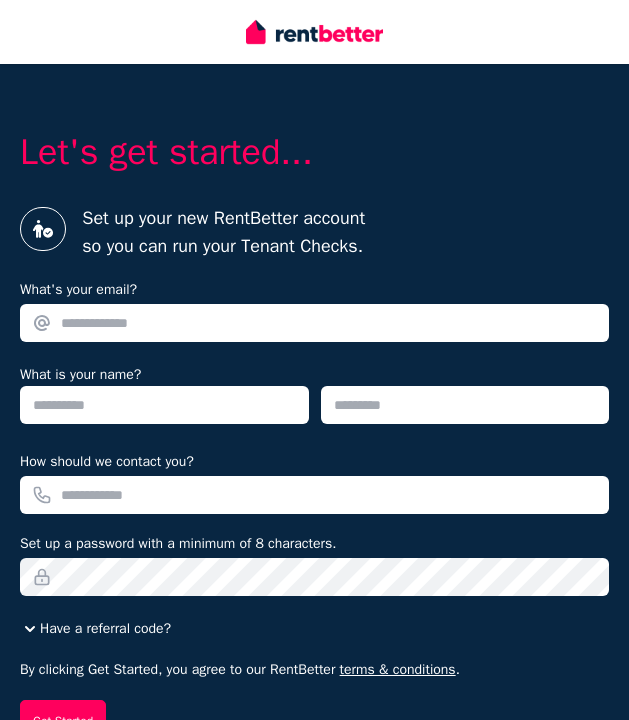 type on "**********" 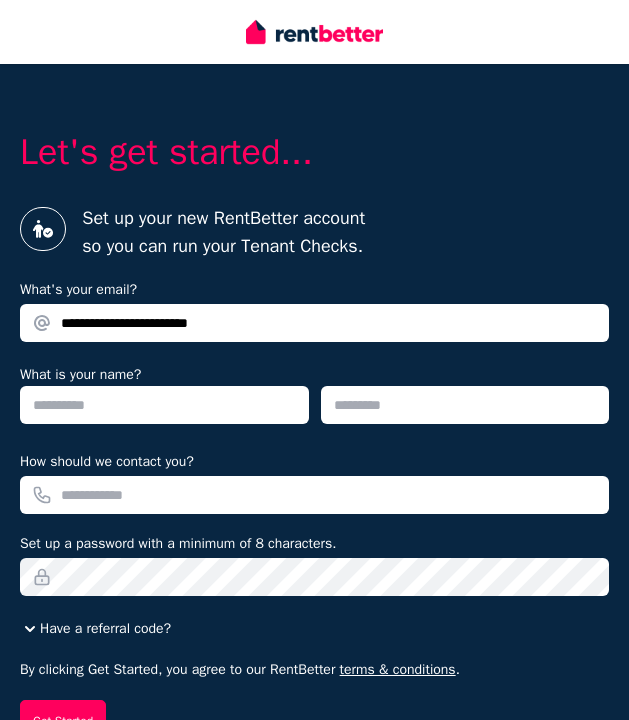 type 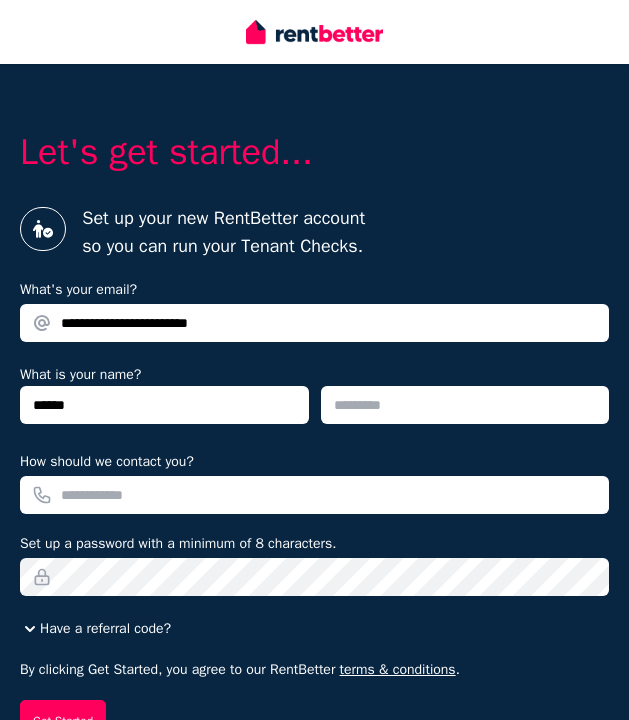 type on "******" 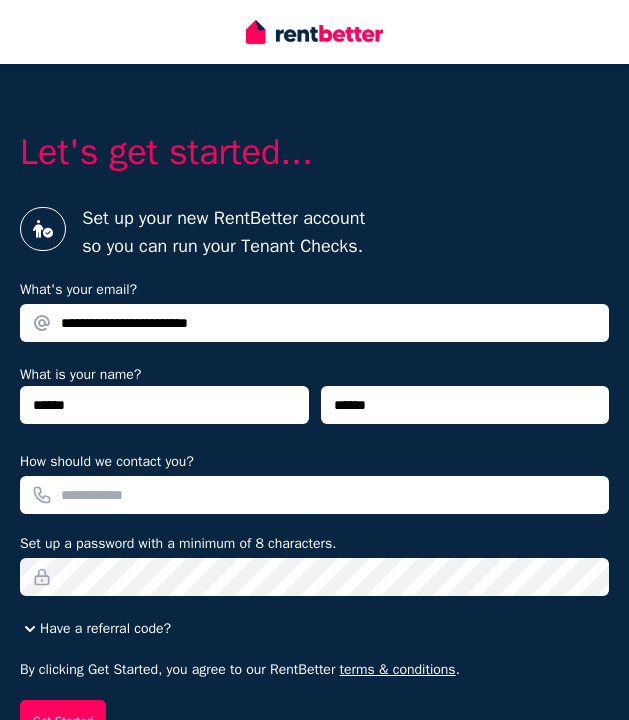 type on "******" 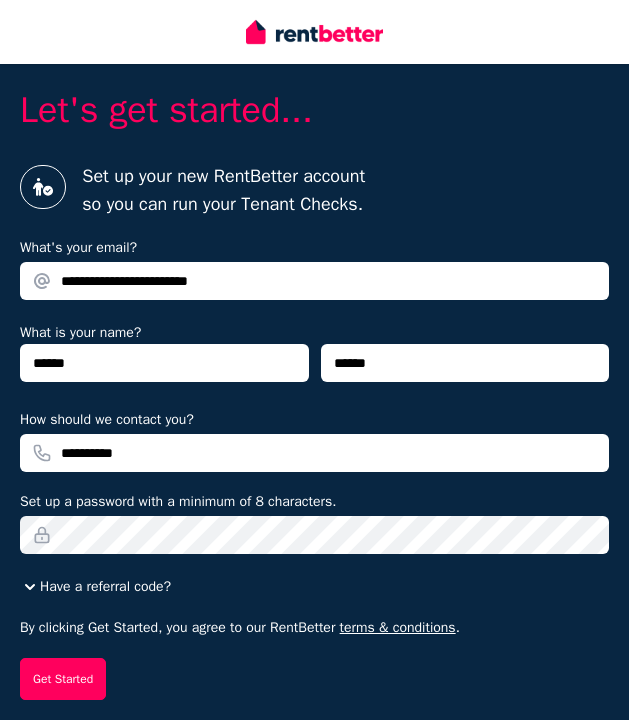 scroll, scrollTop: 43, scrollLeft: 0, axis: vertical 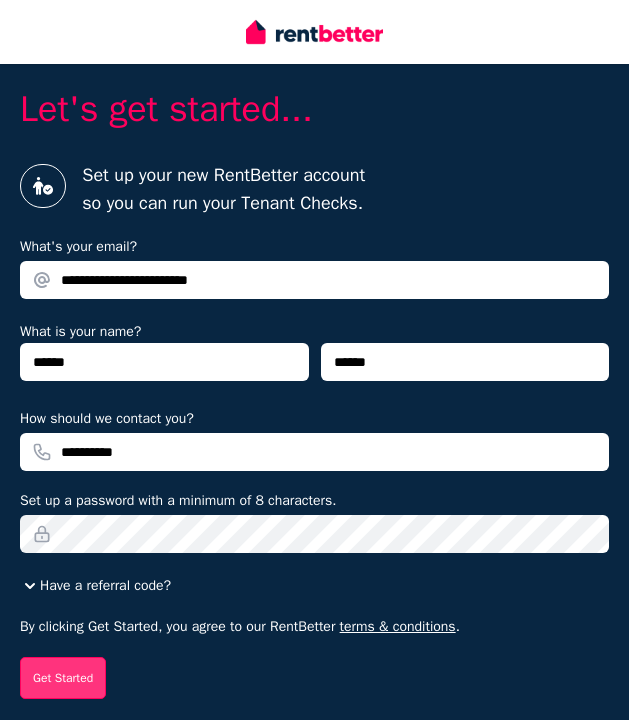 type on "**********" 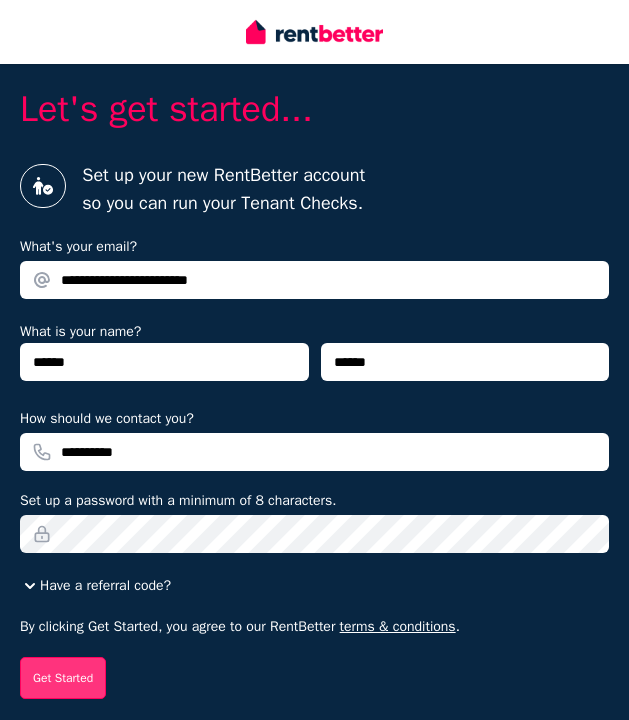 click on "Get Started" at bounding box center [63, 678] 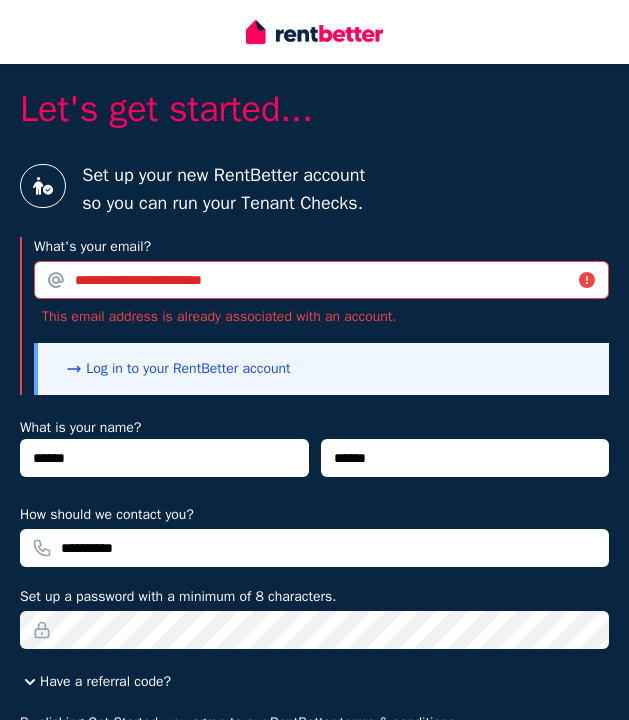 click on "Log in to your RentBetter account" at bounding box center [321, 369] 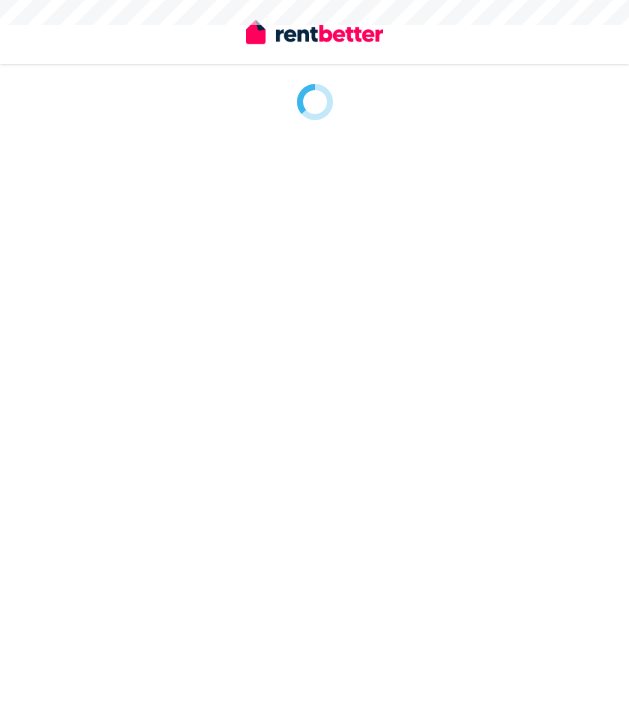 scroll, scrollTop: 0, scrollLeft: 0, axis: both 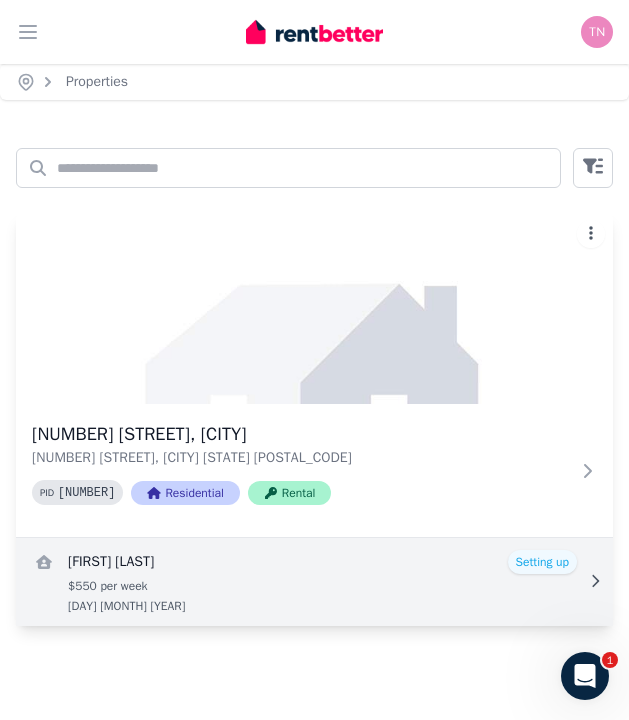 click at bounding box center [314, 582] 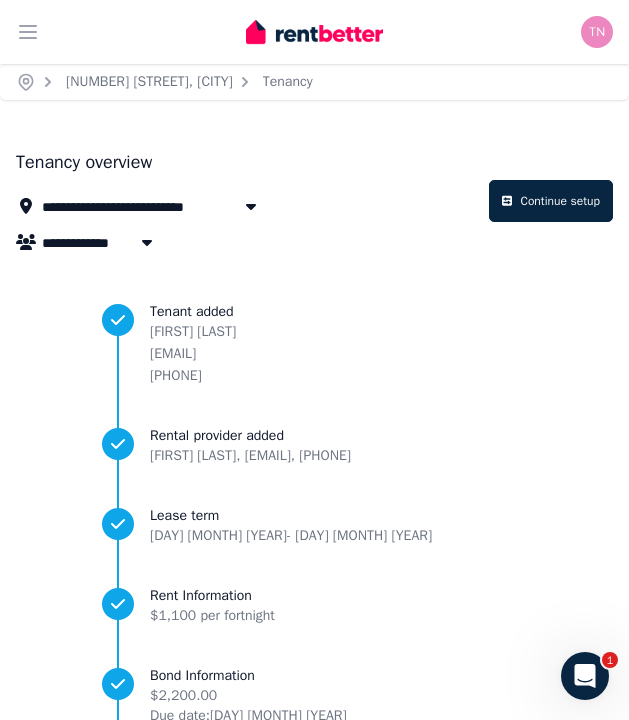 scroll, scrollTop: 0, scrollLeft: 0, axis: both 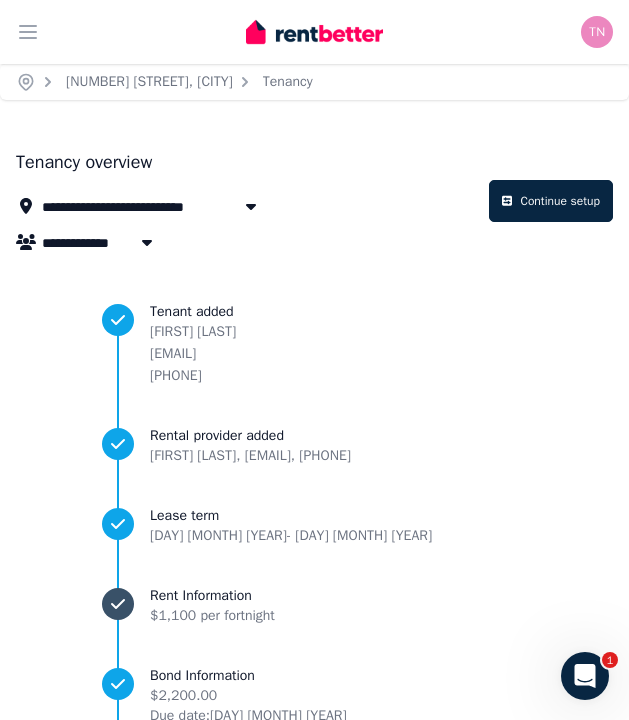 click on "Rent Information" at bounding box center [212, 596] 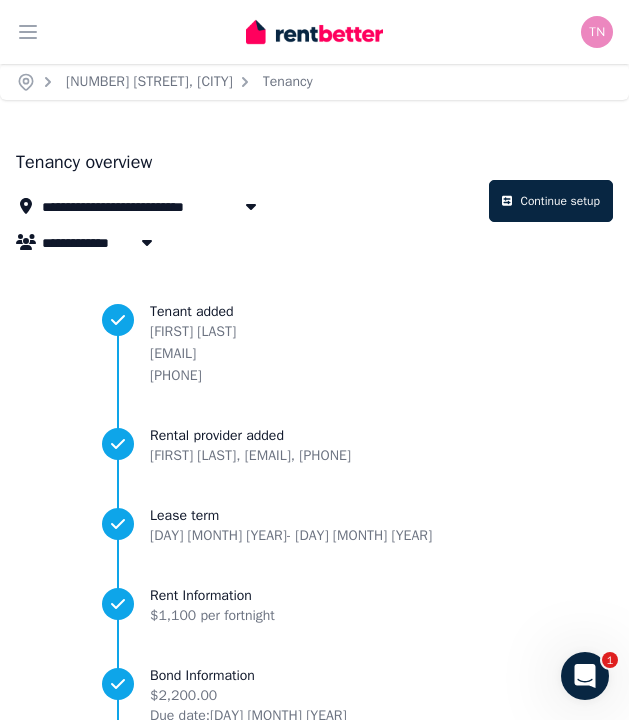 scroll, scrollTop: 0, scrollLeft: 0, axis: both 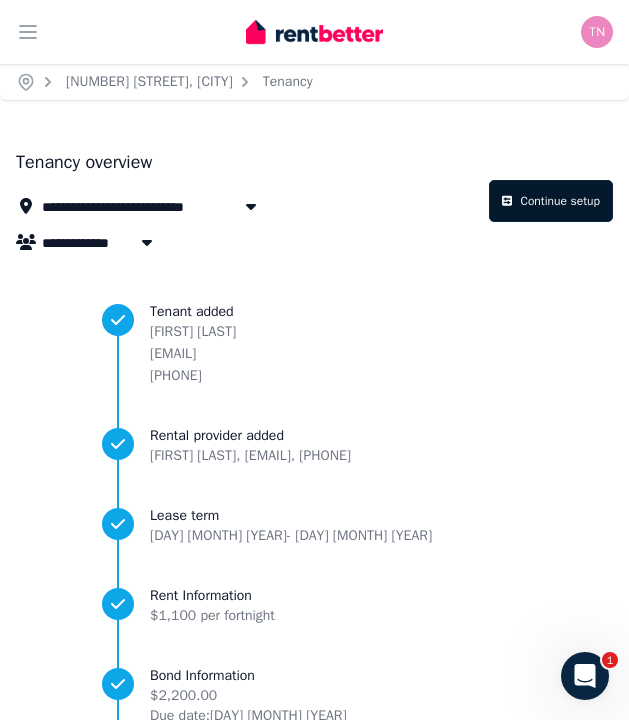 click on "Continue setup" at bounding box center (551, 201) 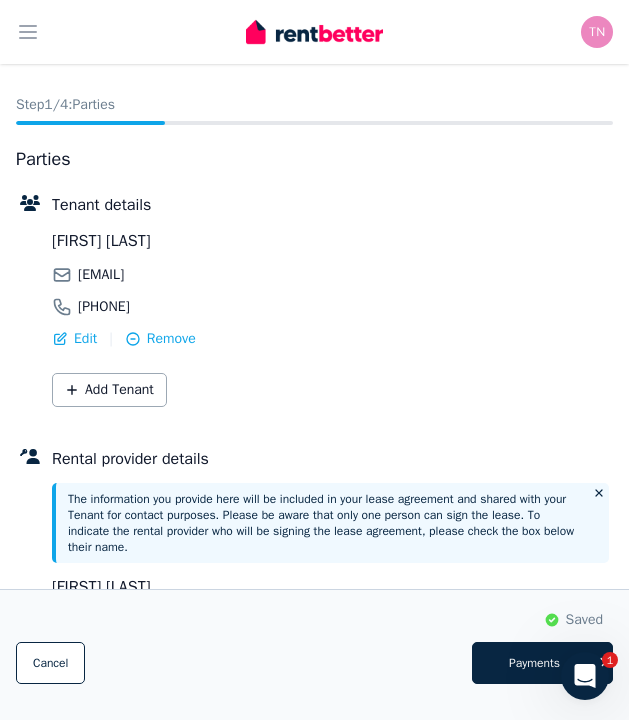 scroll, scrollTop: 91, scrollLeft: 0, axis: vertical 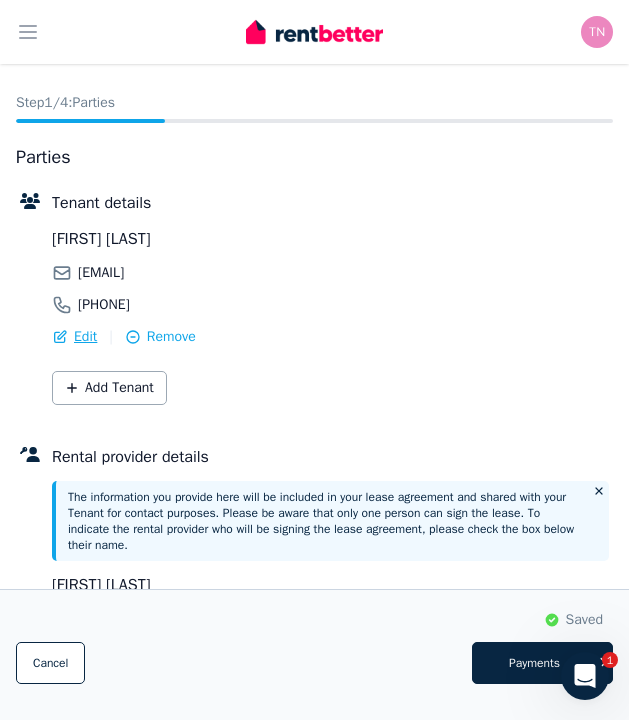 click on "Edit" at bounding box center (85, 337) 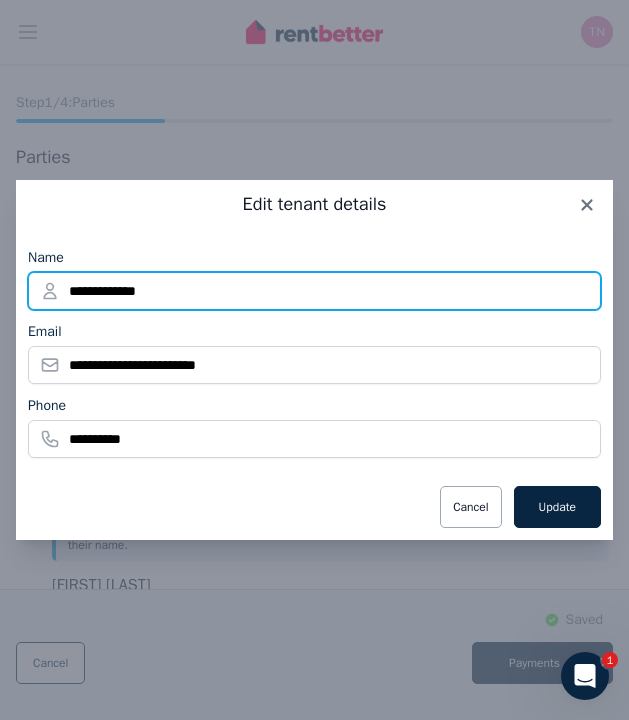drag, startPoint x: 198, startPoint y: 290, endPoint x: 33, endPoint y: 290, distance: 165 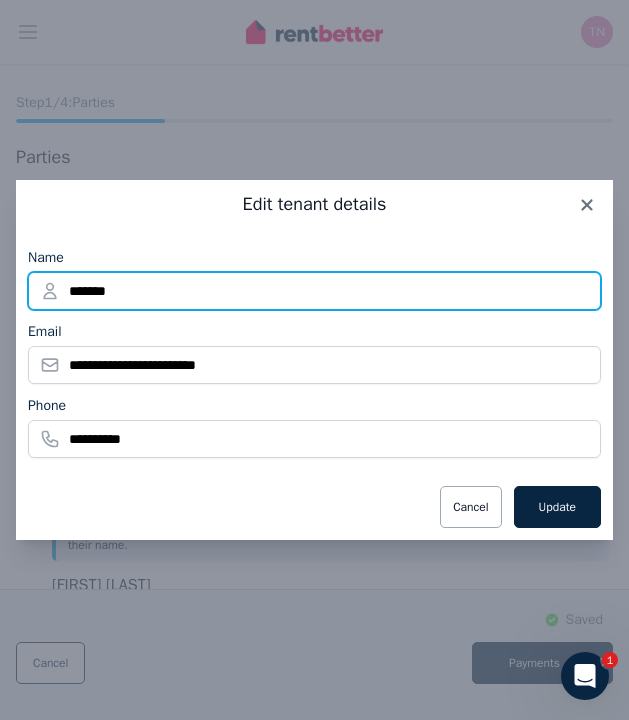 click on "*******" at bounding box center (314, 291) 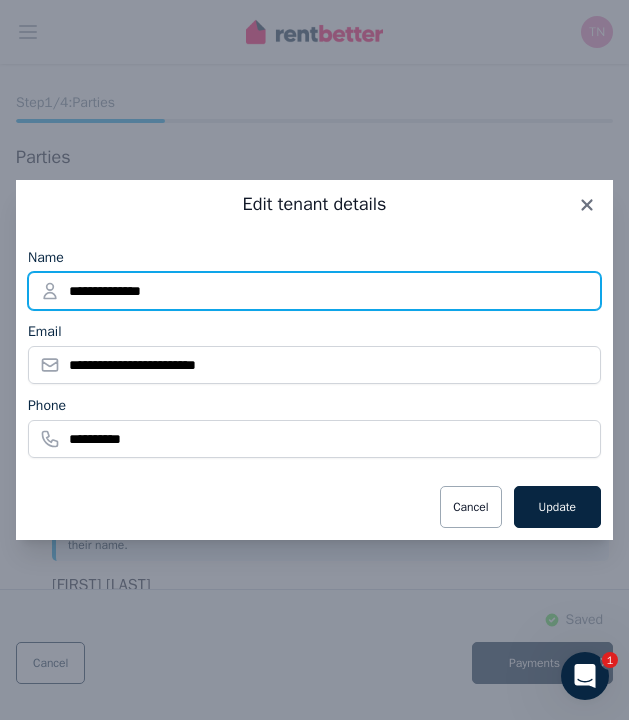 type on "**********" 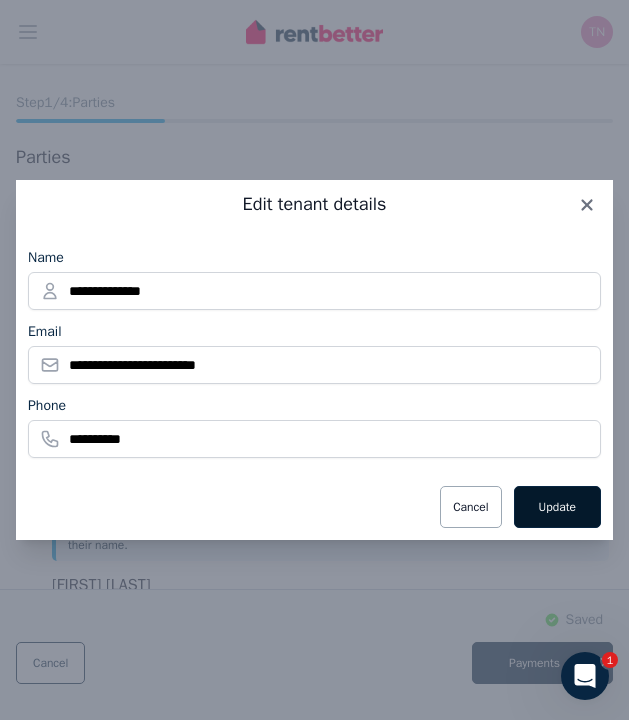 click on "Update" at bounding box center (557, 507) 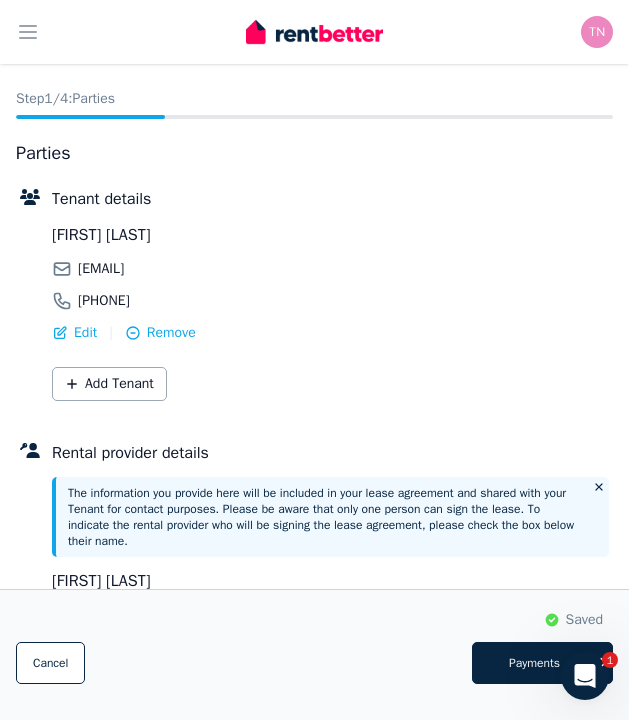 scroll, scrollTop: 81, scrollLeft: 0, axis: vertical 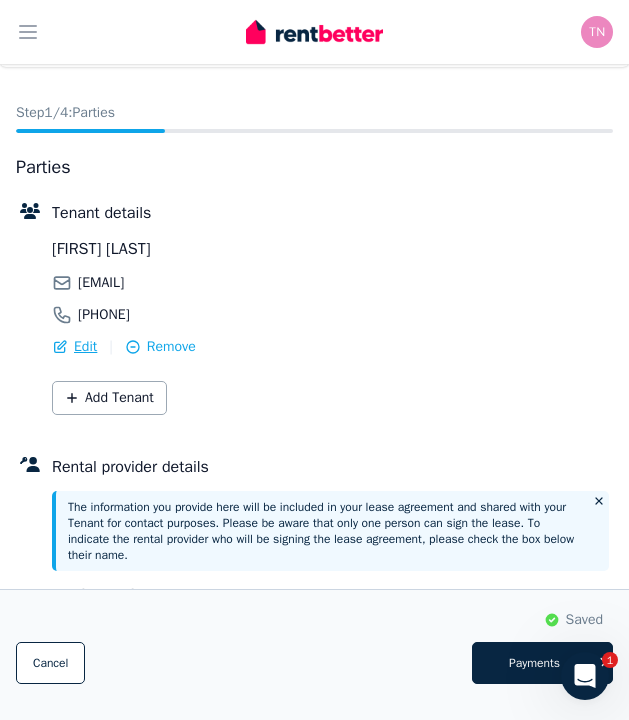 click on "Edit" at bounding box center [85, 347] 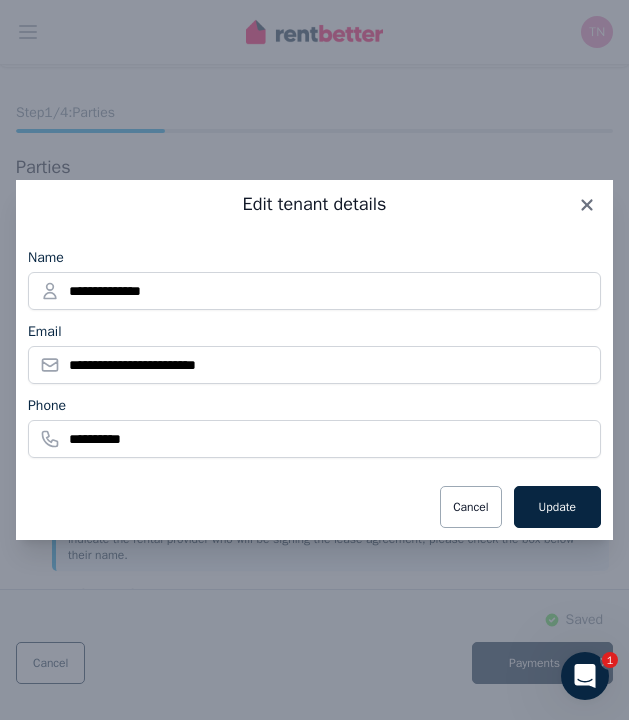 click on "**********" at bounding box center (314, 279) 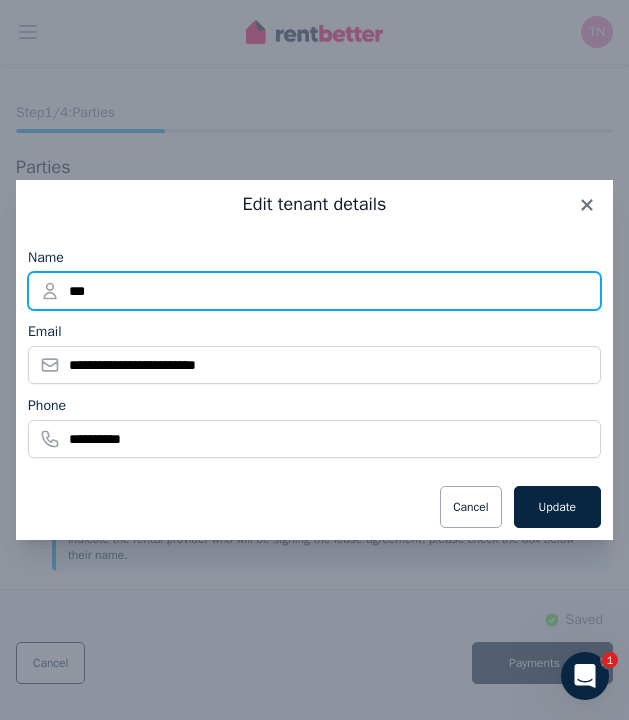 type on "*" 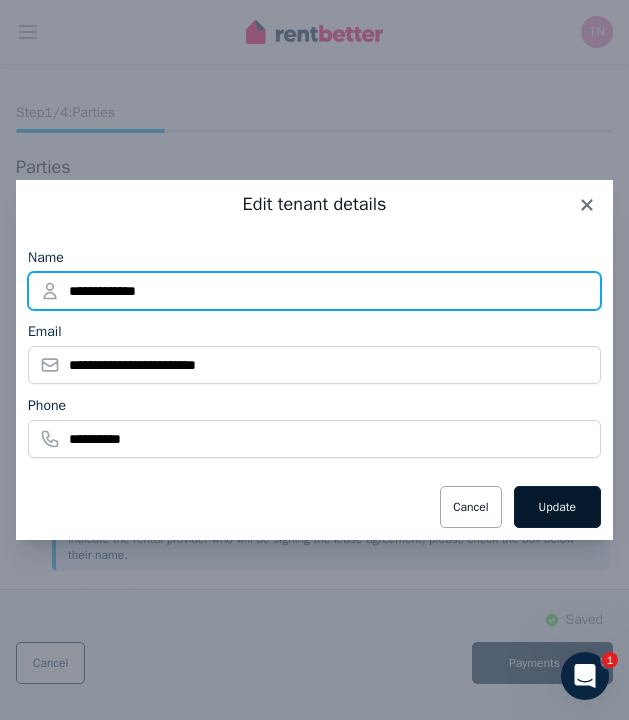 type on "**********" 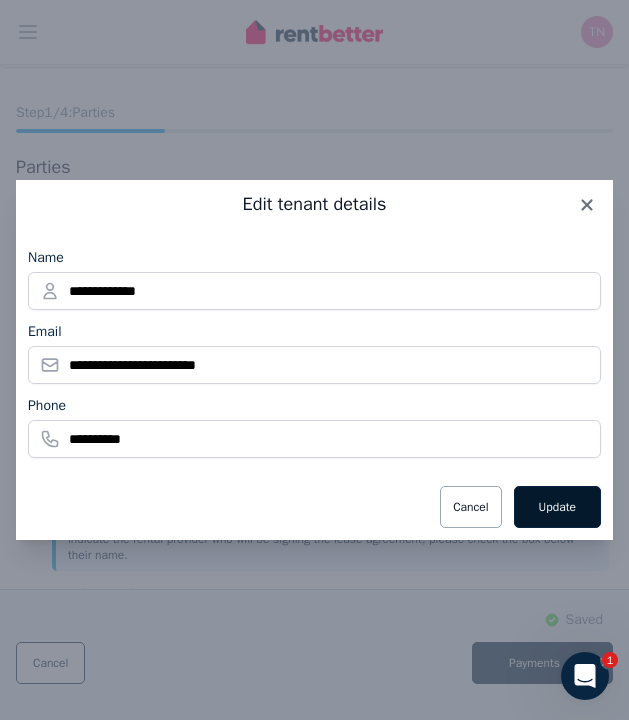 click on "Update" at bounding box center [557, 507] 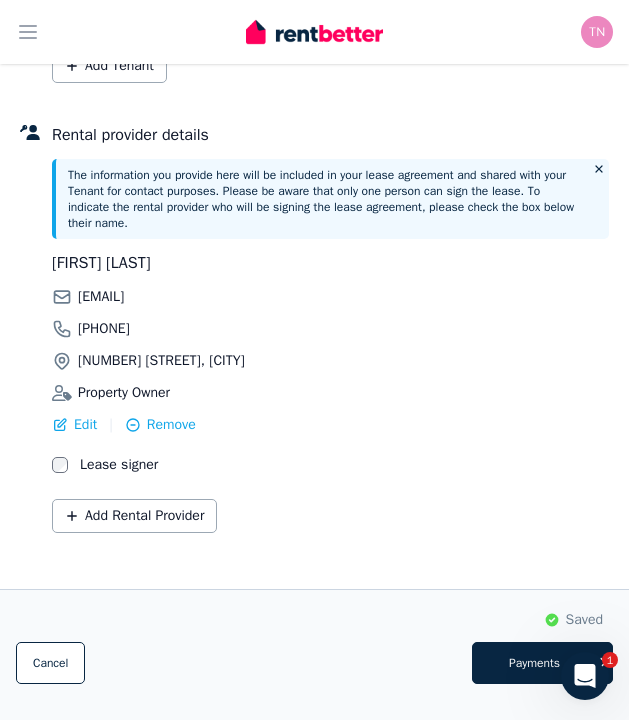 scroll, scrollTop: 413, scrollLeft: 0, axis: vertical 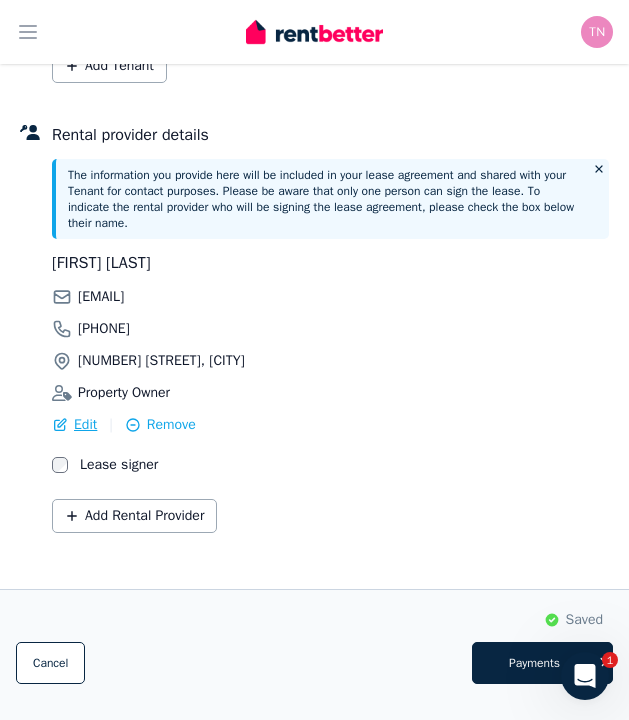 click on "Edit" at bounding box center (85, 425) 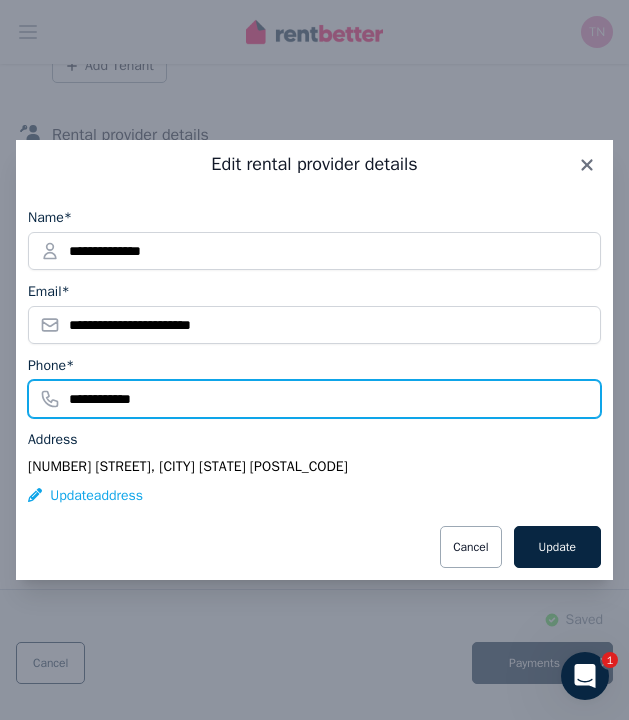 drag, startPoint x: 214, startPoint y: 398, endPoint x: 73, endPoint y: 400, distance: 141.01419 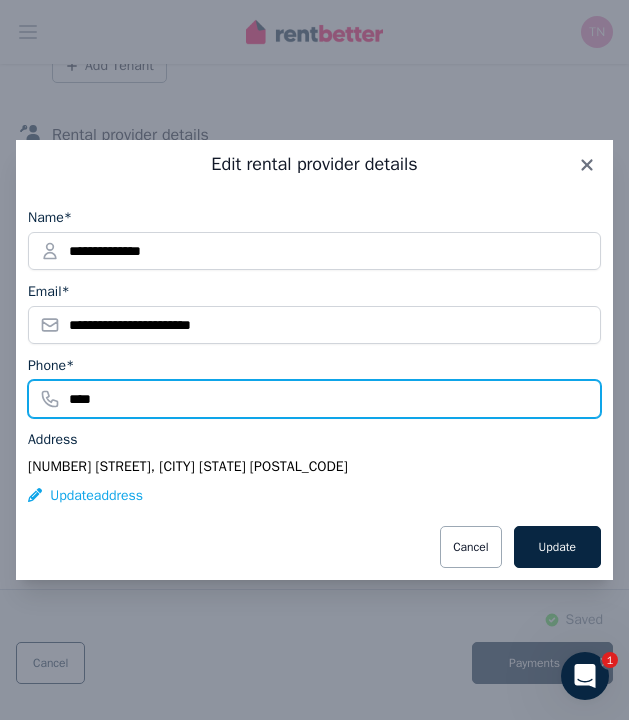 click on "****" at bounding box center [314, 399] 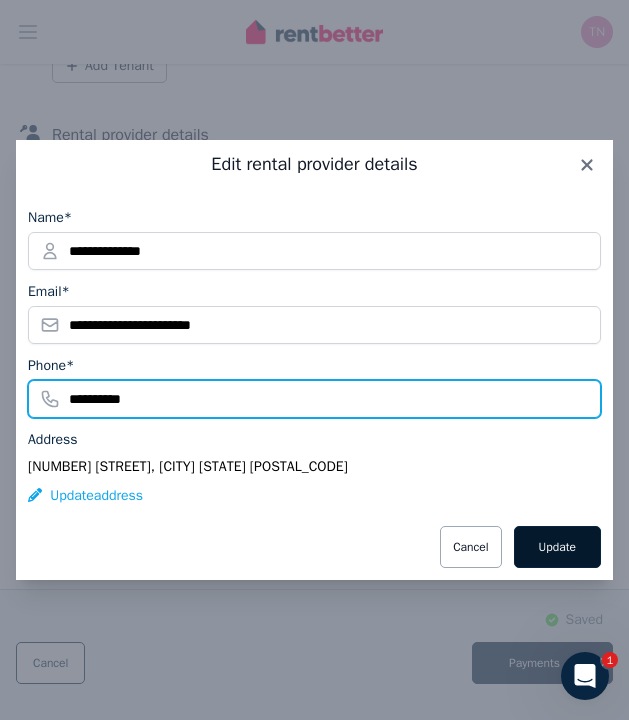type on "**********" 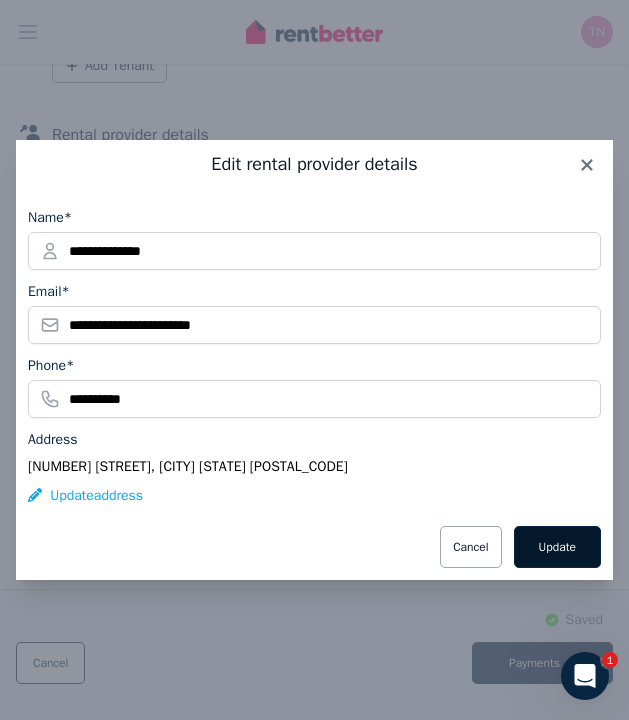 click on "Update" at bounding box center [557, 547] 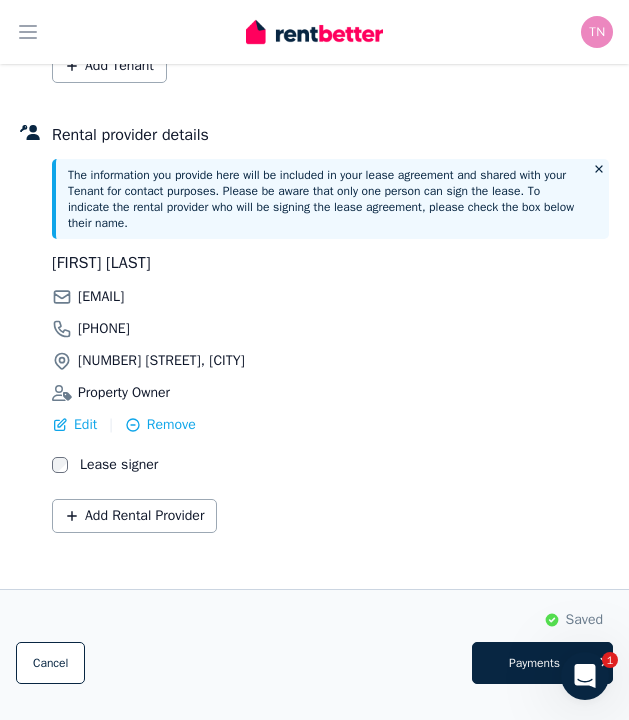 scroll, scrollTop: 413, scrollLeft: 0, axis: vertical 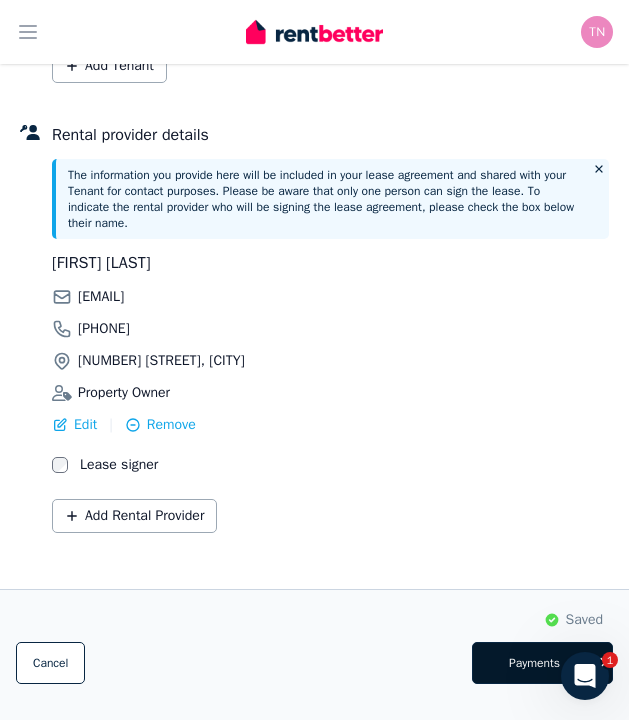 click on "Payments" at bounding box center [543, 663] 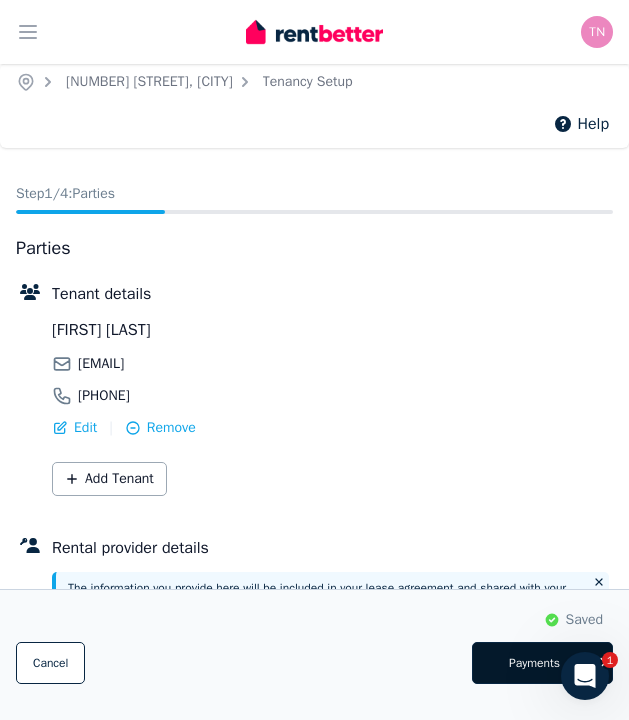 select on "**********" 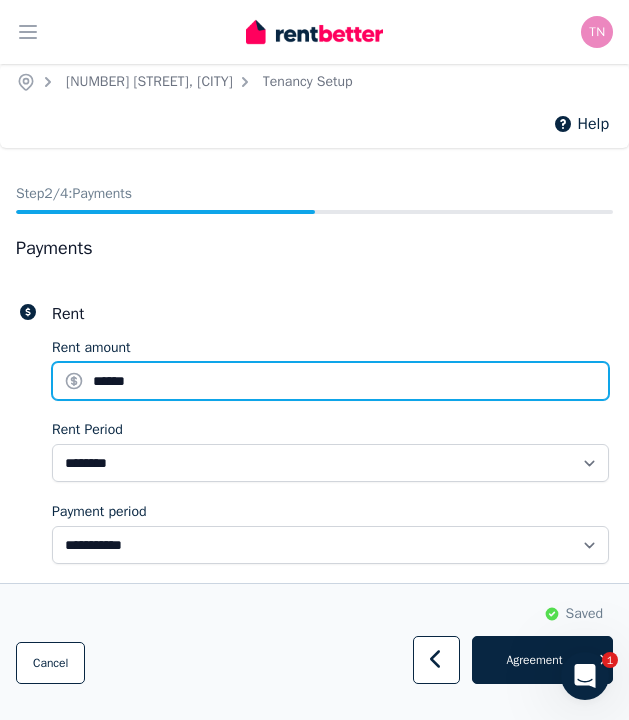 click on "******" at bounding box center [330, 381] 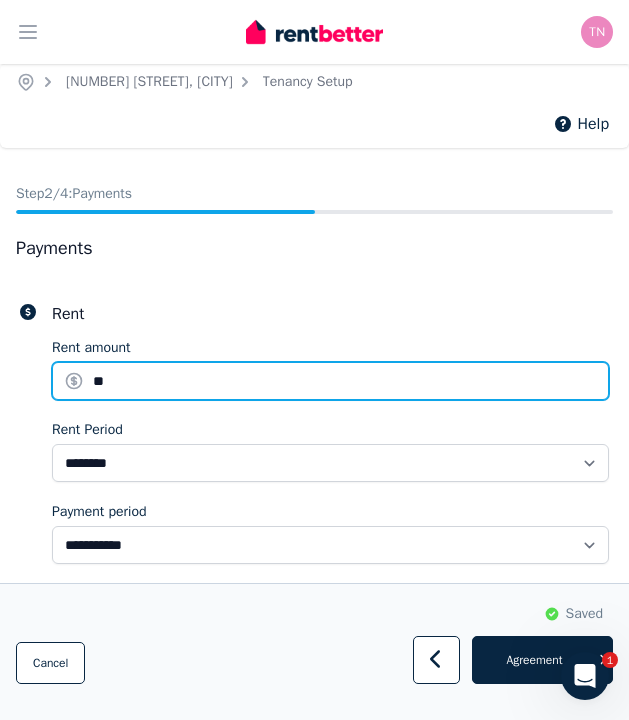 type on "*" 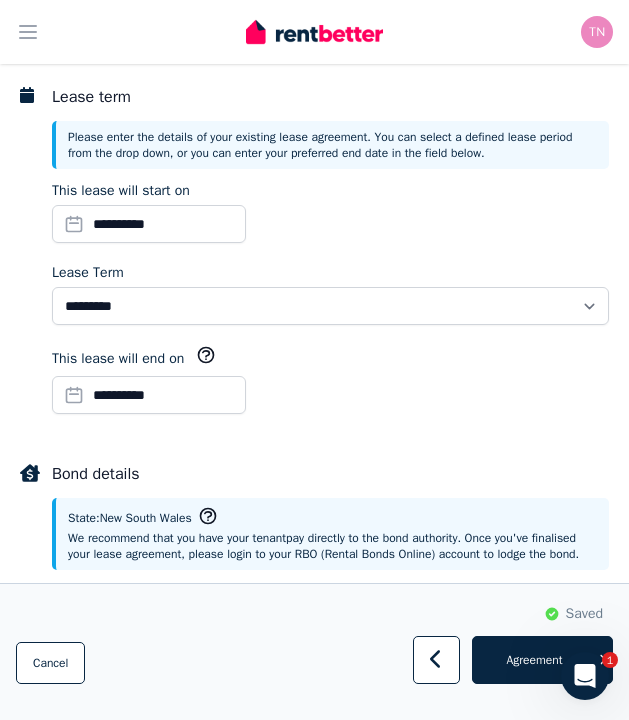 scroll, scrollTop: 585, scrollLeft: 0, axis: vertical 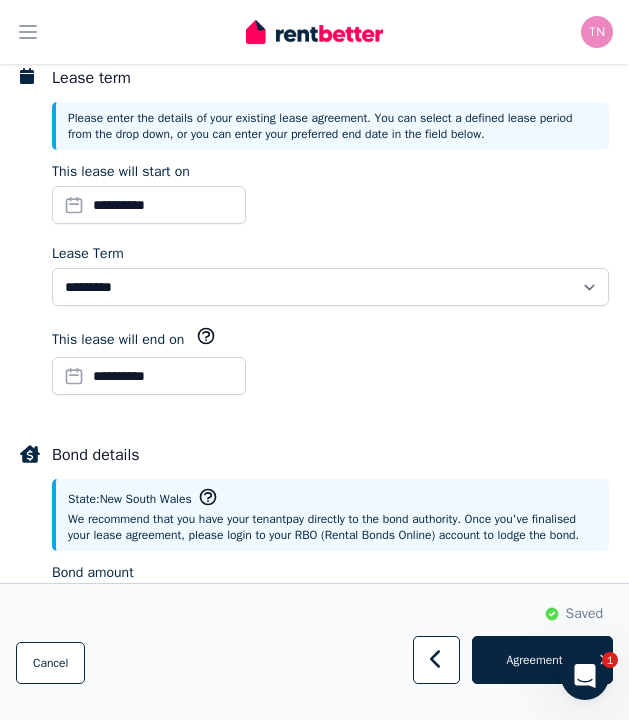 type on "******" 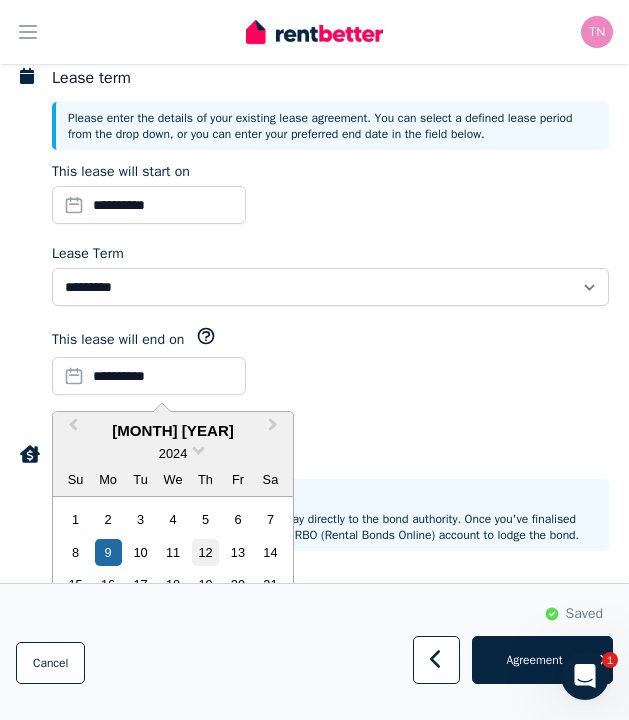 click on "12" at bounding box center [205, 552] 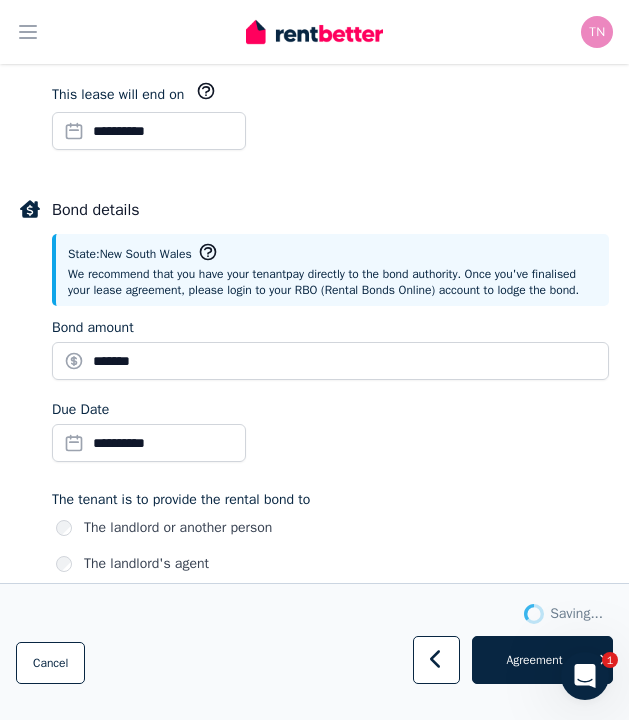 select on "**********" 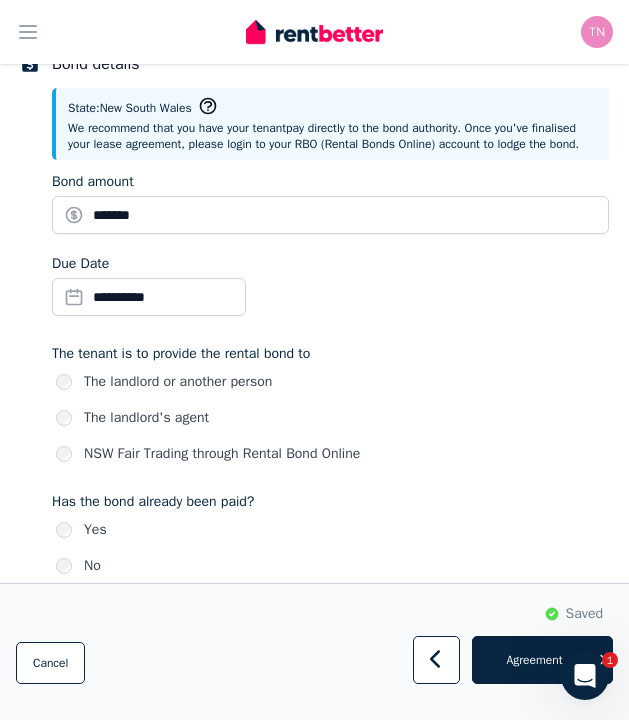 scroll, scrollTop: 981, scrollLeft: 0, axis: vertical 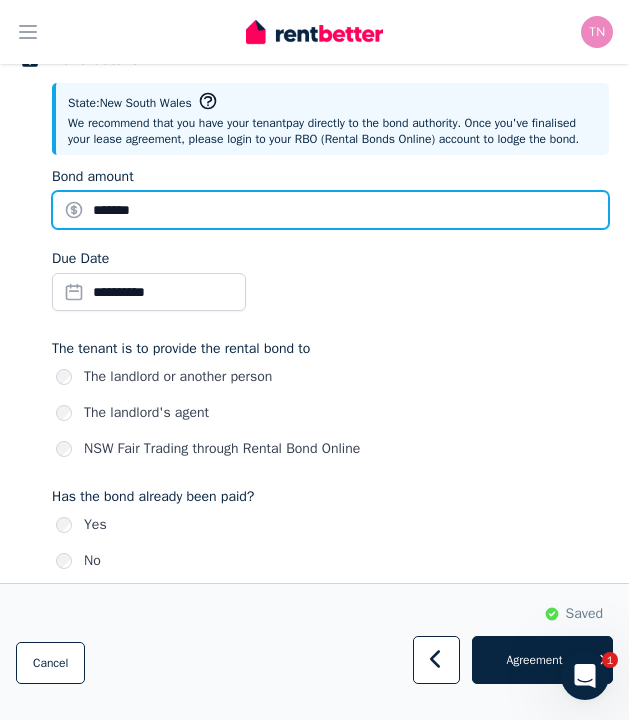 click on "*******" at bounding box center (330, 210) 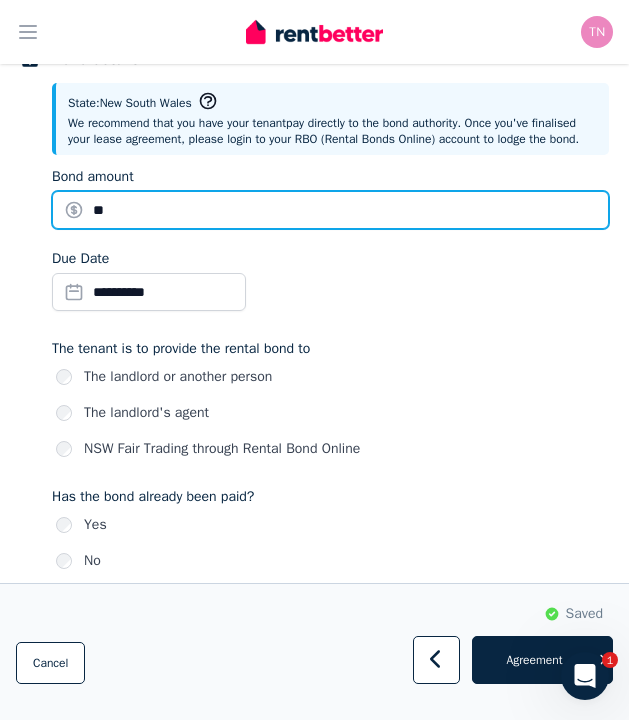 type on "*" 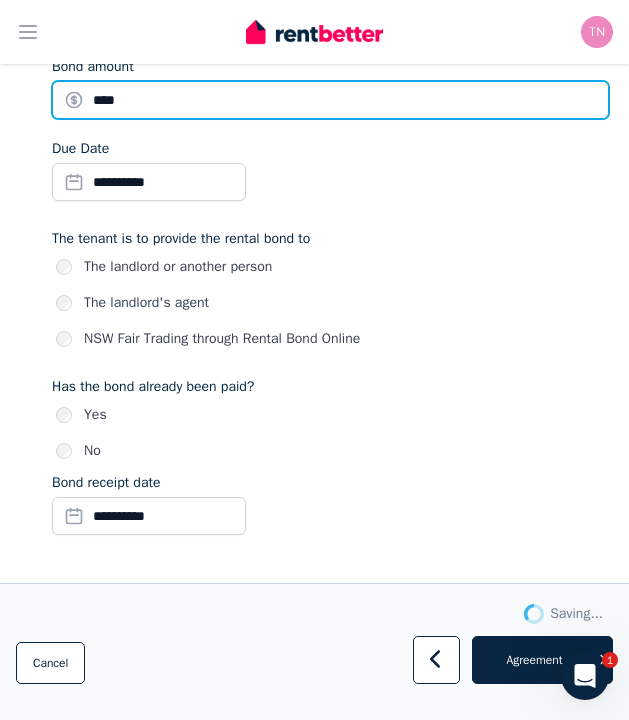 type on "*******" 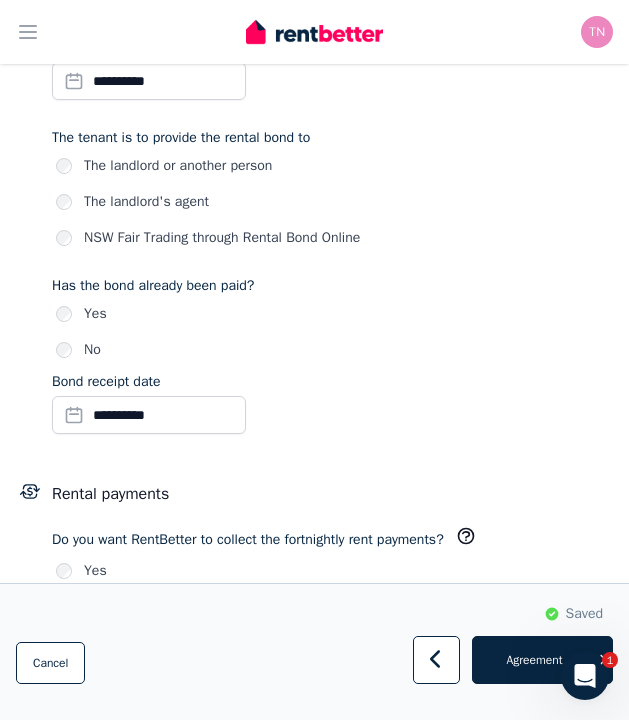 scroll, scrollTop: 1193, scrollLeft: 0, axis: vertical 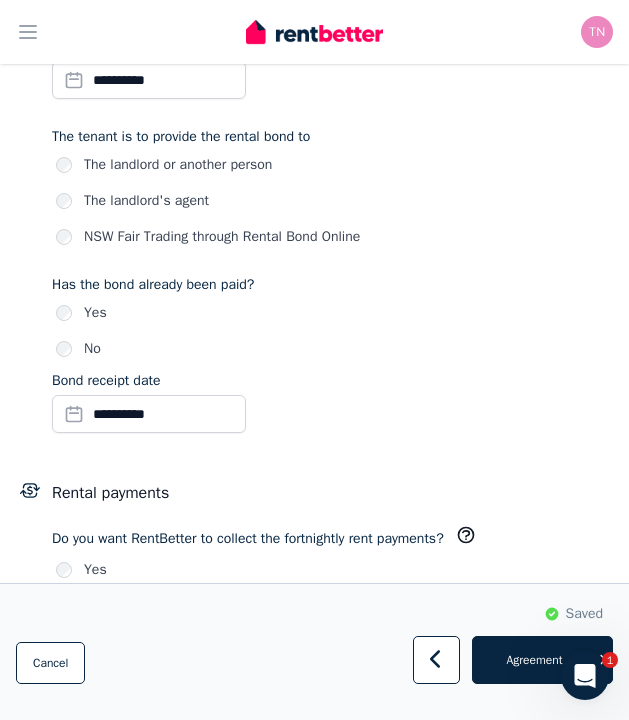 click on "**********" at bounding box center [149, 414] 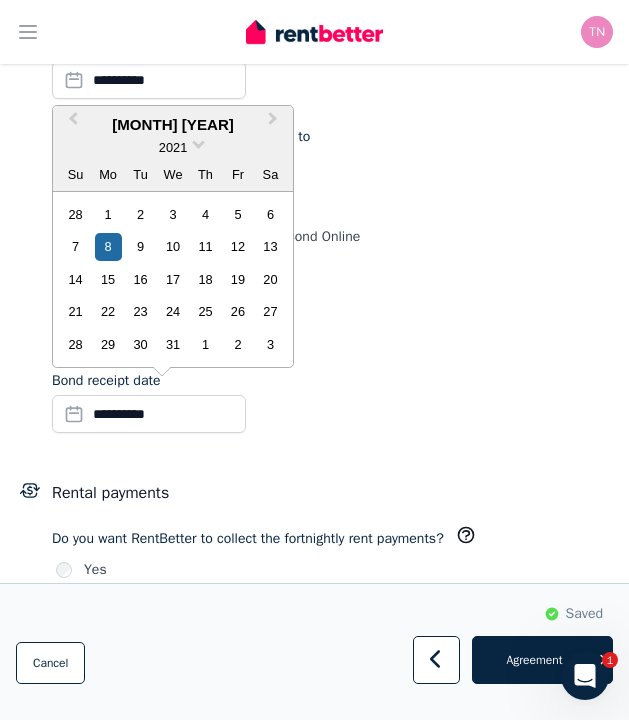 click on "**********" at bounding box center [330, 138] 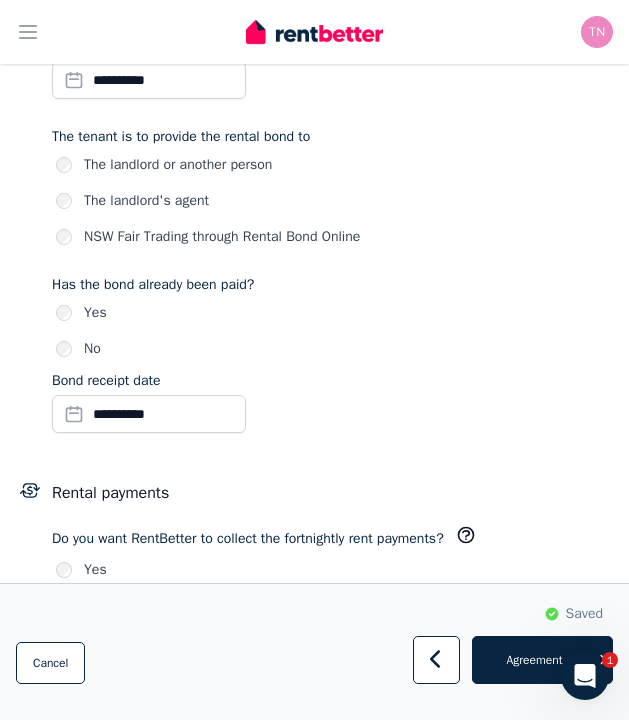click on "**********" at bounding box center [149, 414] 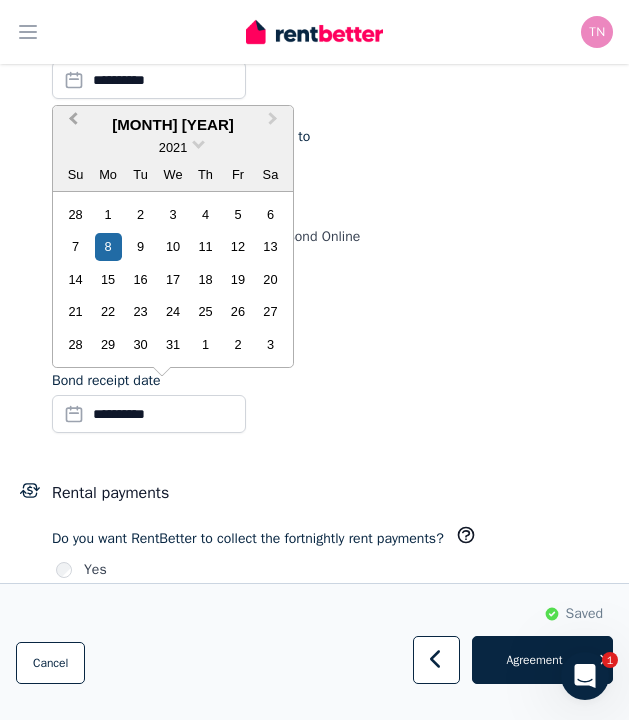 click on "Previous Month" at bounding box center (73, 123) 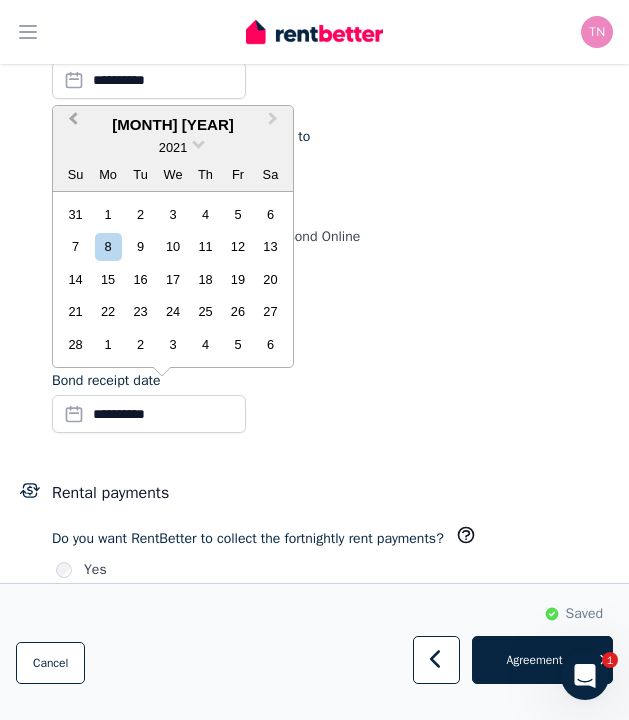 click on "Previous Month" at bounding box center [73, 123] 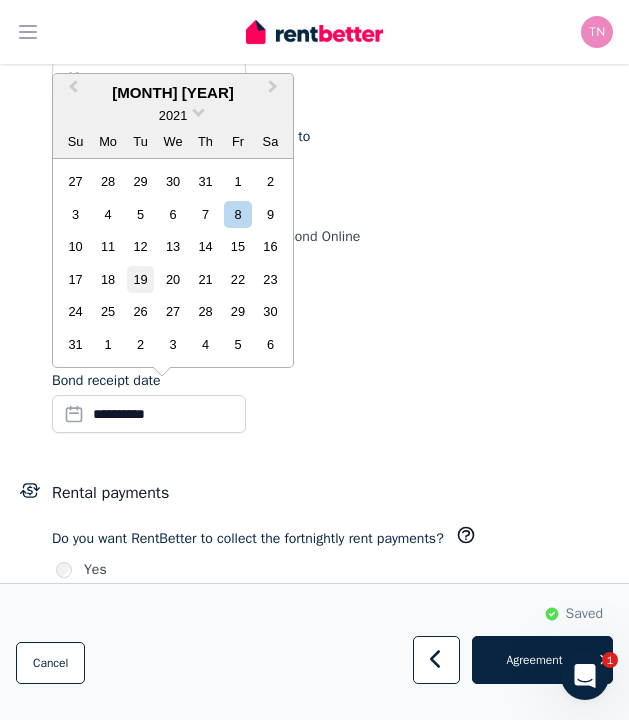 click on "19" at bounding box center (140, 279) 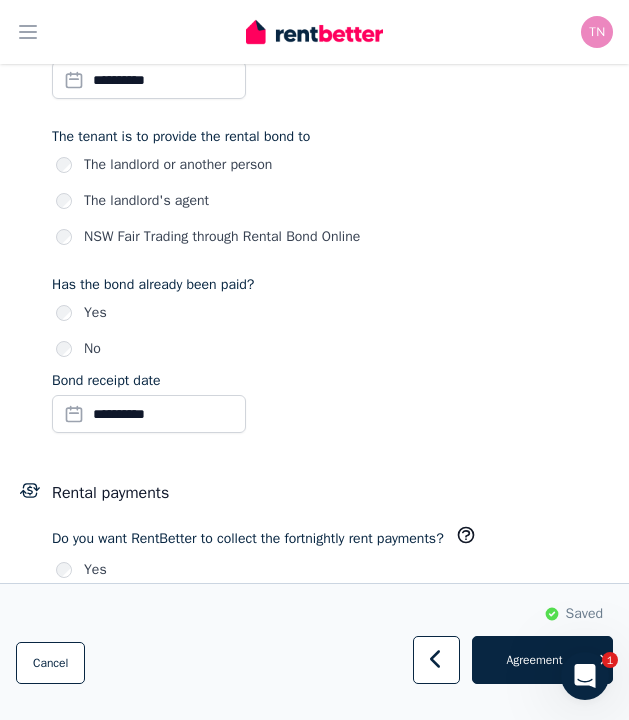 click on "**********" at bounding box center [149, 414] 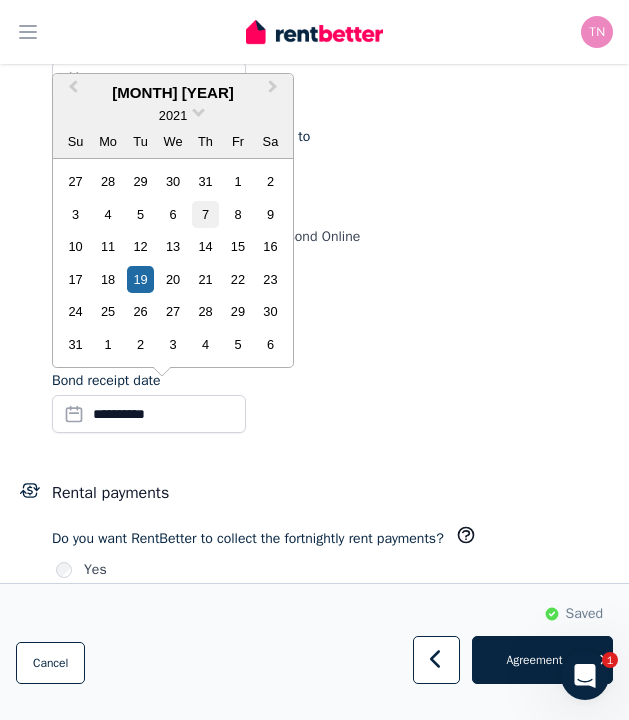 click on "7" at bounding box center [205, 214] 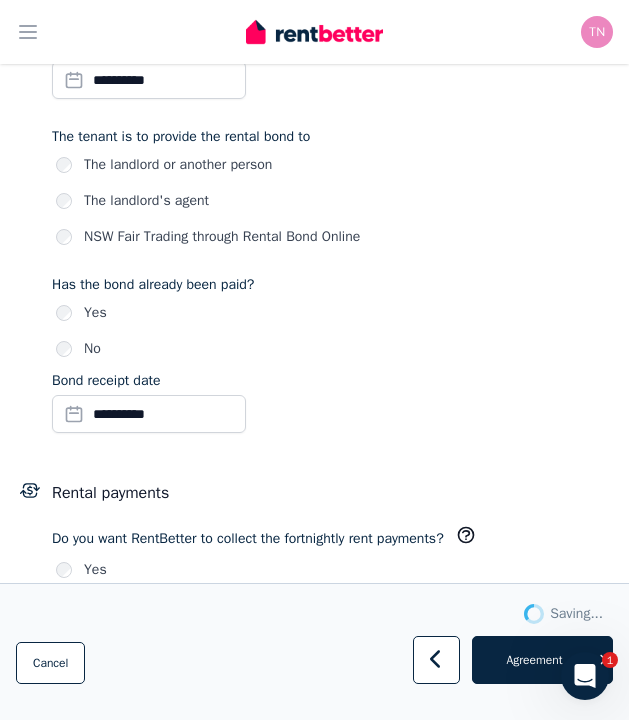 click on "No" at bounding box center (332, 349) 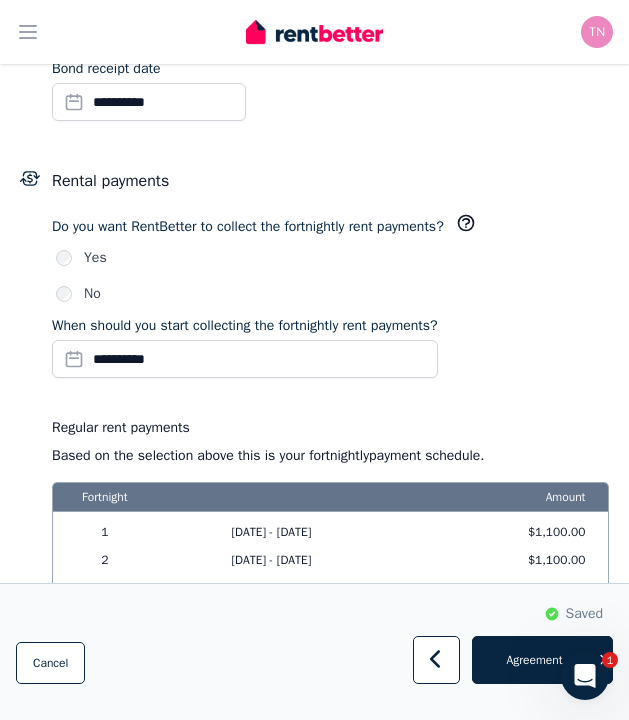 scroll, scrollTop: 1506, scrollLeft: 0, axis: vertical 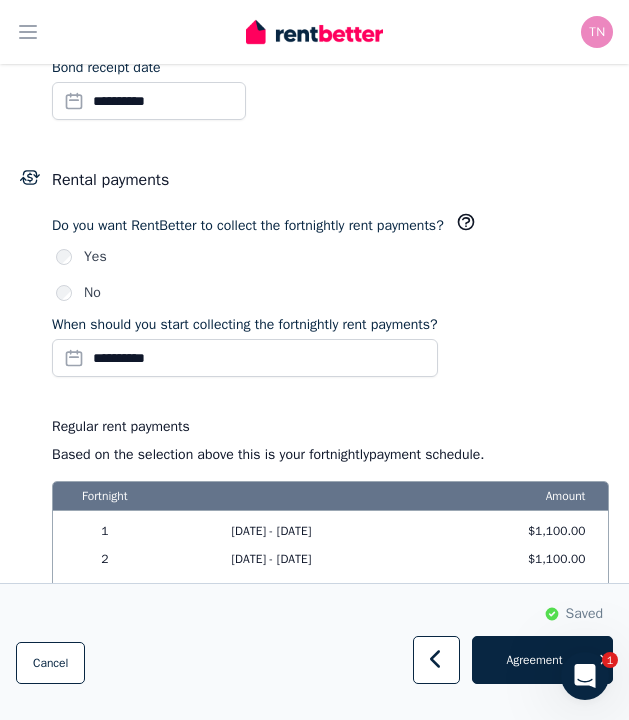 click on "**********" at bounding box center [245, 358] 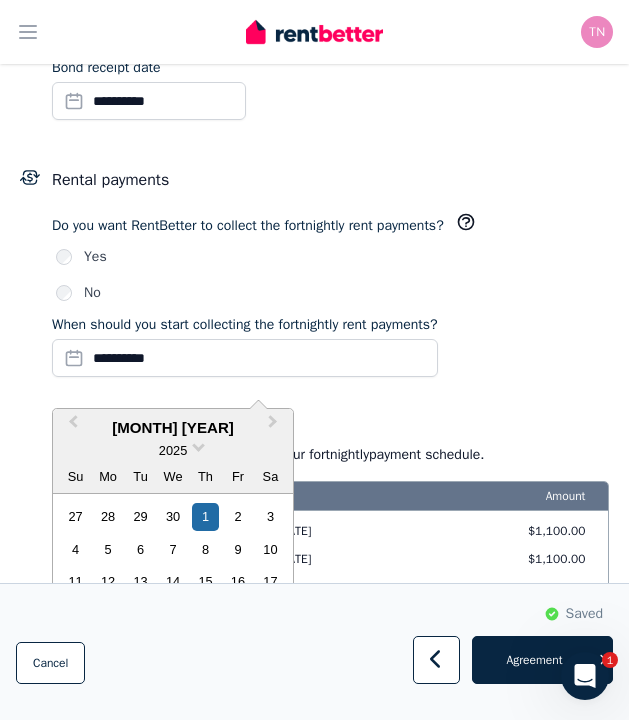 click on "May 2025" at bounding box center [173, 428] 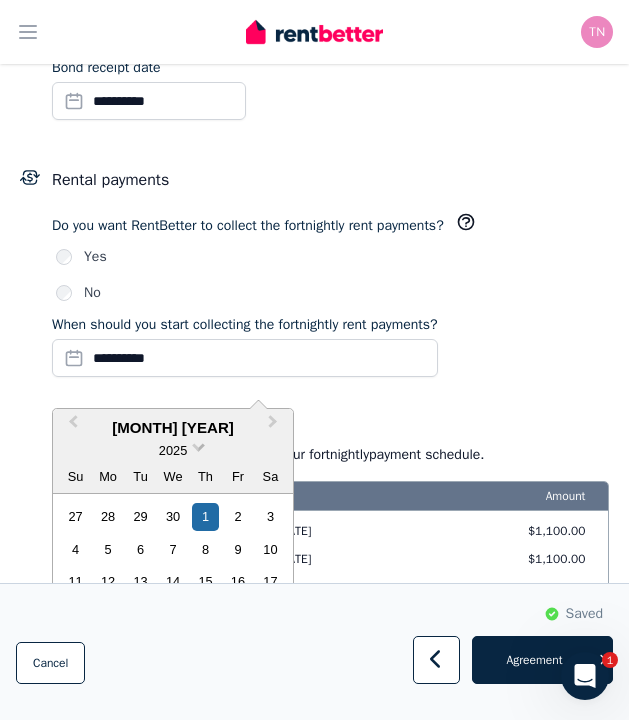 click at bounding box center (198, 445) 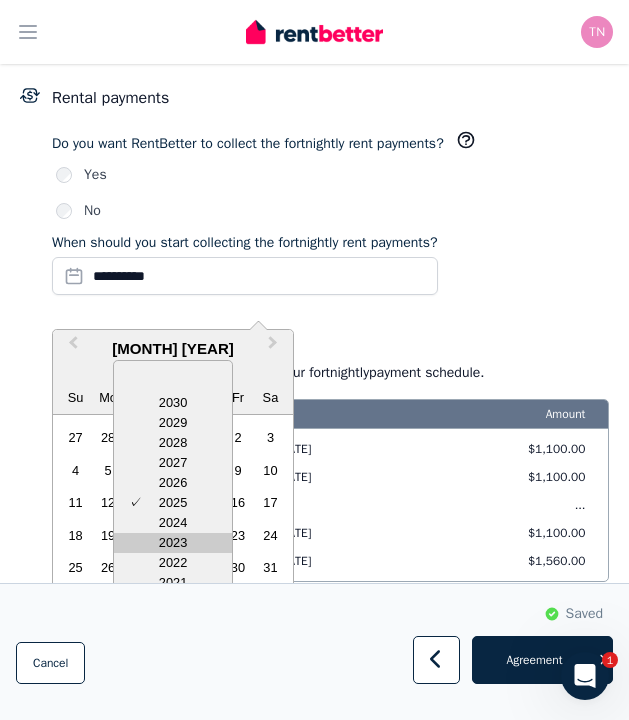 scroll, scrollTop: 1600, scrollLeft: 0, axis: vertical 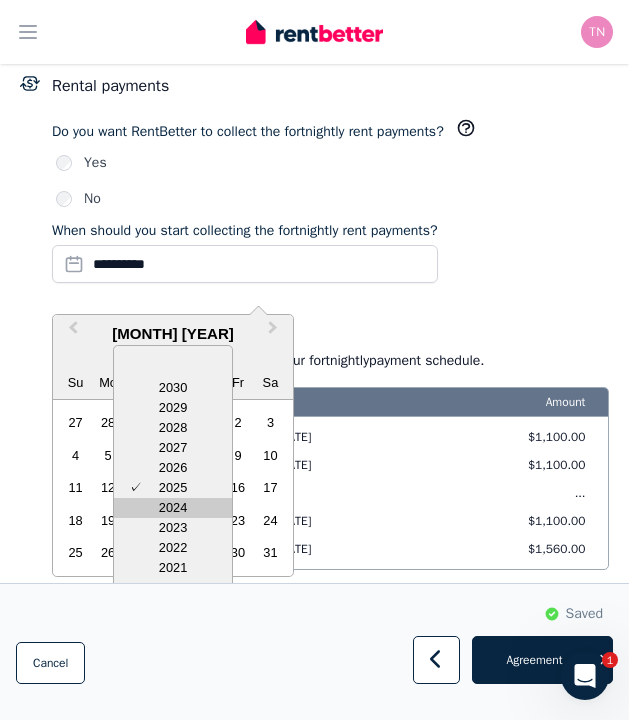 click on "2024" at bounding box center (173, 508) 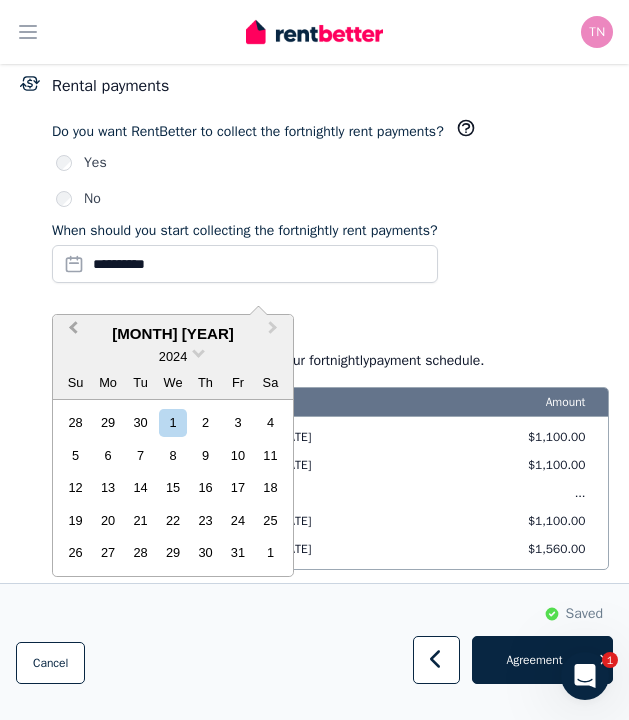 click on "Previous Month" at bounding box center [71, 333] 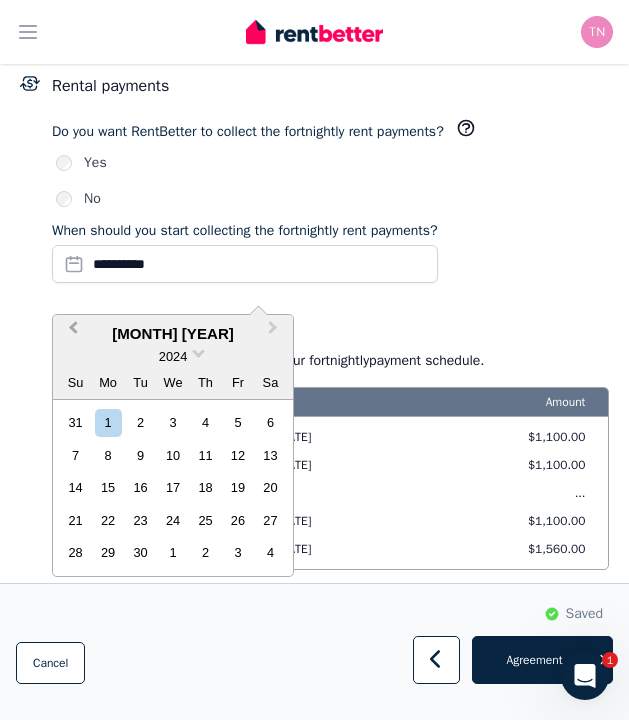 click on "Previous Month" at bounding box center (71, 333) 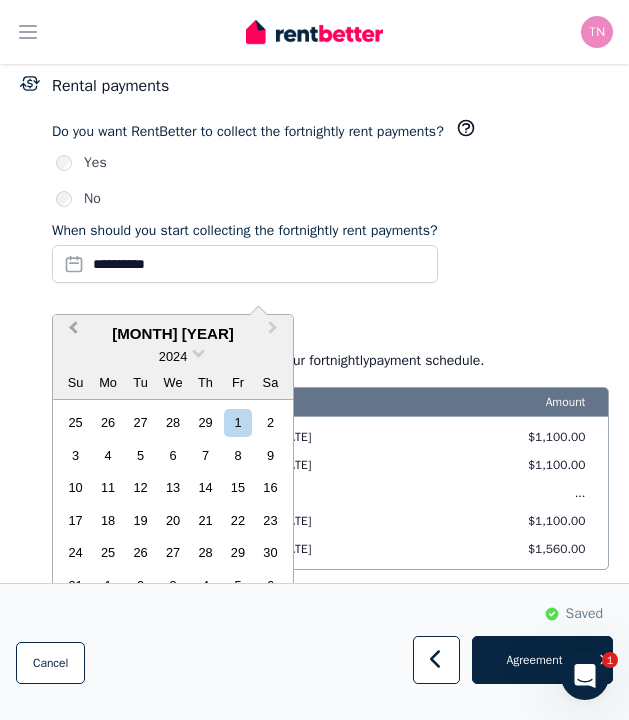 click on "Previous Month" at bounding box center (71, 333) 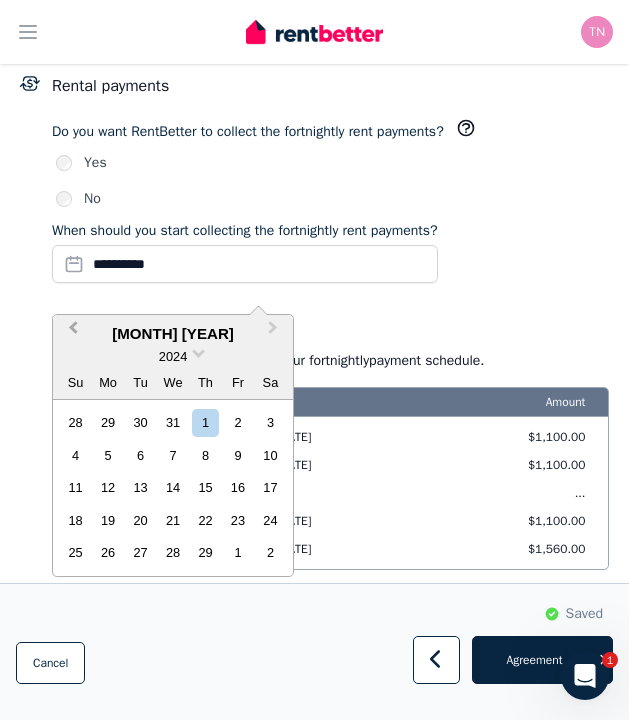 click on "Previous Month" at bounding box center (71, 333) 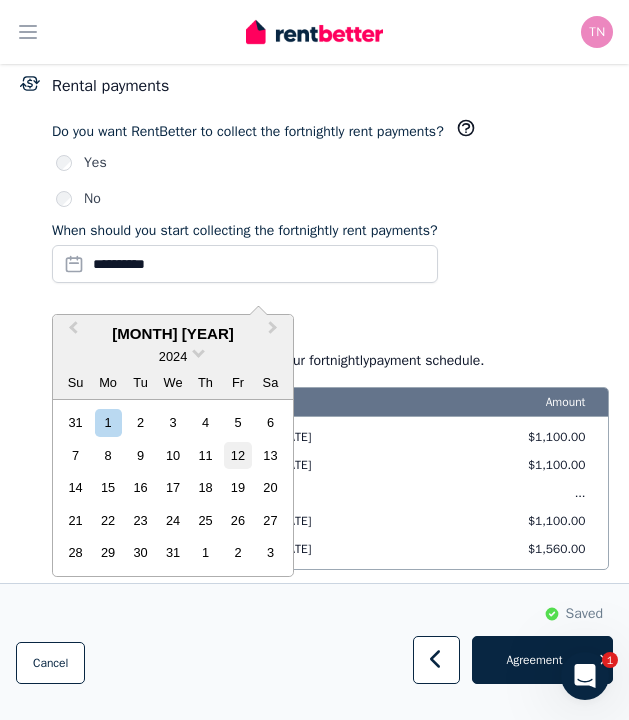 click on "12" at bounding box center (237, 455) 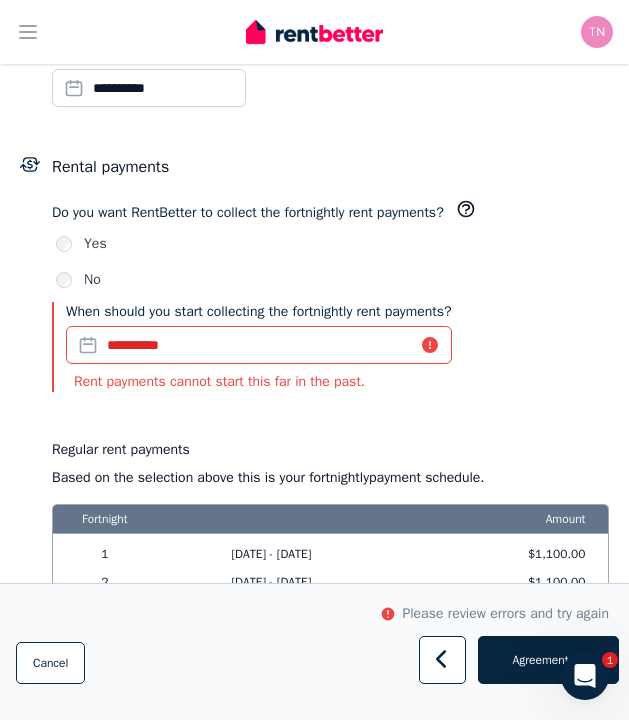 scroll, scrollTop: 1526, scrollLeft: 0, axis: vertical 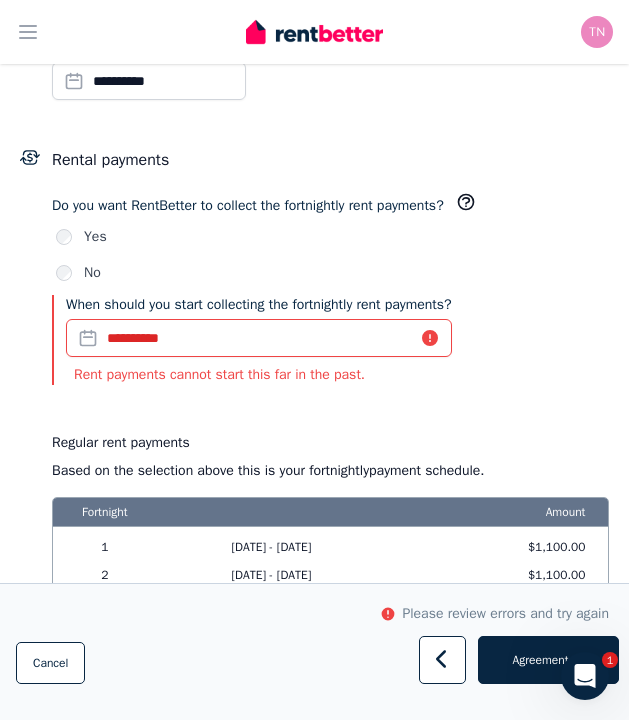 click on "Rent payments cannot start this far in the past." at bounding box center [259, 375] 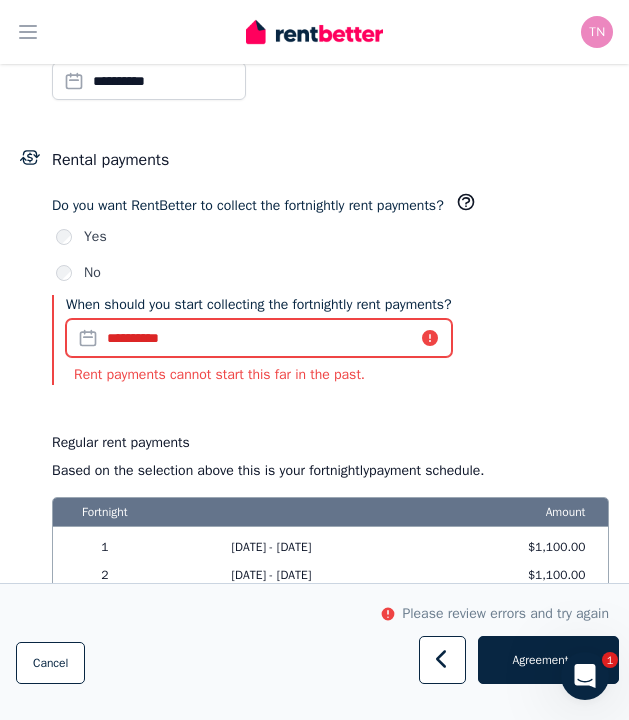 click on "**********" at bounding box center [259, 338] 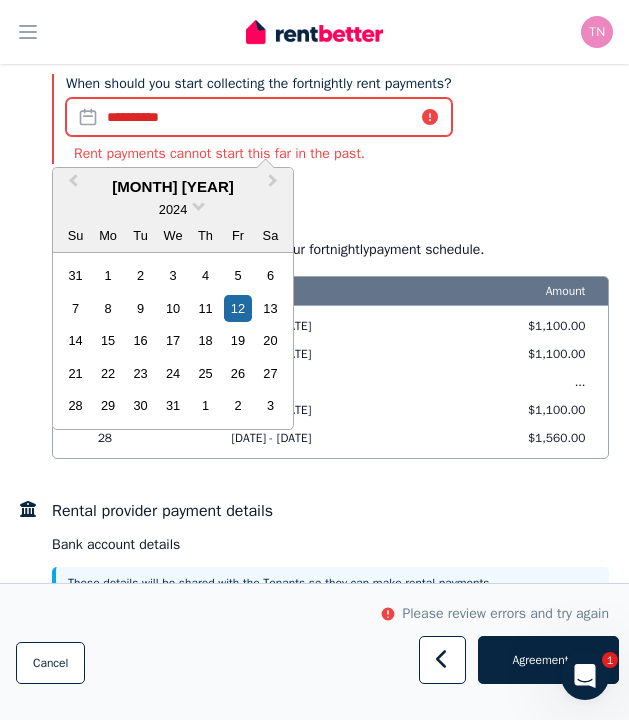 scroll, scrollTop: 1794, scrollLeft: 0, axis: vertical 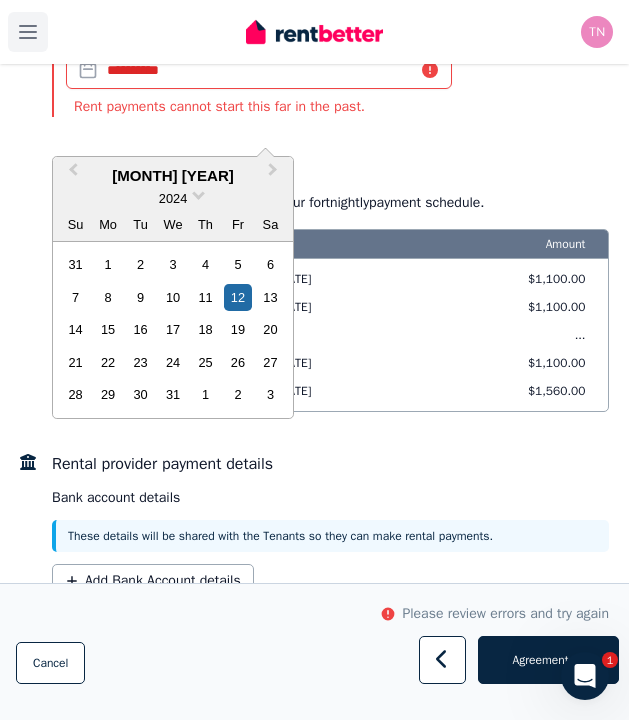 click 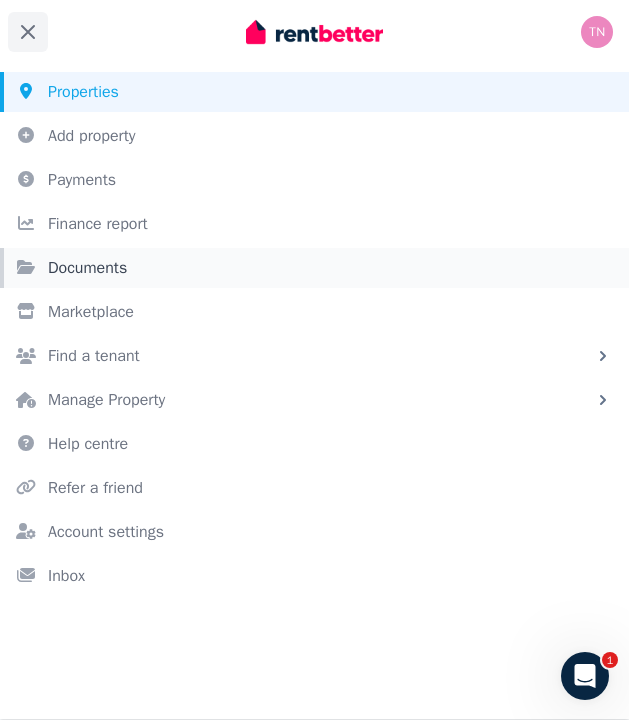 click on "Documents" at bounding box center [314, 268] 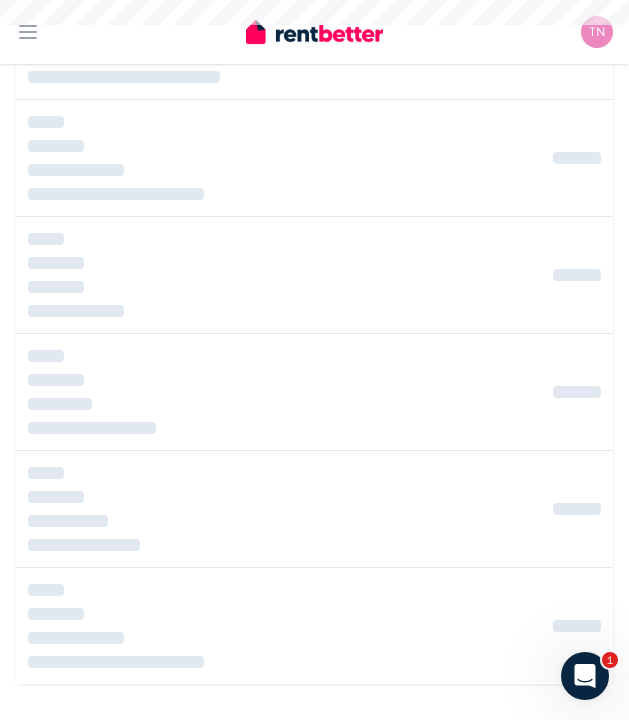 scroll, scrollTop: 0, scrollLeft: 0, axis: both 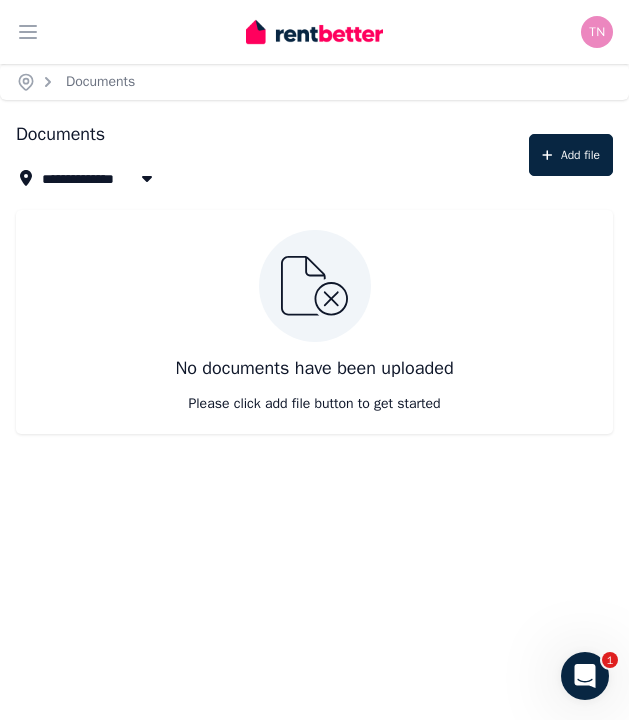 click 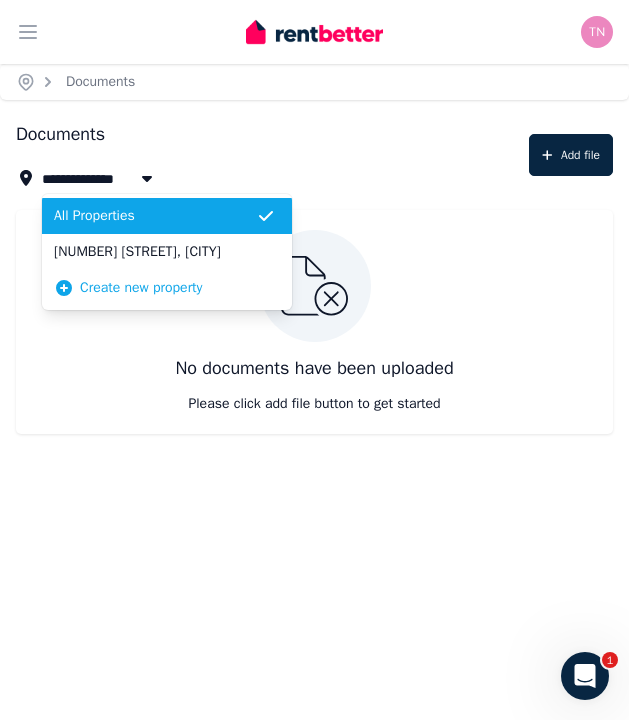 click 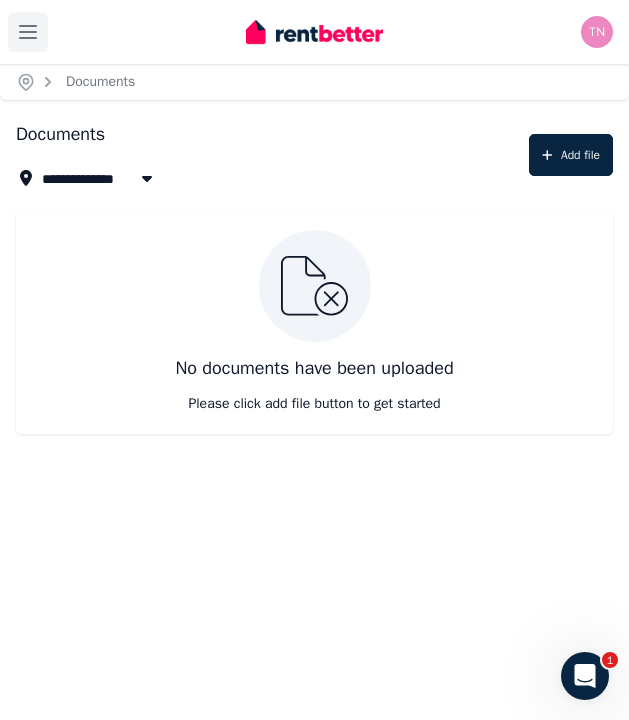 click 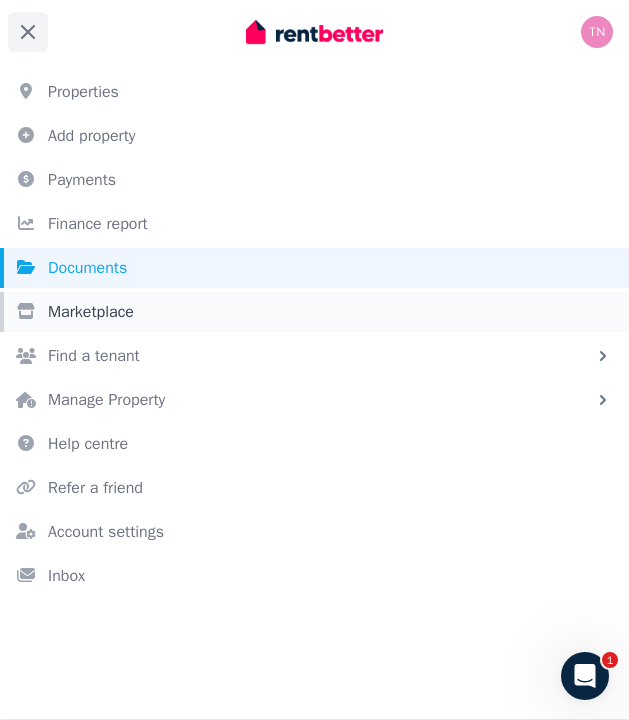 click on "Marketplace" at bounding box center (314, 312) 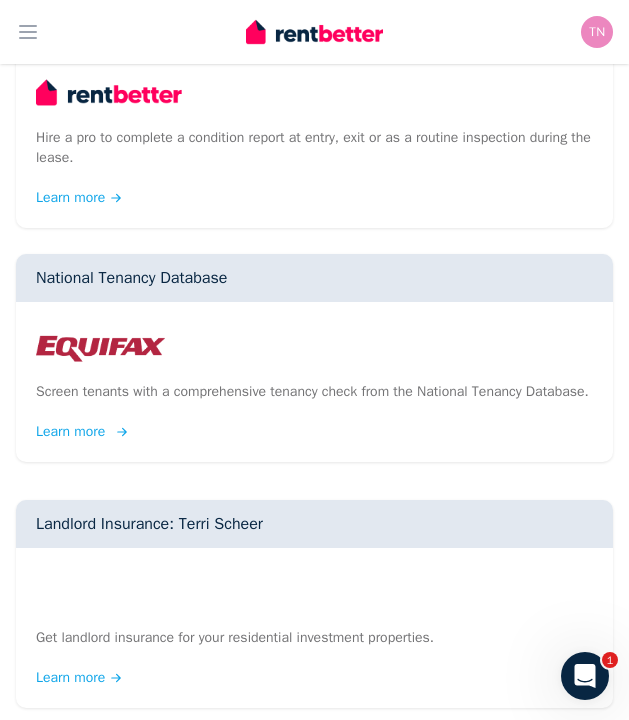 scroll, scrollTop: 285, scrollLeft: 0, axis: vertical 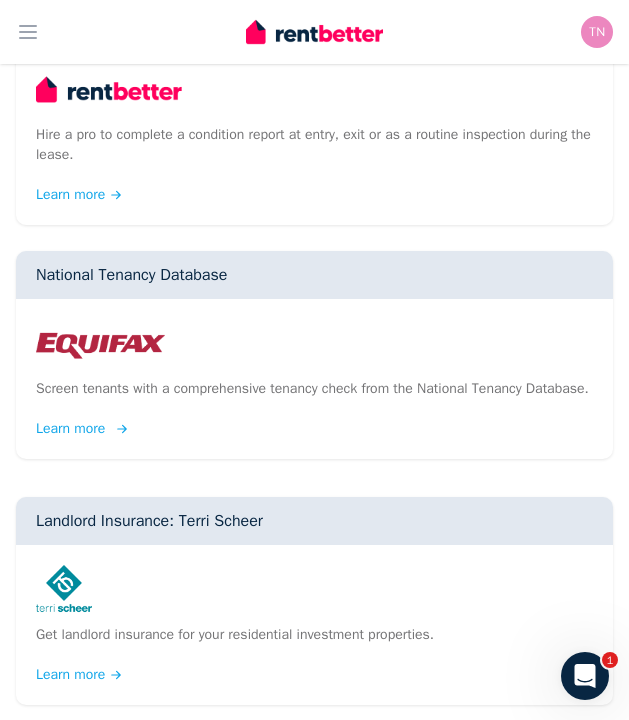 click on "Learn more" at bounding box center [79, 429] 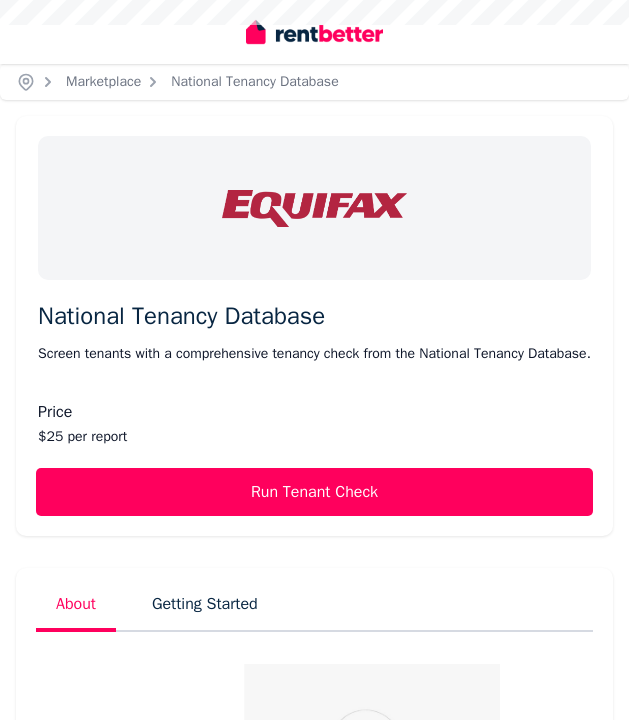 scroll, scrollTop: 0, scrollLeft: 0, axis: both 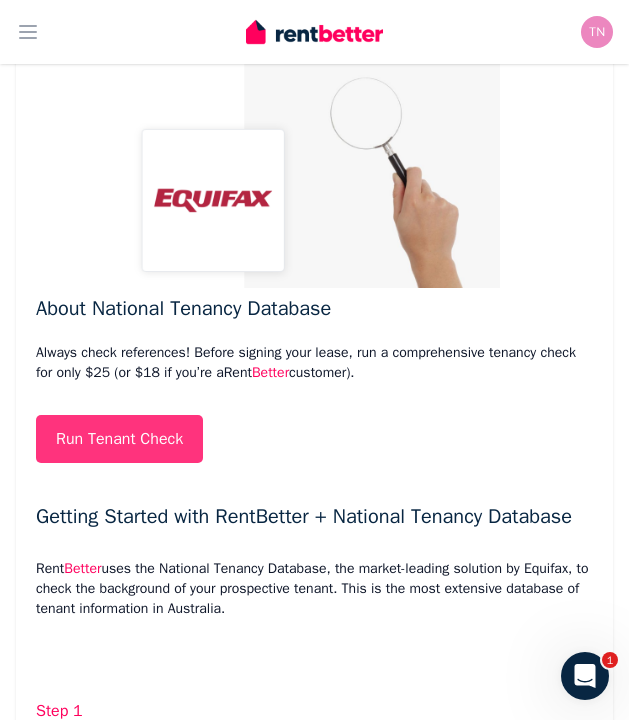 click on "Run Tenant Check" at bounding box center (119, 439) 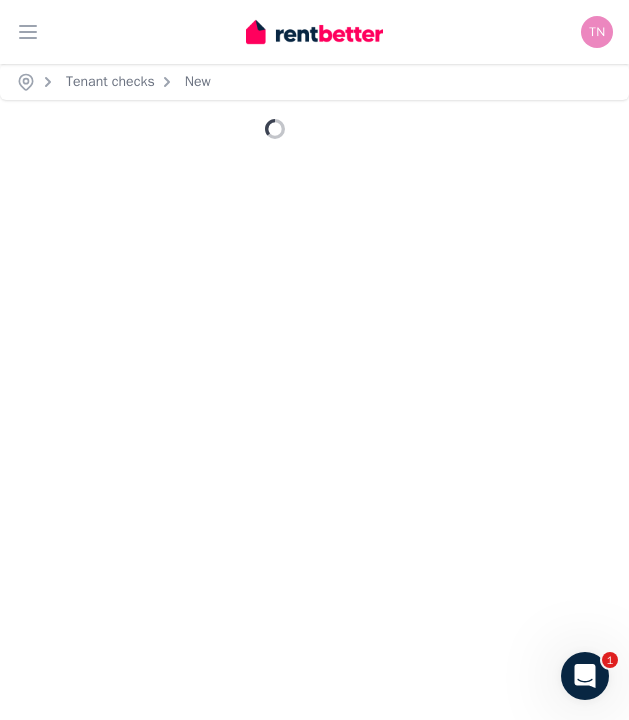 scroll, scrollTop: 0, scrollLeft: 0, axis: both 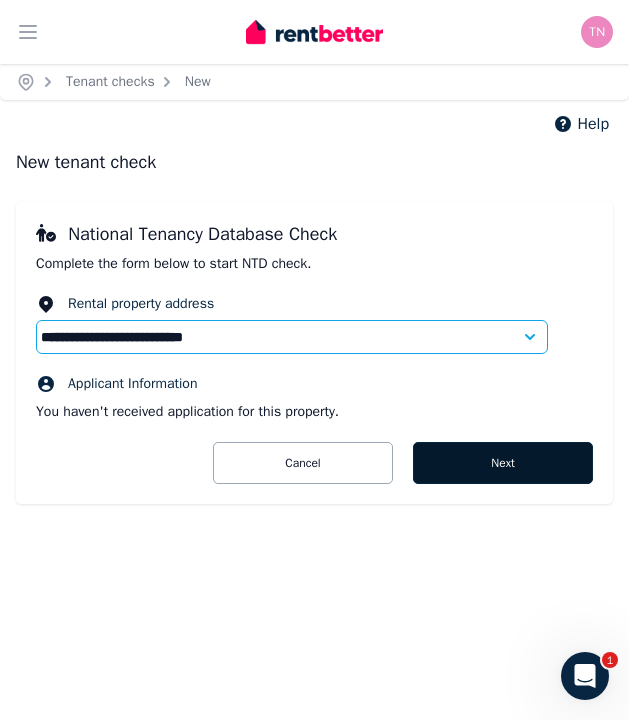 click on "Next" at bounding box center (503, 463) 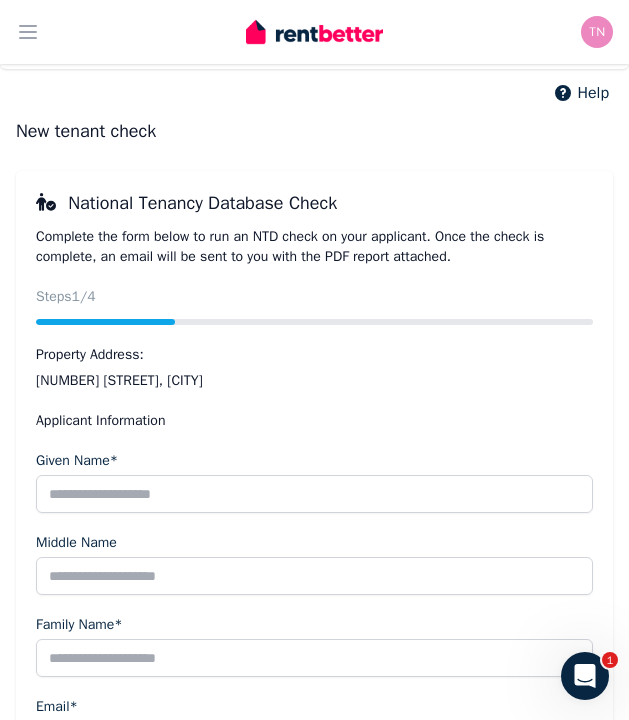 scroll, scrollTop: 59, scrollLeft: 0, axis: vertical 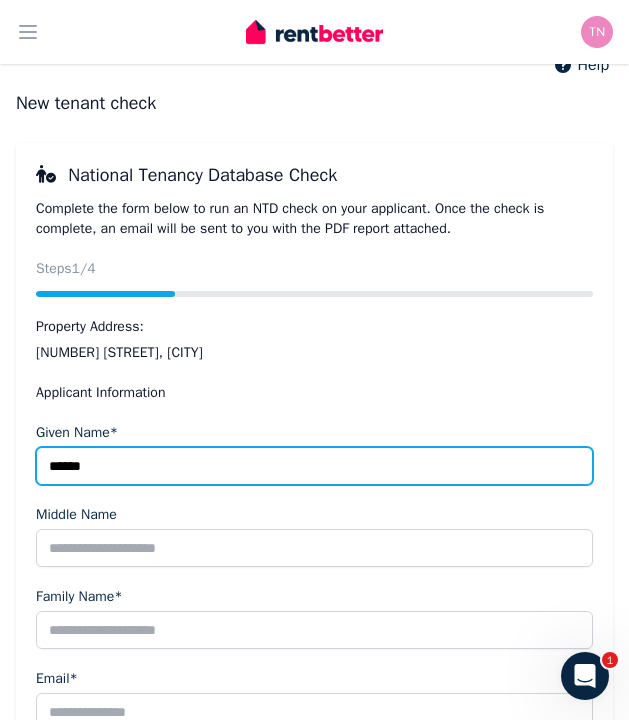 type on "******" 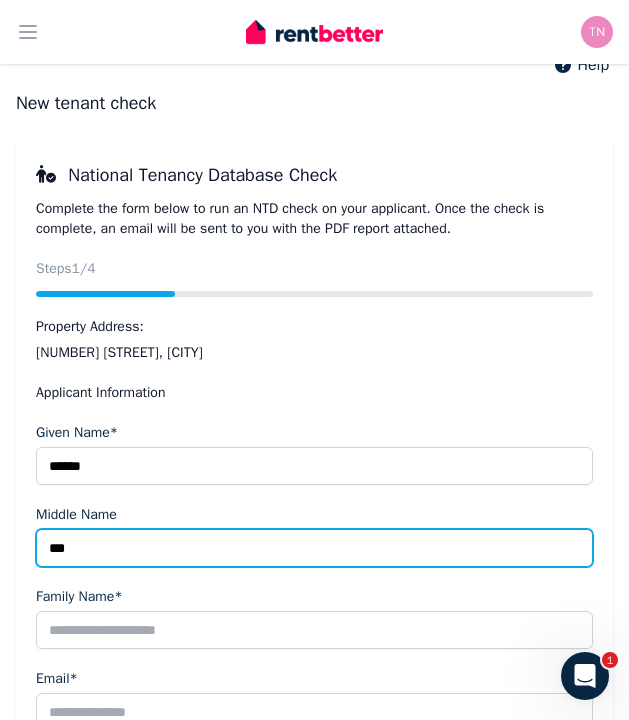 type on "***" 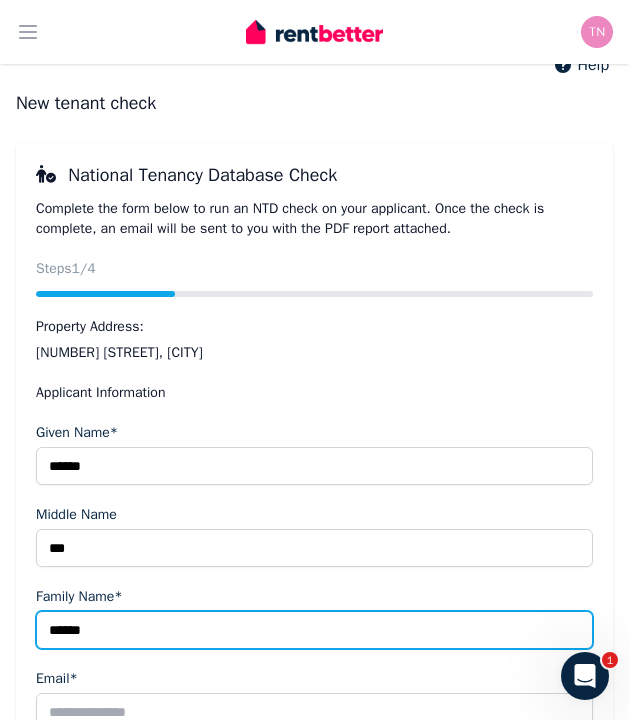 type on "******" 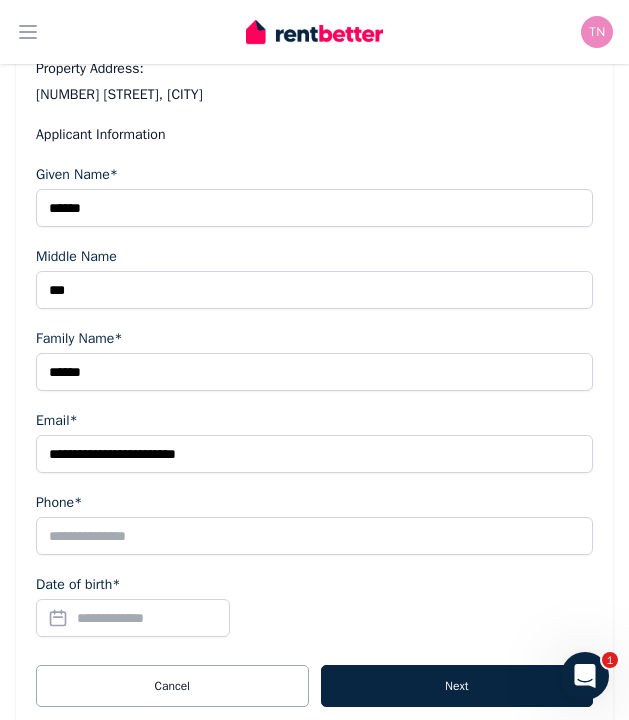 scroll, scrollTop: 347, scrollLeft: 0, axis: vertical 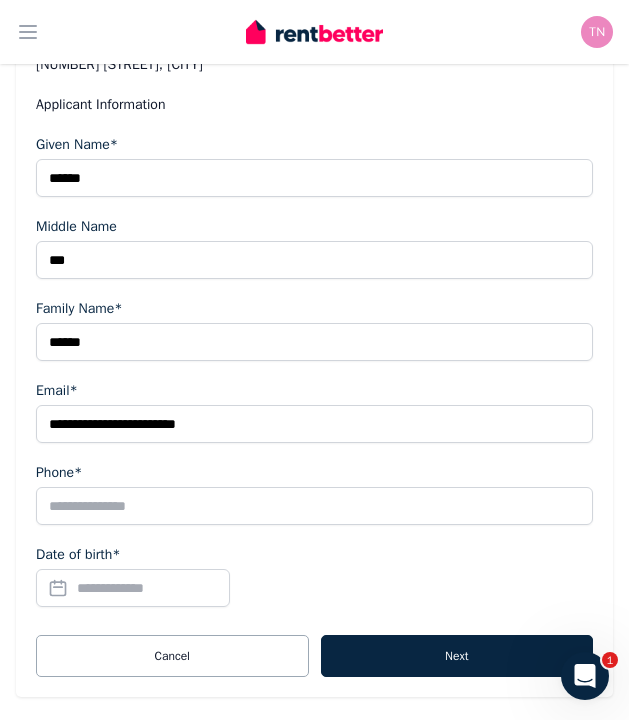 type on "**********" 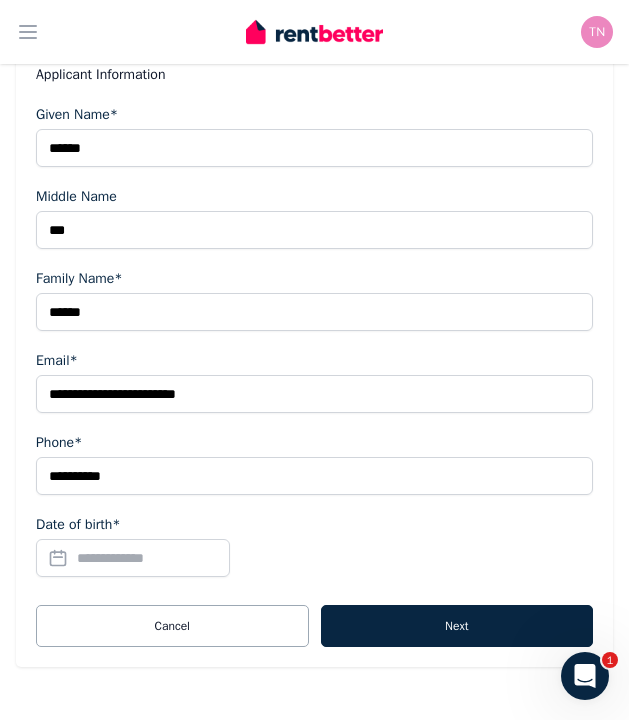 scroll, scrollTop: 385, scrollLeft: 0, axis: vertical 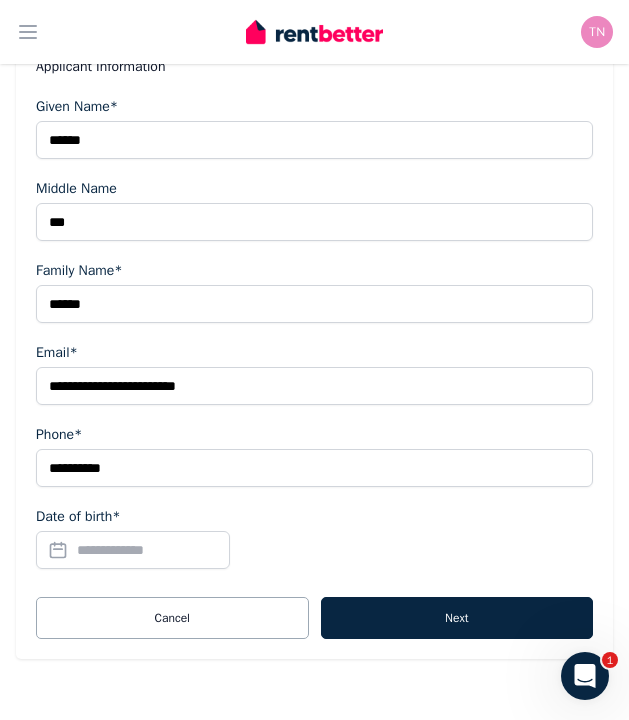 type on "**********" 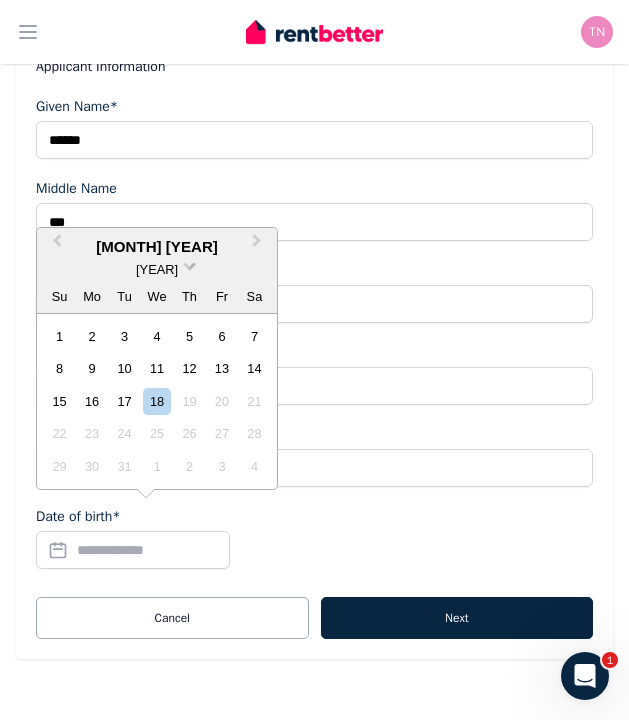 click at bounding box center [189, 264] 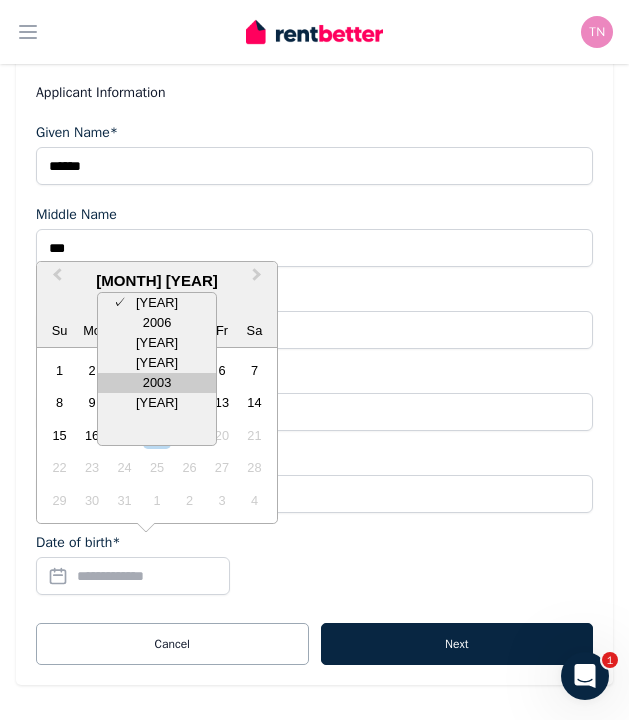 scroll, scrollTop: 351, scrollLeft: 0, axis: vertical 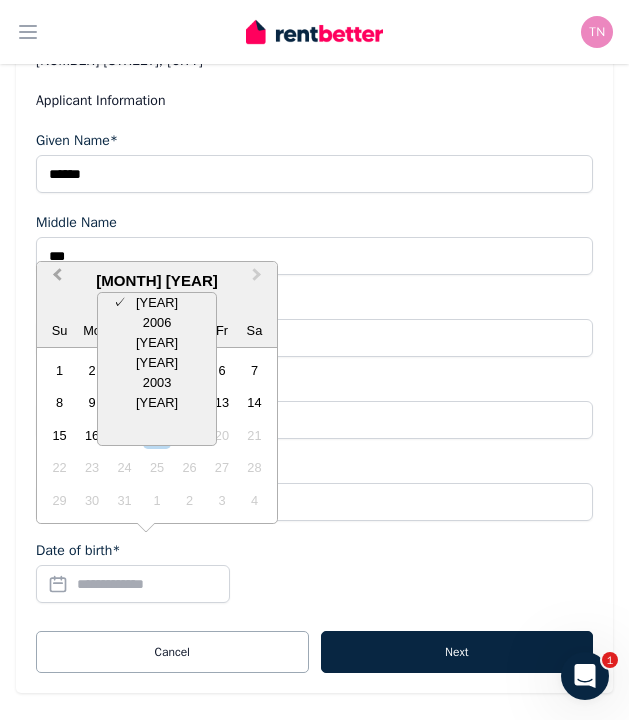 click on "Previous Month" at bounding box center (57, 279) 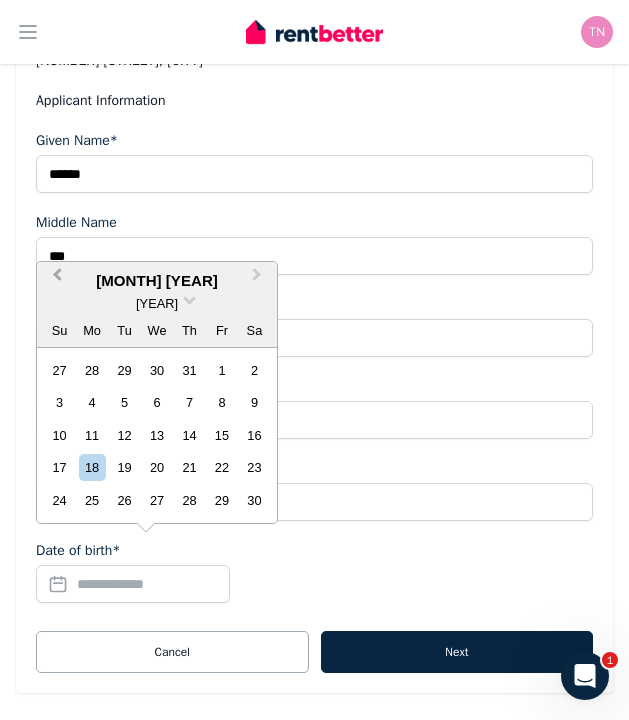 click on "Previous Month" at bounding box center [57, 279] 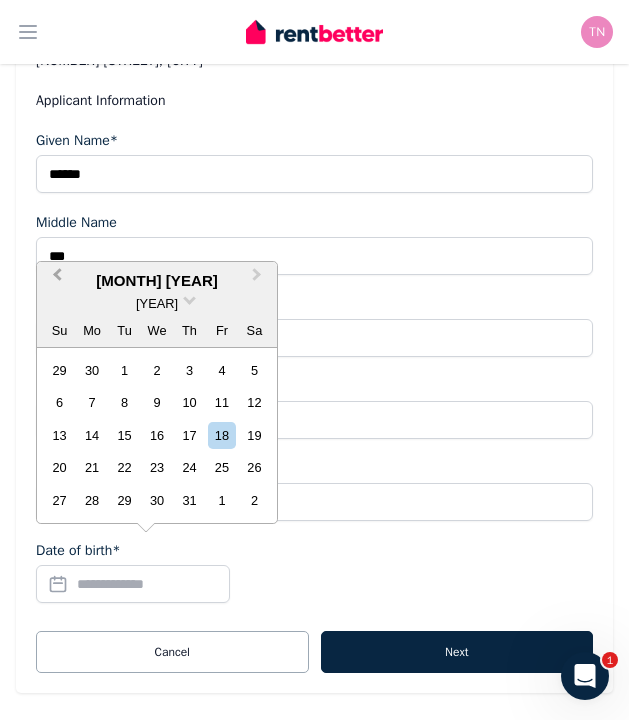 click on "Previous Month" at bounding box center (57, 279) 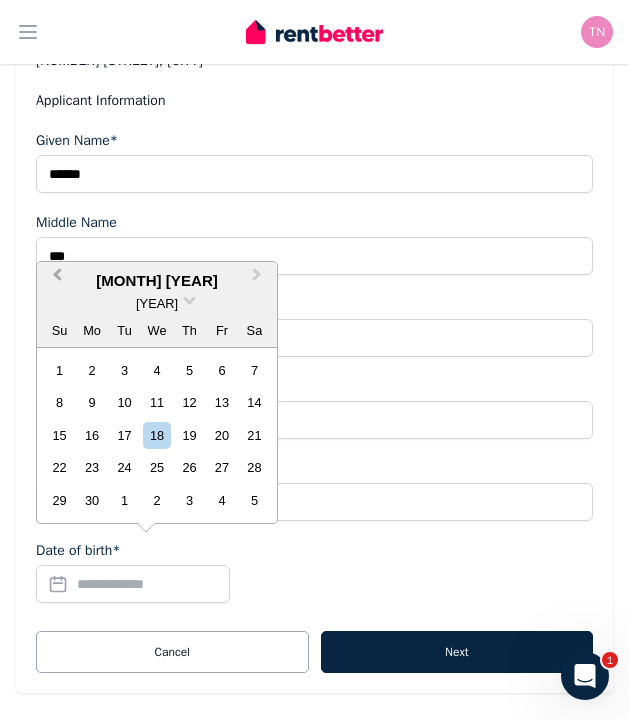 click on "Previous Month" at bounding box center [57, 279] 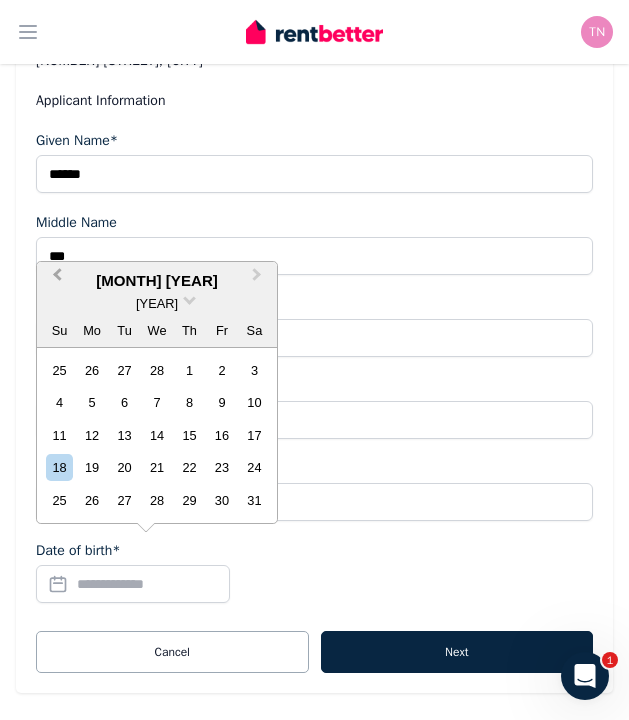 click on "Previous Month" at bounding box center [57, 279] 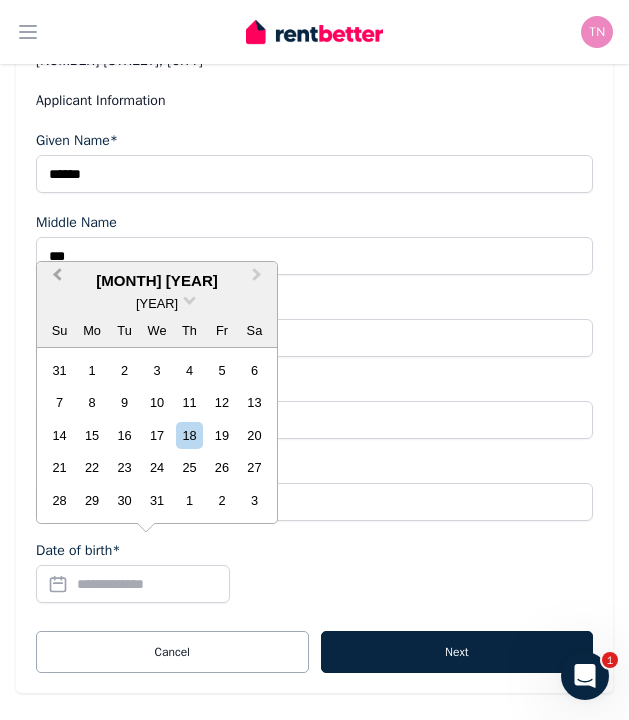 click on "Previous Month" at bounding box center [57, 279] 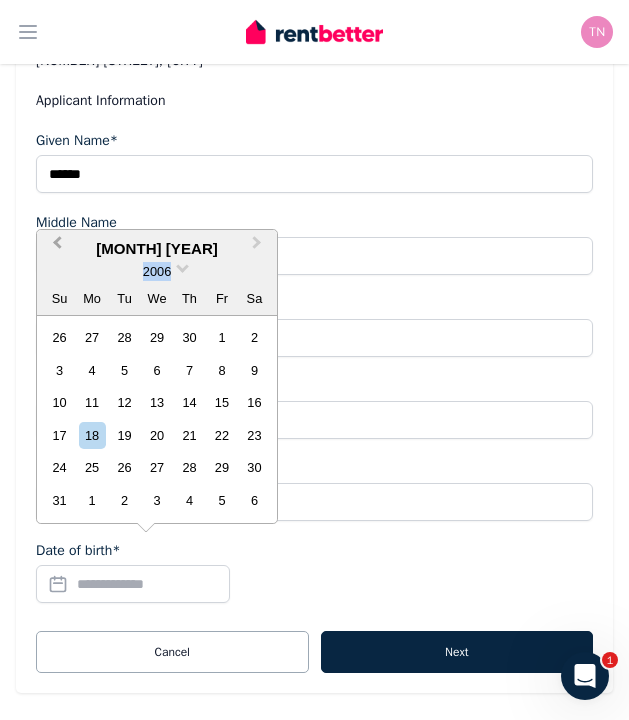 click on "2006" at bounding box center [157, 271] 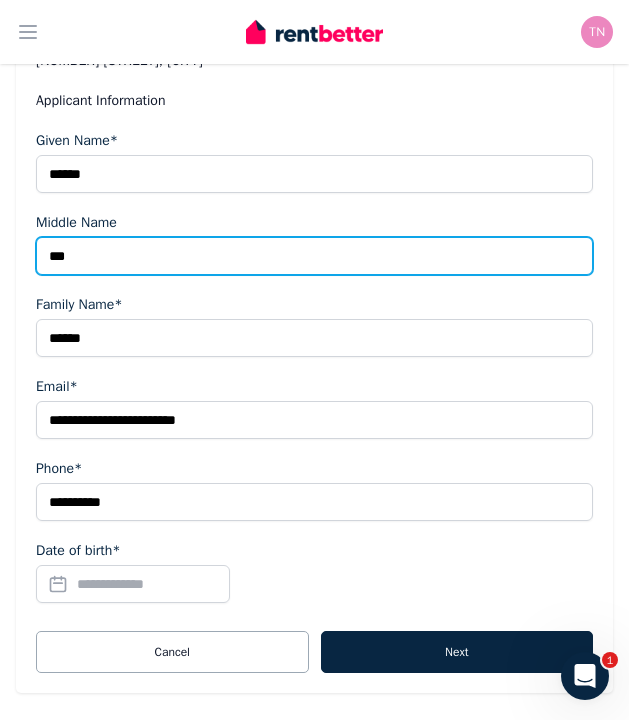 click on "***" at bounding box center (314, 256) 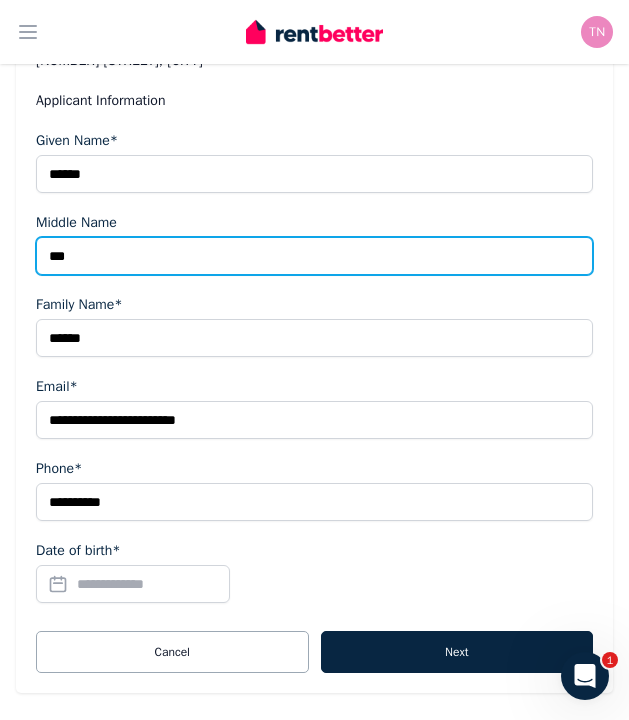 click on "***" at bounding box center [314, 256] 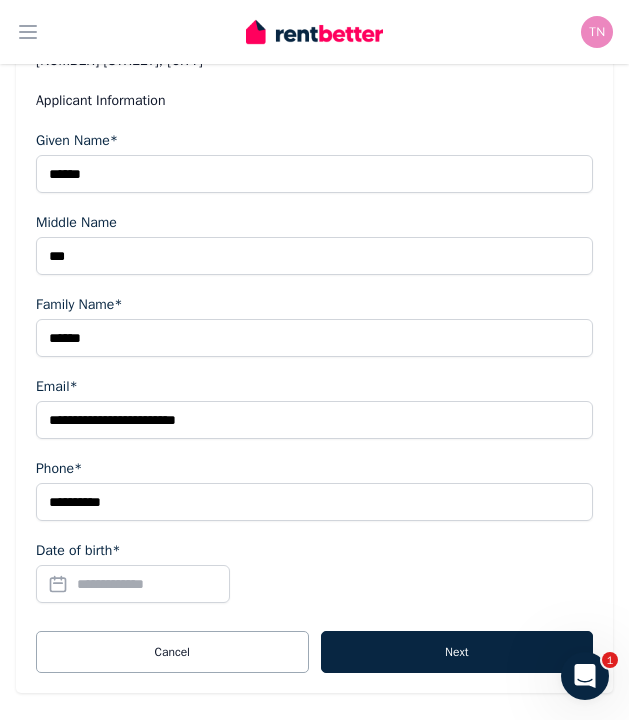 click on "Date of birth*" at bounding box center (133, 584) 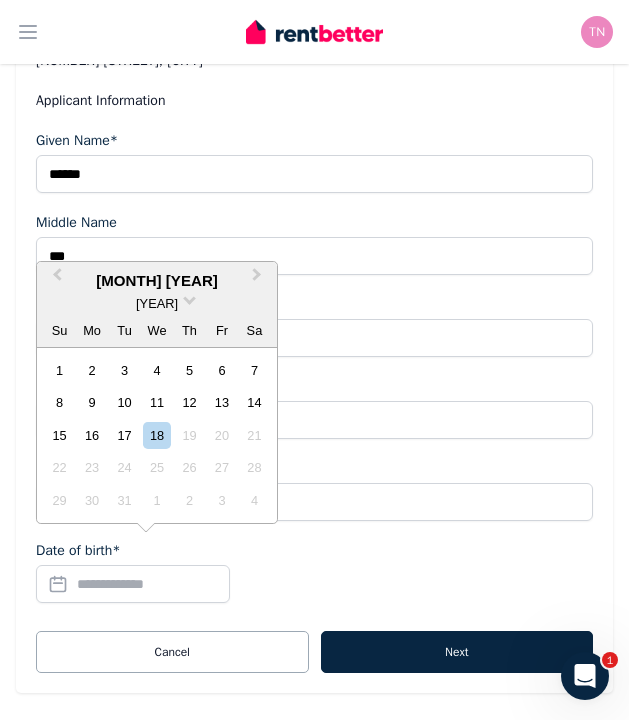 click on "[YEAR]" at bounding box center [157, 303] 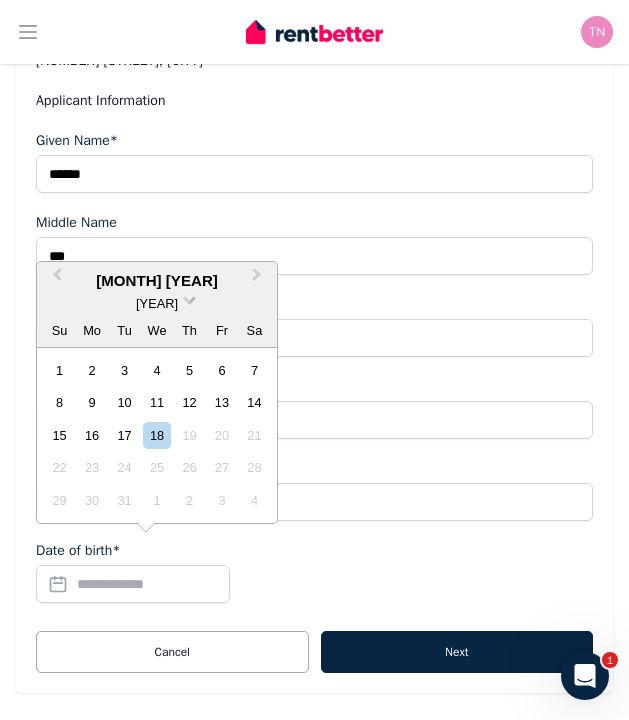 click at bounding box center [189, 298] 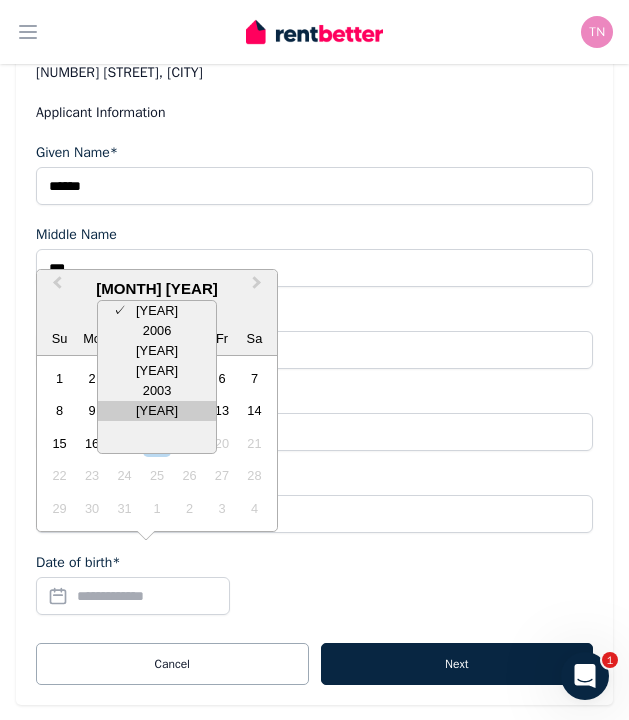 scroll, scrollTop: 332, scrollLeft: 0, axis: vertical 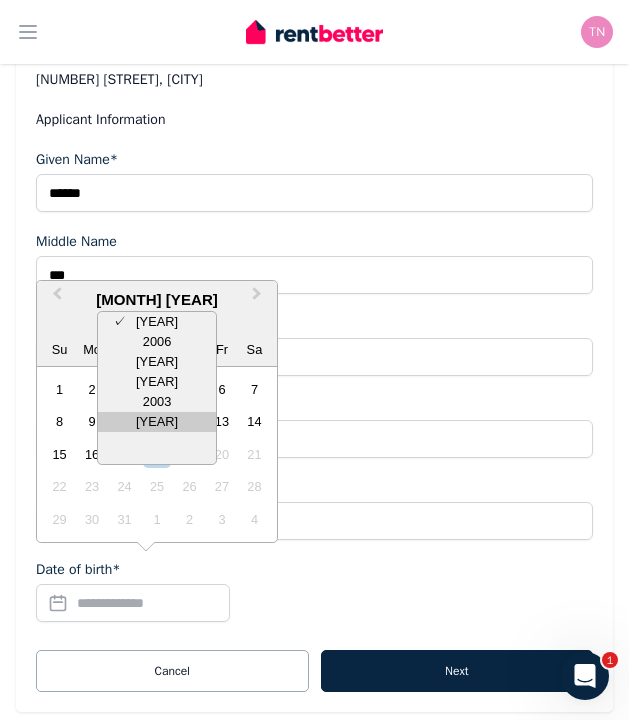 click on "[YEAR]" at bounding box center [157, 422] 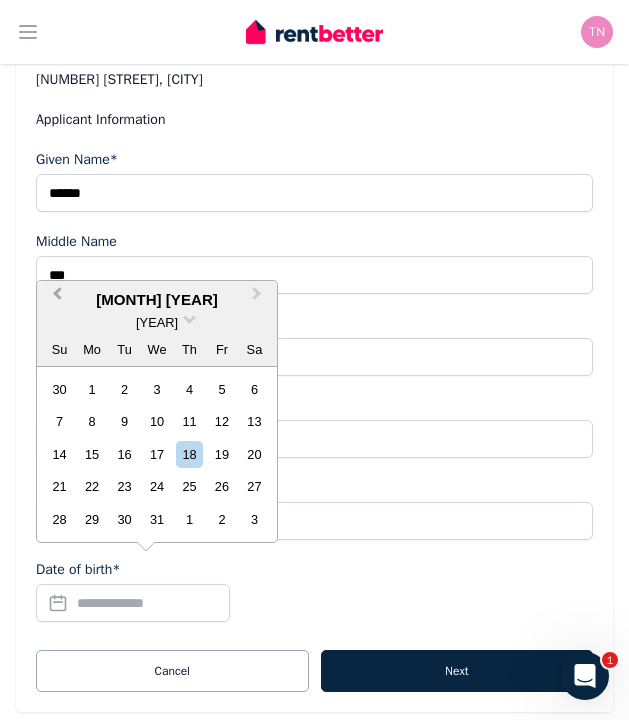 click on "Previous Month" at bounding box center [57, 298] 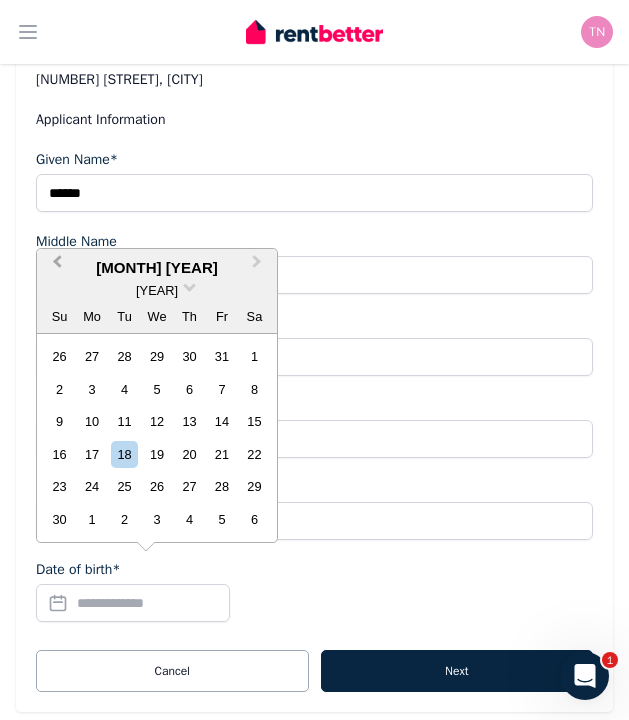 click on "Previous Month" at bounding box center (55, 267) 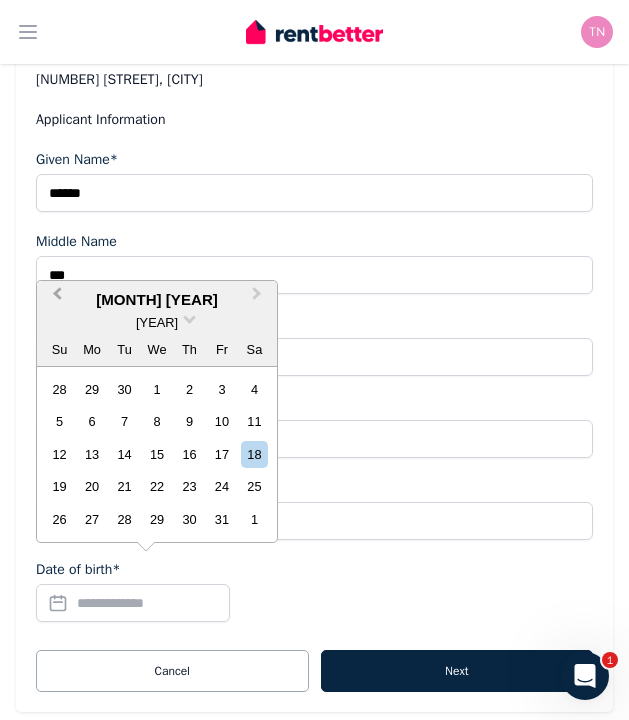 click on "Previous Month" at bounding box center (55, 299) 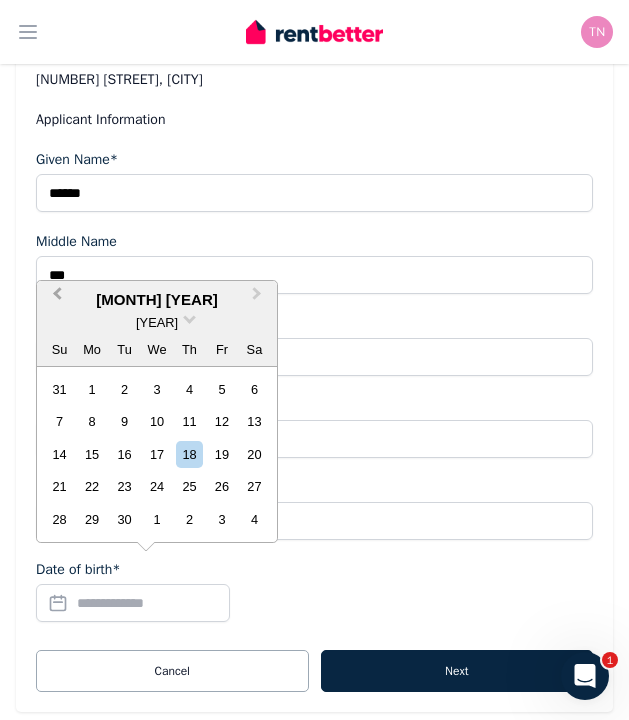 click on "Previous Month" at bounding box center [55, 299] 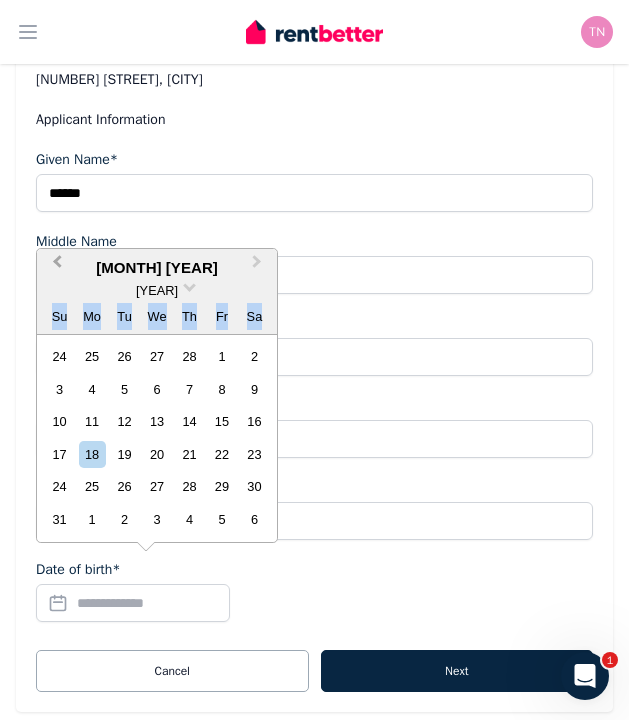 click on "Su Mo Tu We Th Fr Sa" at bounding box center (157, 317) 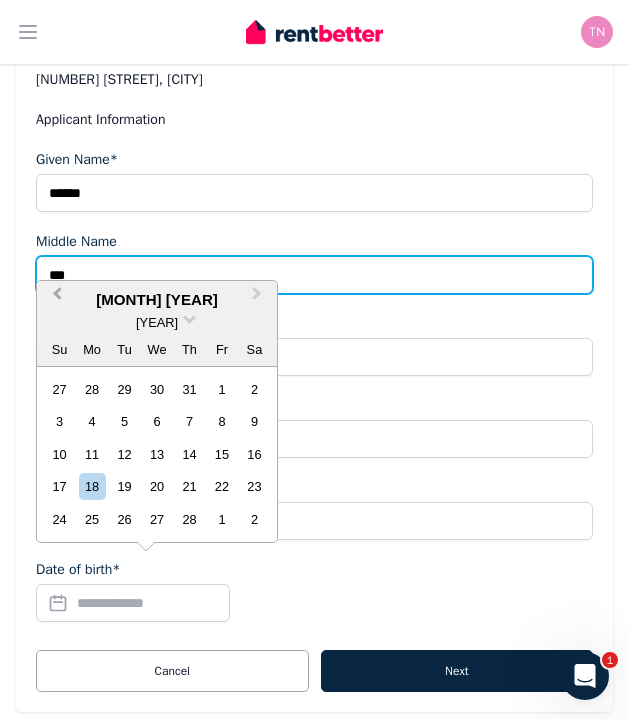 click on "***" at bounding box center (314, 275) 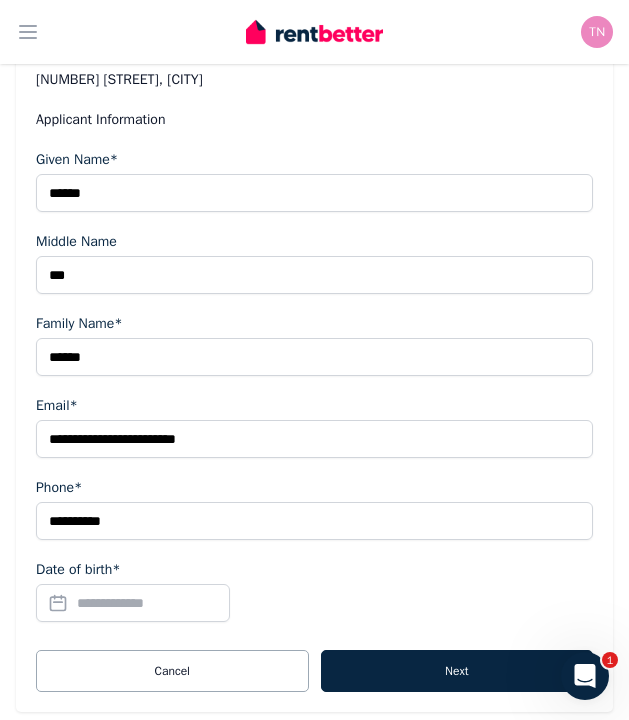 click on "Date of birth*" at bounding box center [133, 603] 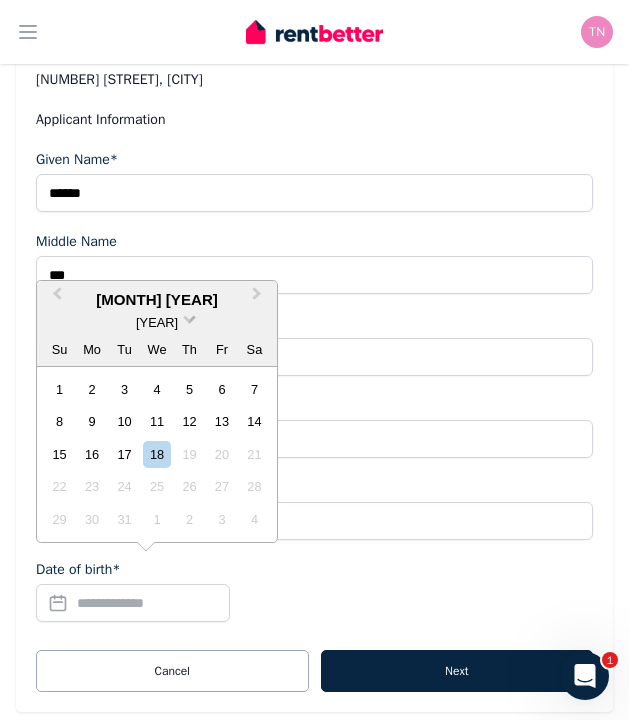 click at bounding box center [189, 317] 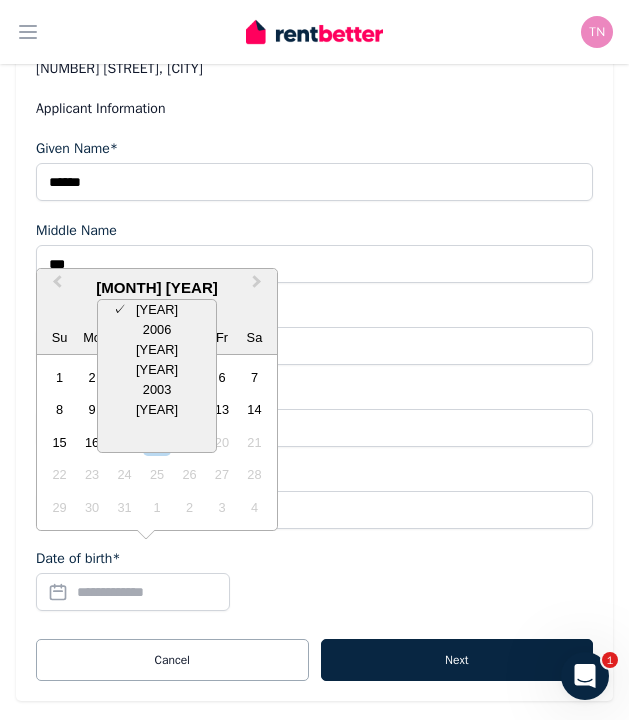 scroll, scrollTop: 344, scrollLeft: 0, axis: vertical 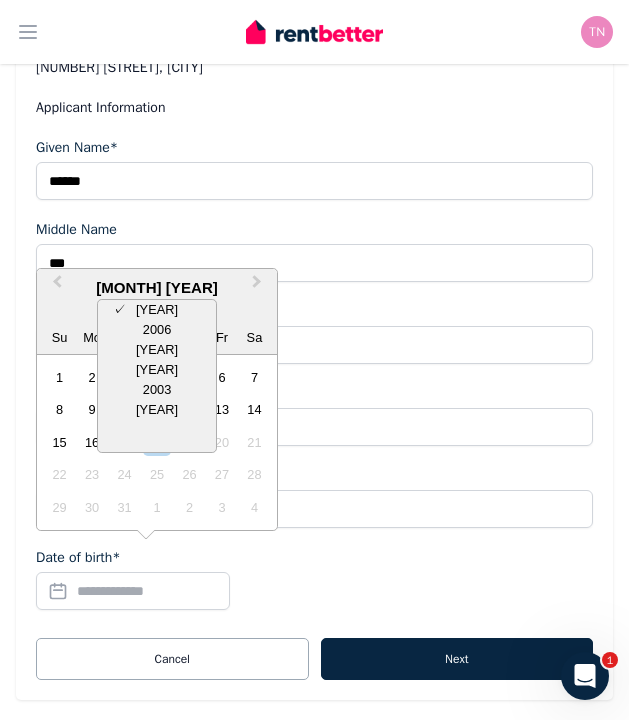 click on "[MONTH] [YEAR]" at bounding box center [157, 288] 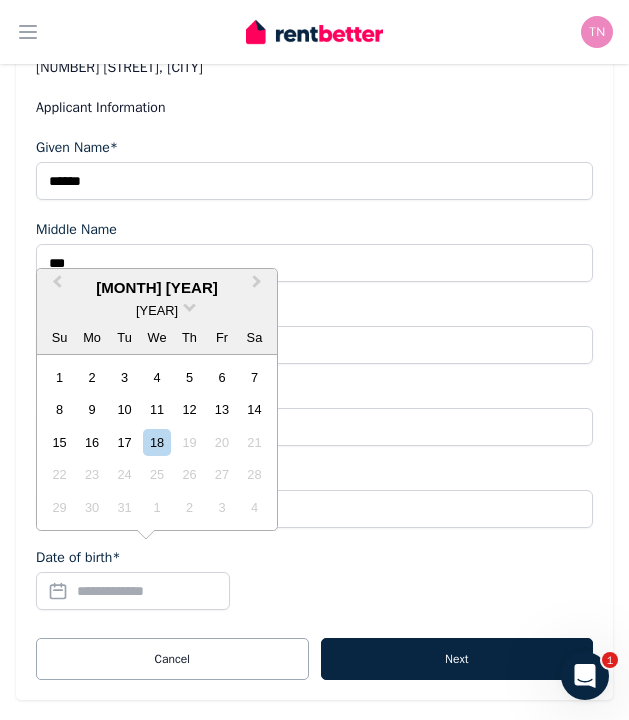 click on "[MONTH] [YEAR]" at bounding box center (157, 288) 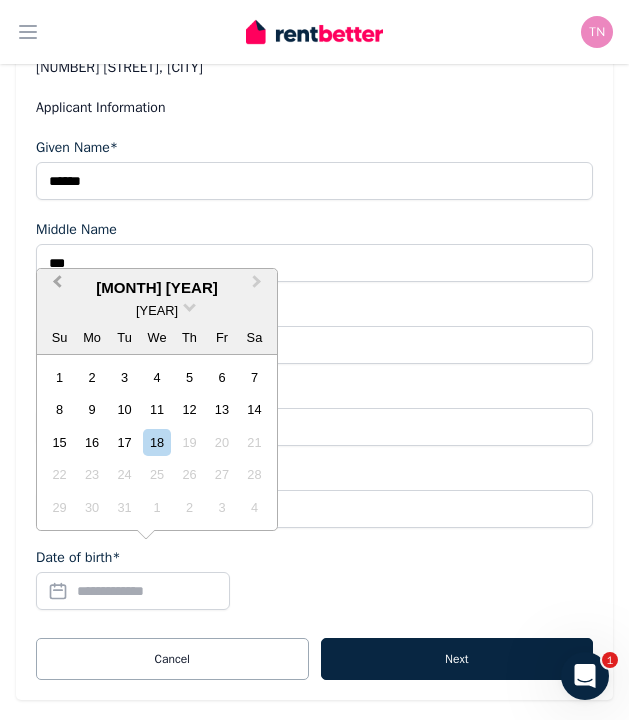 click on "Previous Month" at bounding box center (57, 286) 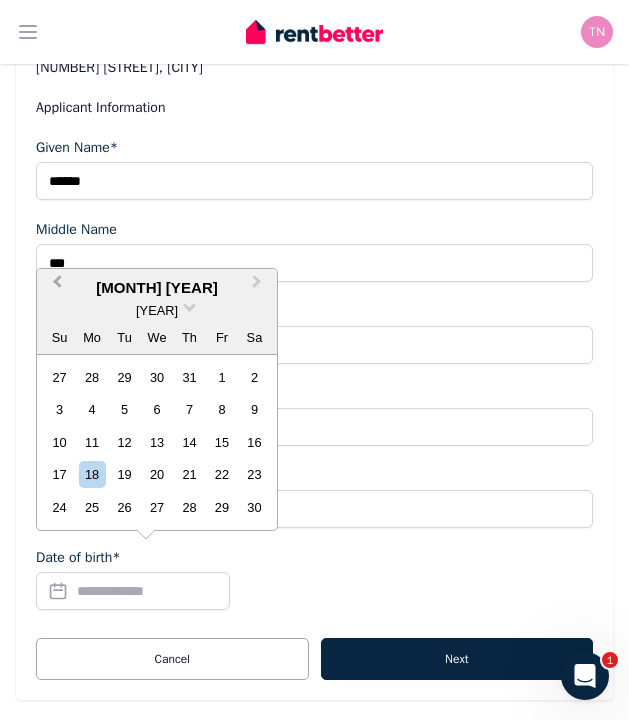 click on "Previous Month" at bounding box center [57, 286] 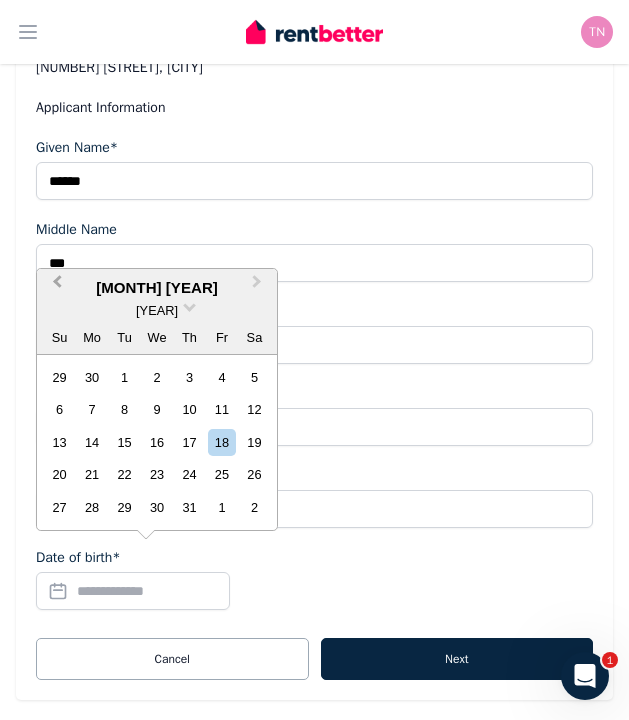 click on "Previous Month" at bounding box center [57, 286] 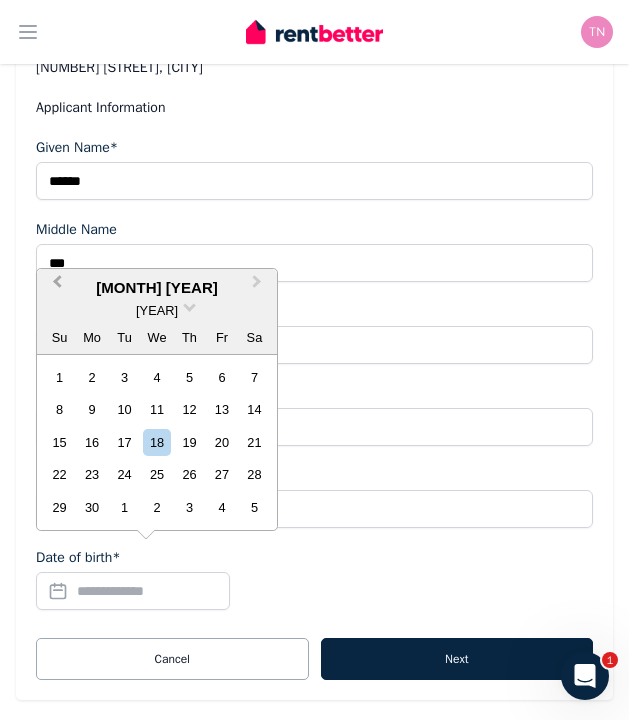 click on "Previous Month" at bounding box center [57, 286] 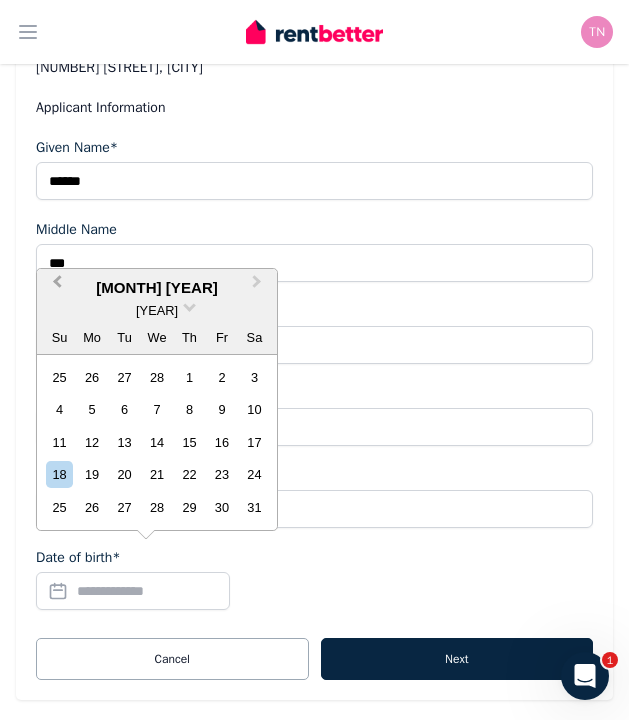 click on "Previous Month" at bounding box center (57, 286) 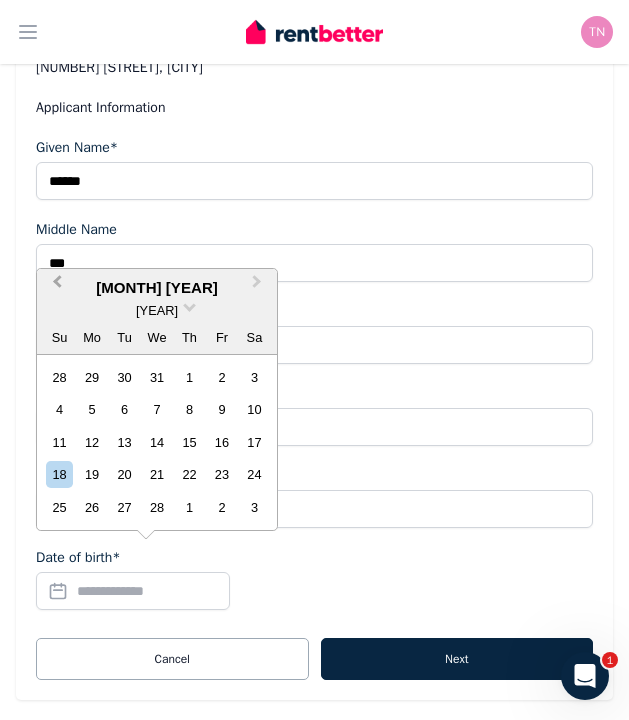 click on "Previous Month" at bounding box center [57, 286] 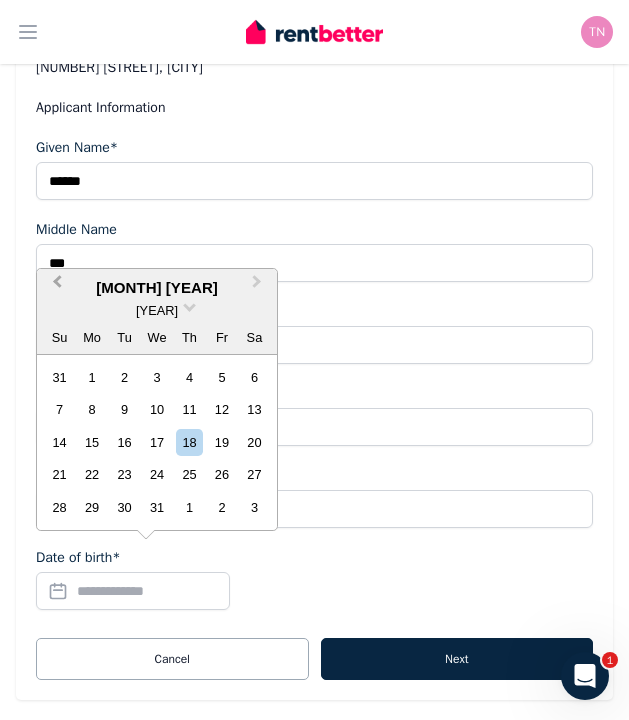 click on "Previous Month" at bounding box center (57, 286) 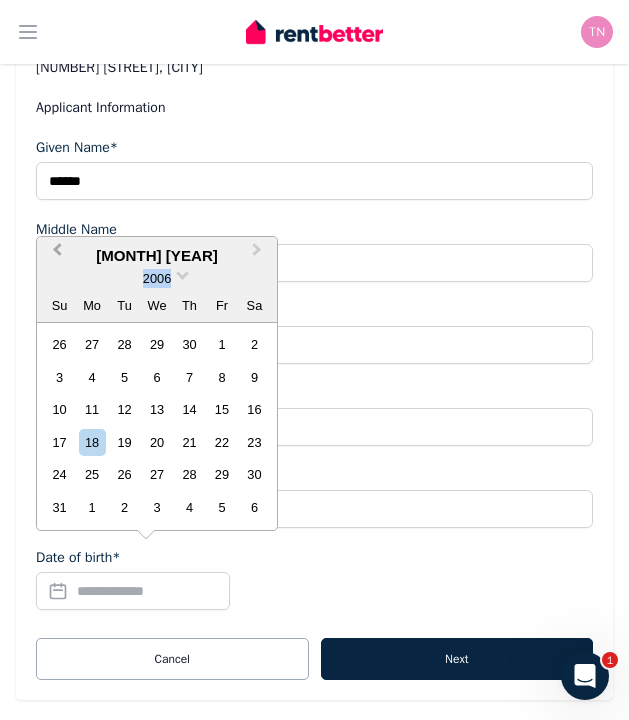 click on "2006" at bounding box center (157, 278) 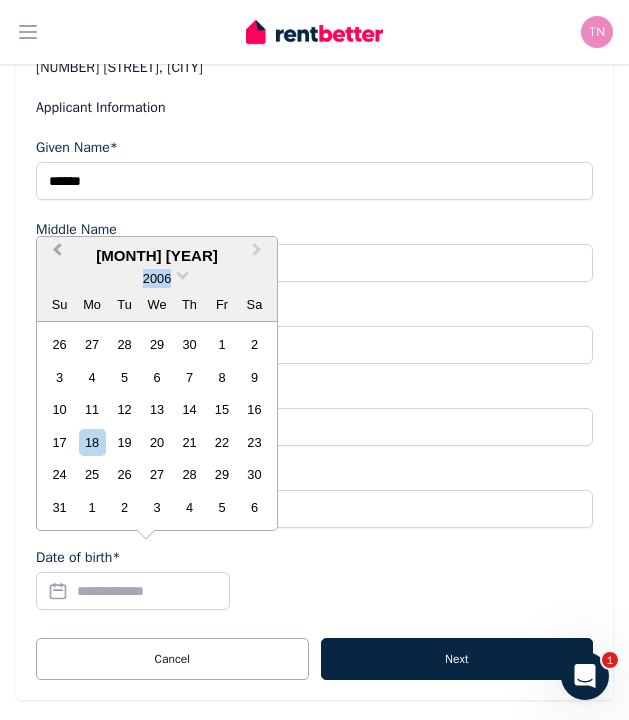 click on "Previous Month" at bounding box center (55, 255) 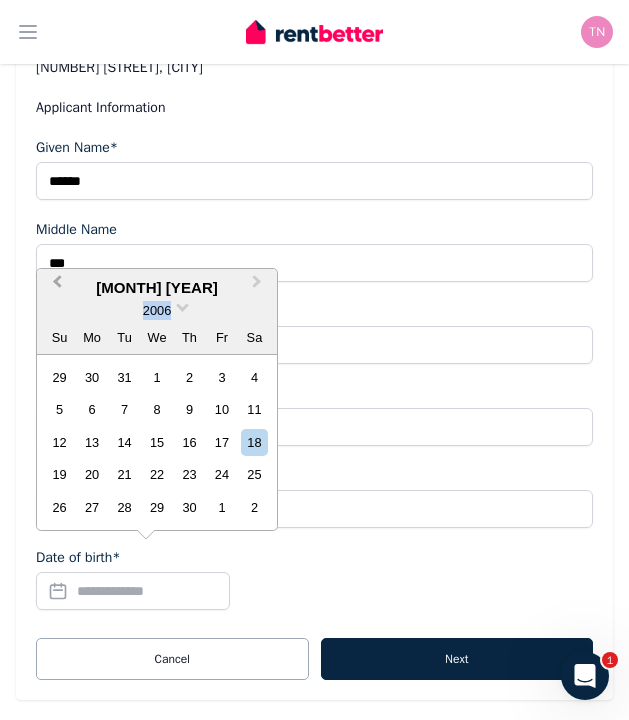 click on "Previous Month" at bounding box center (57, 286) 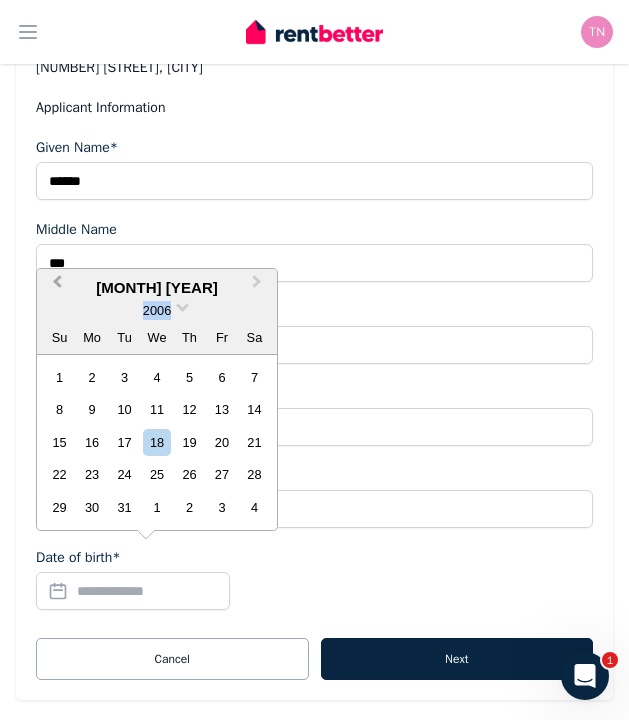 click on "Previous Month" at bounding box center (57, 286) 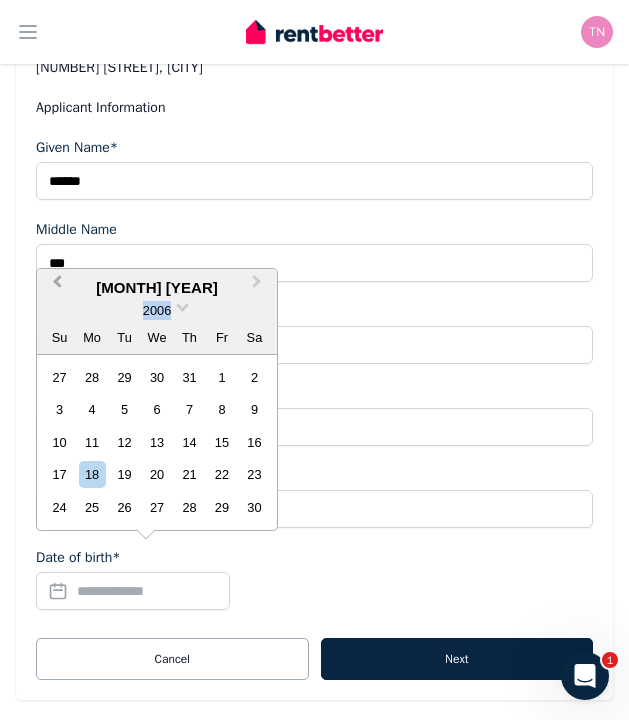 click on "Previous Month" at bounding box center (57, 286) 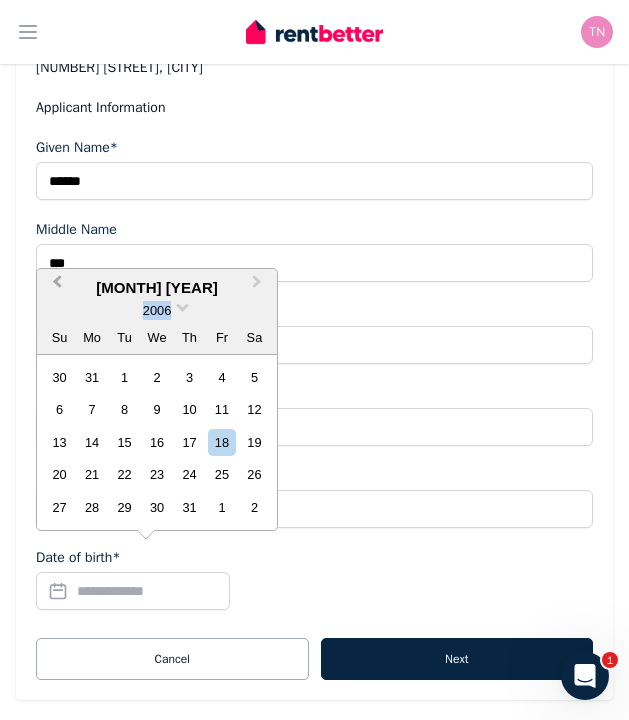 click on "Previous Month" at bounding box center [57, 286] 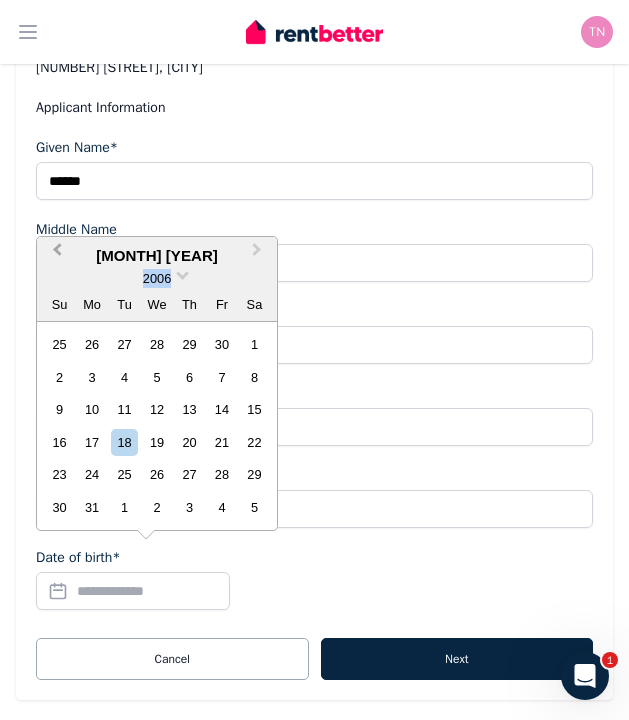 click on "Previous Month" at bounding box center (55, 255) 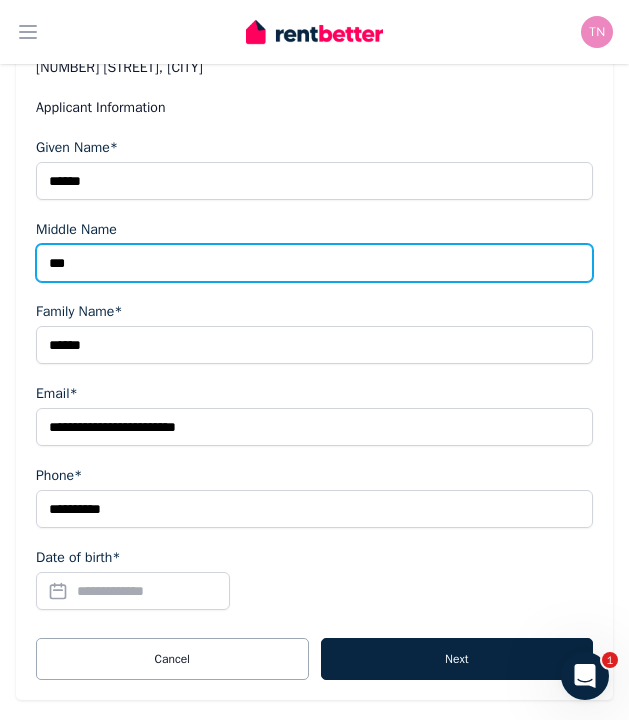 click on "***" at bounding box center (314, 263) 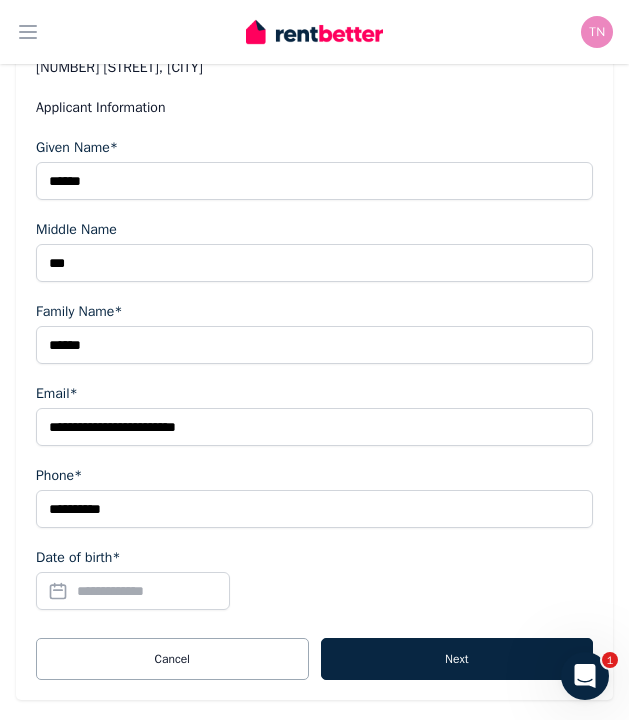 click on "Date of birth*" at bounding box center (133, 591) 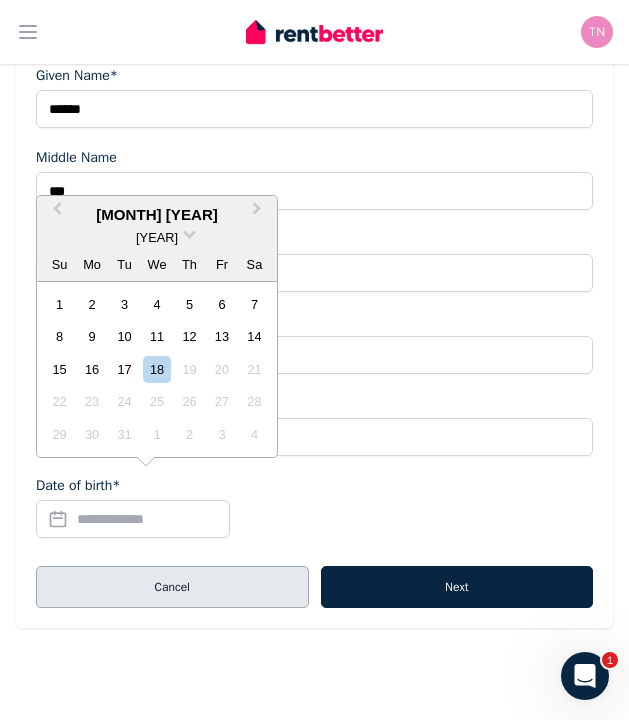 scroll, scrollTop: 416, scrollLeft: 0, axis: vertical 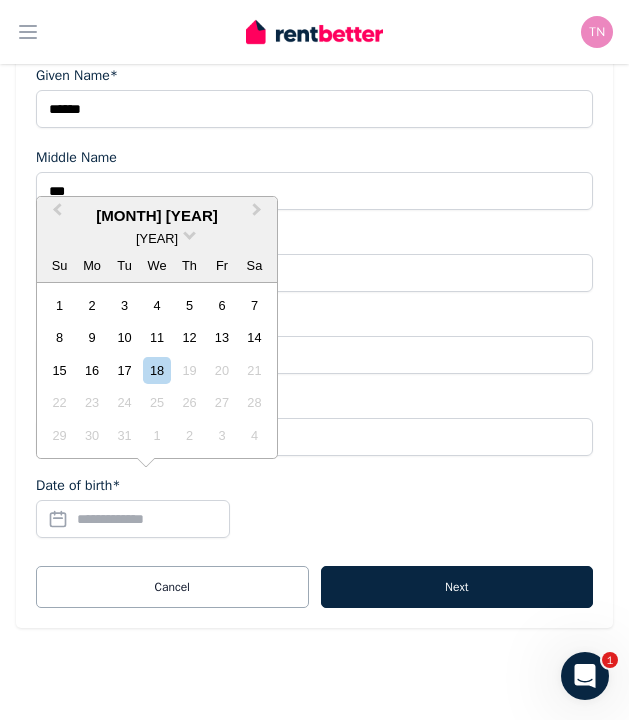 click on "[MONTH] [YEAR]" at bounding box center (157, 216) 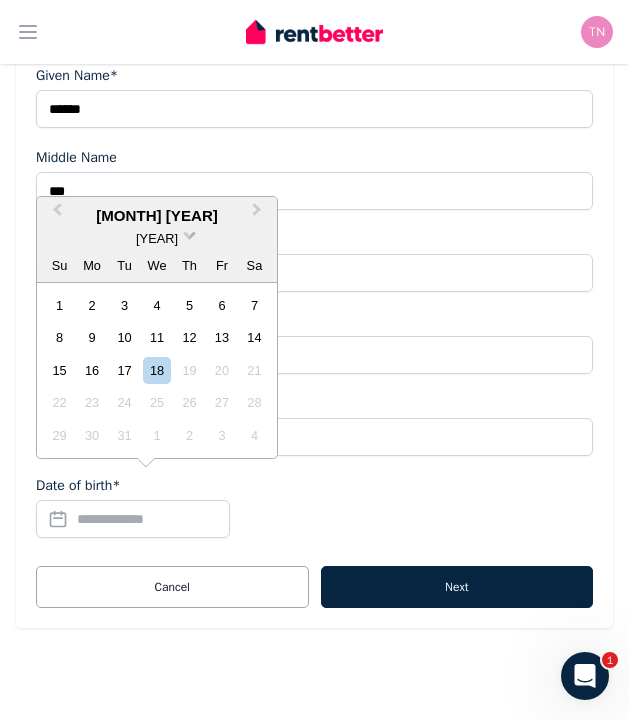 click on "[YEAR]" at bounding box center (157, 238) 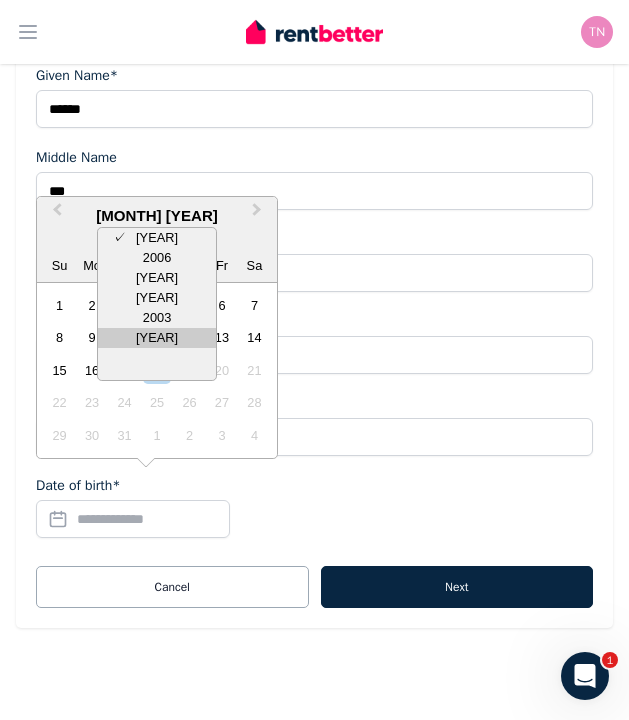 click on "[YEAR]" at bounding box center (157, 338) 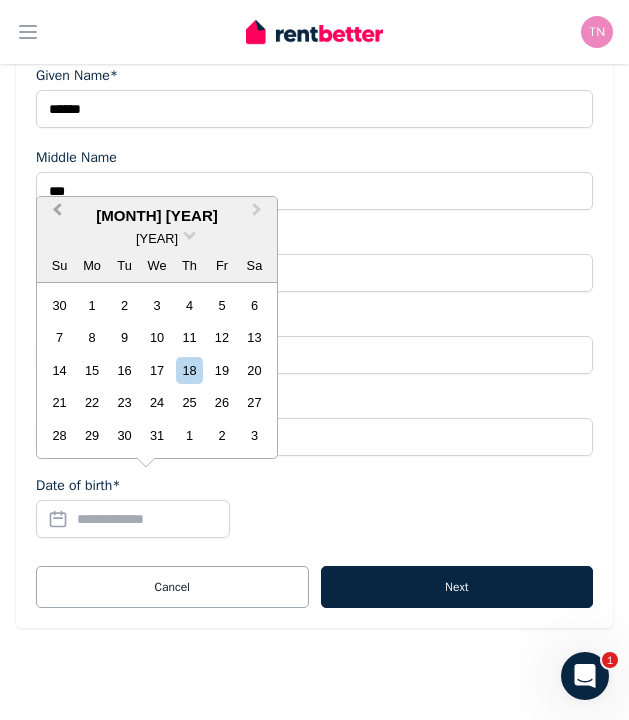 click on "Previous Month" at bounding box center [55, 215] 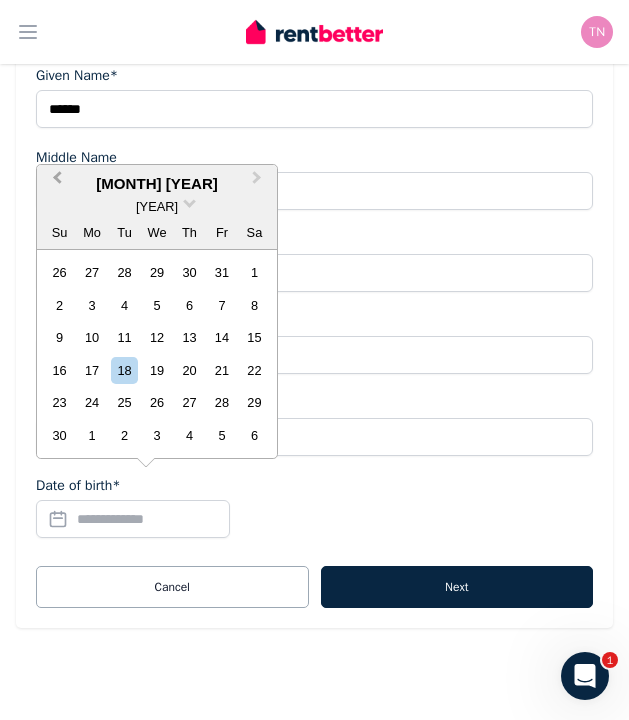 click on "Previous Month" at bounding box center (57, 182) 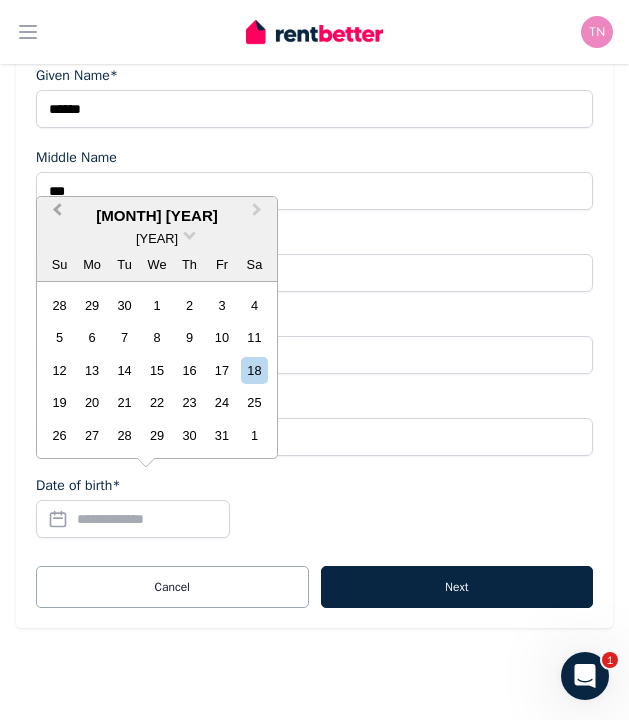 click on "Previous Month" at bounding box center [57, 214] 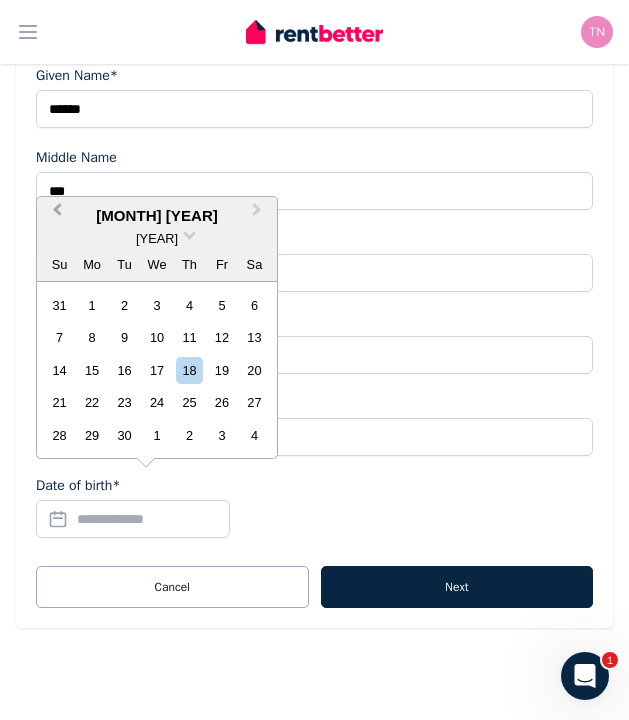click on "Previous Month" at bounding box center [57, 214] 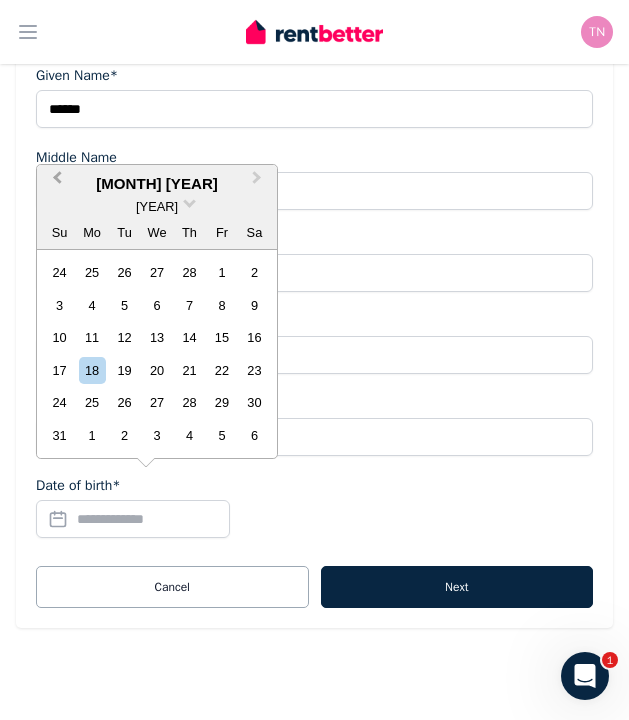 click on "Previous Month" at bounding box center (55, 183) 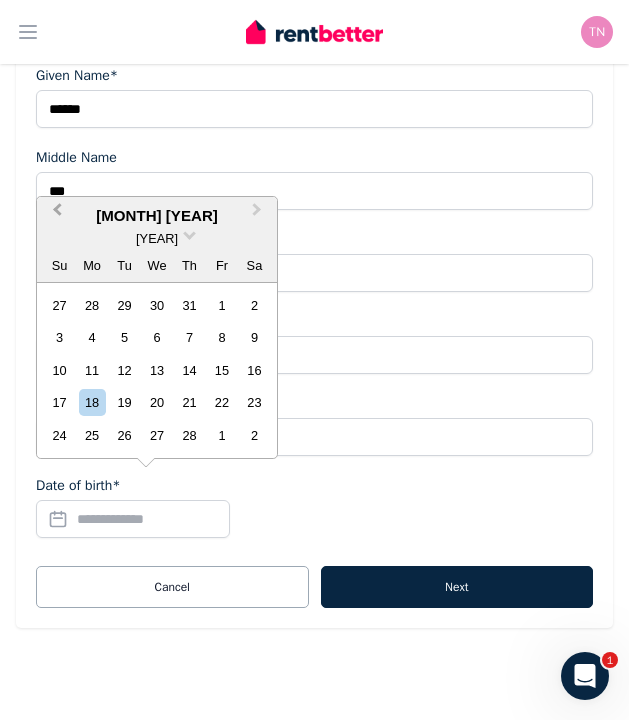 click on "Previous Month" at bounding box center [57, 214] 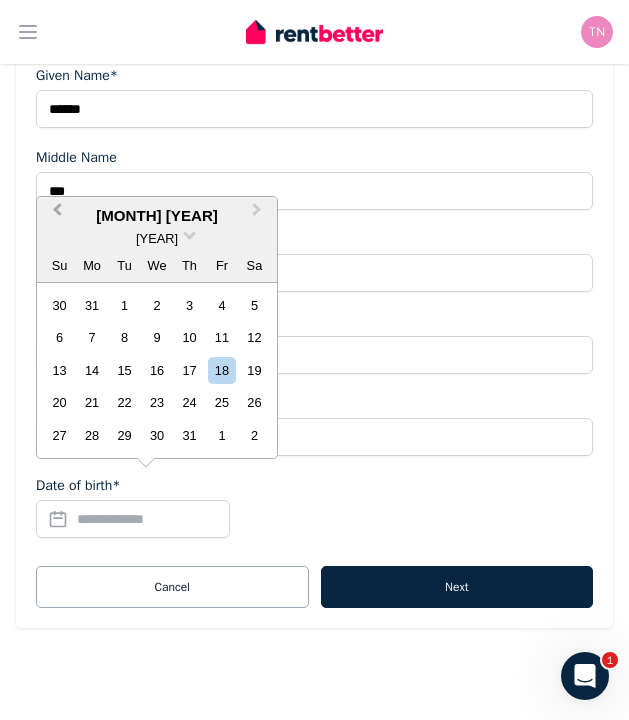 click on "Previous Month" at bounding box center (57, 214) 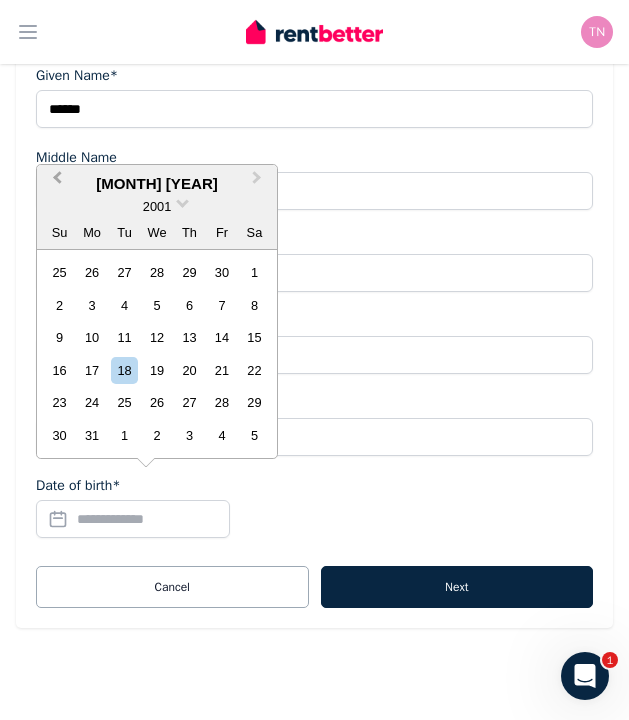 click on "Previous Month" at bounding box center [57, 182] 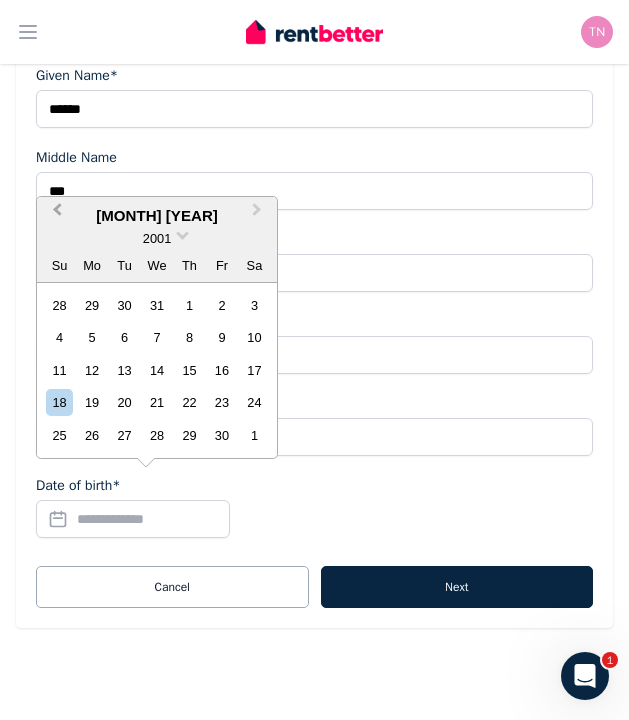 click on "Previous Month" at bounding box center (57, 214) 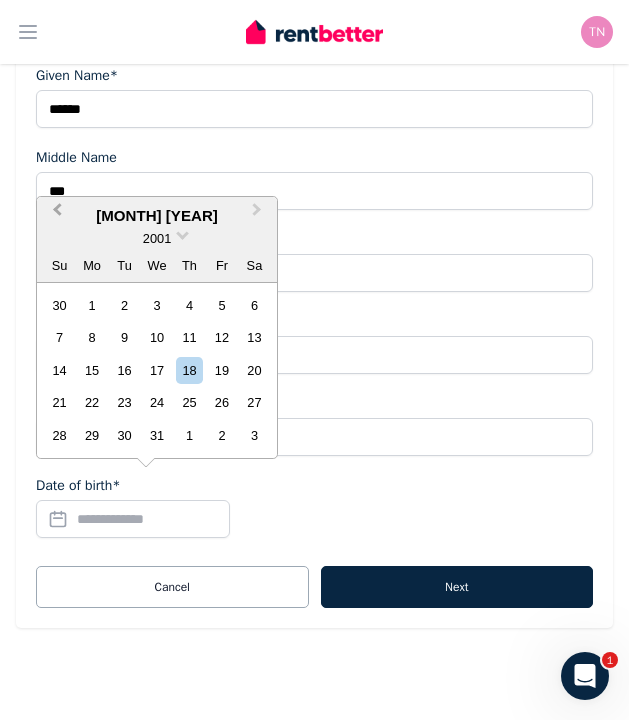 click on "Previous Month" at bounding box center [57, 214] 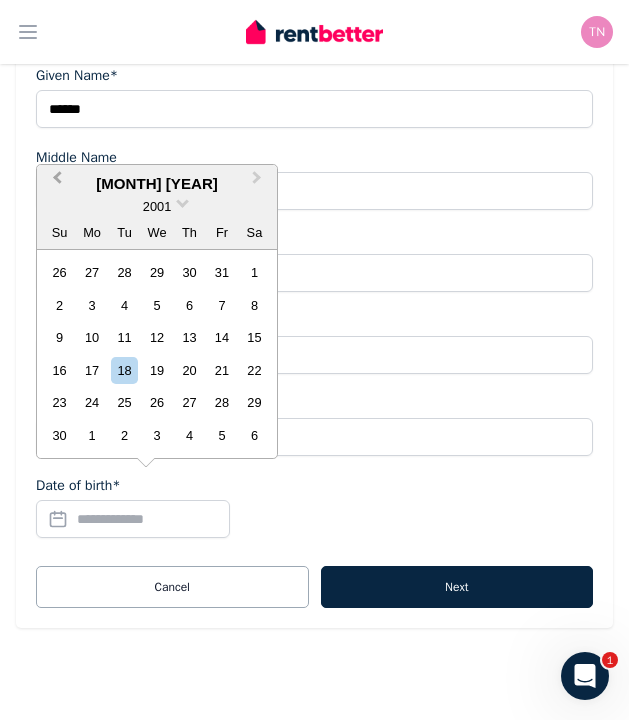 click on "Previous Month" at bounding box center [55, 183] 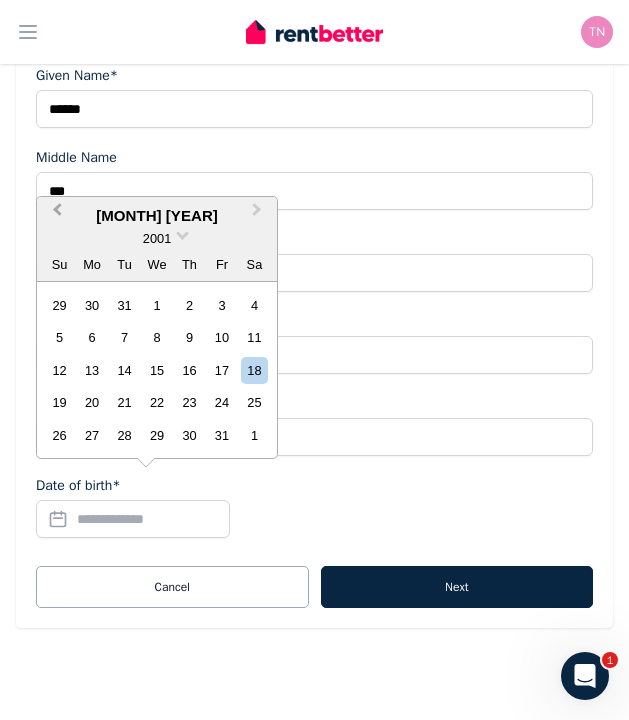 click on "Previous Month" at bounding box center [57, 214] 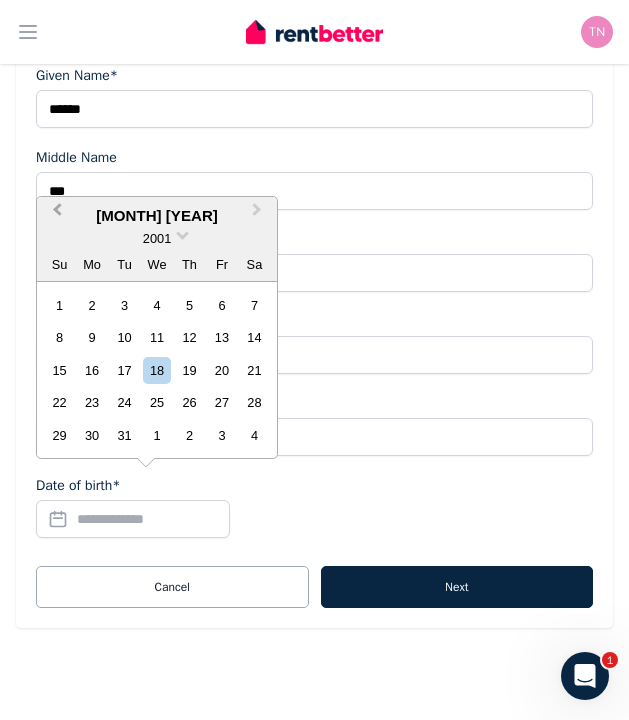 click on "Previous Month" at bounding box center (57, 214) 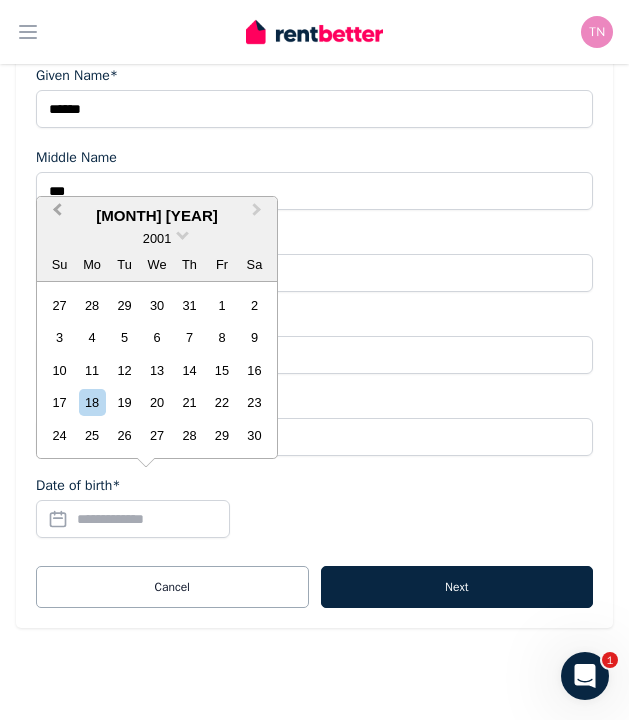 click on "Previous Month" at bounding box center (57, 214) 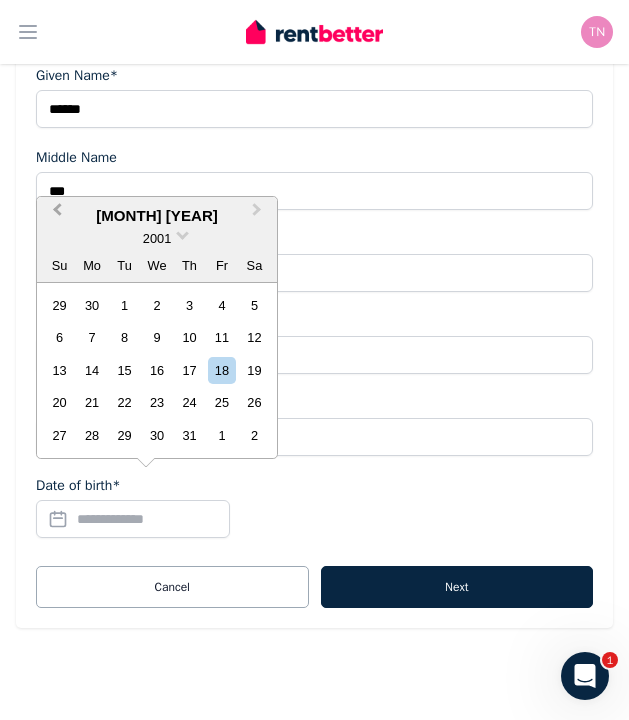 click on "Previous Month" at bounding box center [57, 214] 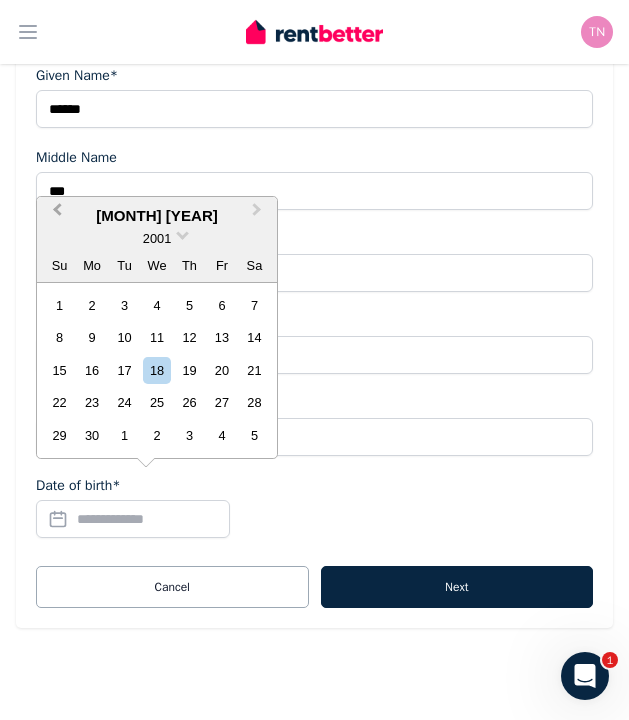 click on "Previous Month" at bounding box center [57, 214] 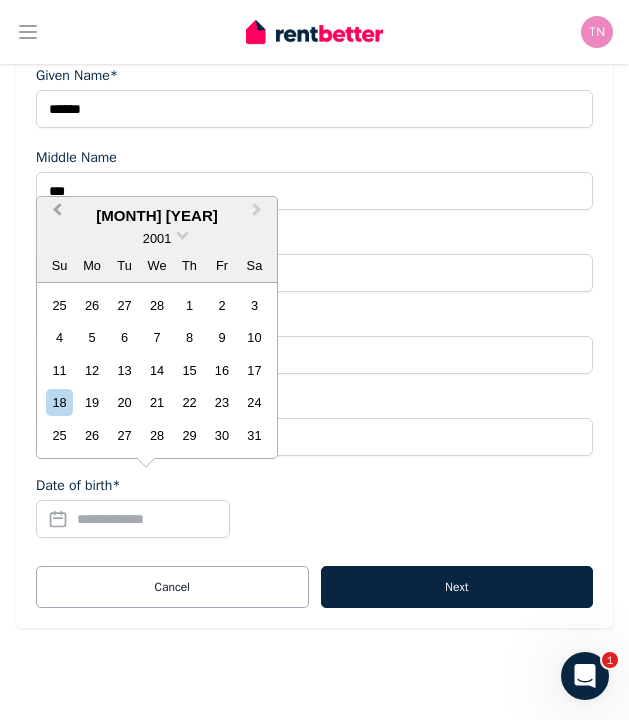 click on "Previous Month" at bounding box center (57, 214) 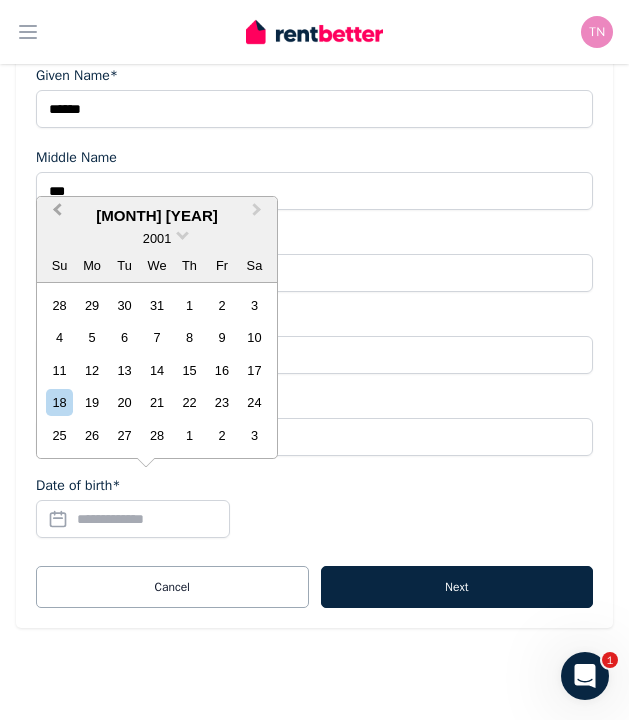 click on "Previous Month" at bounding box center [57, 214] 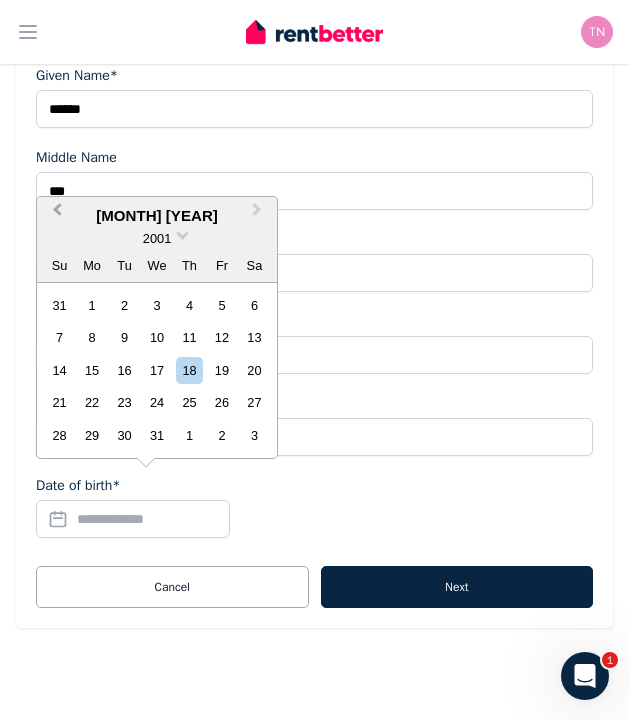 click on "Previous Month" at bounding box center [57, 214] 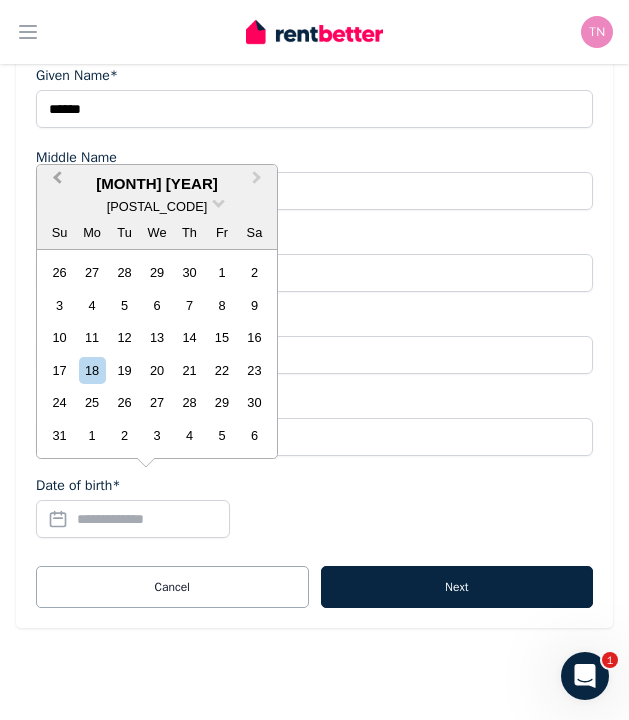 click on "Previous Month" at bounding box center (57, 182) 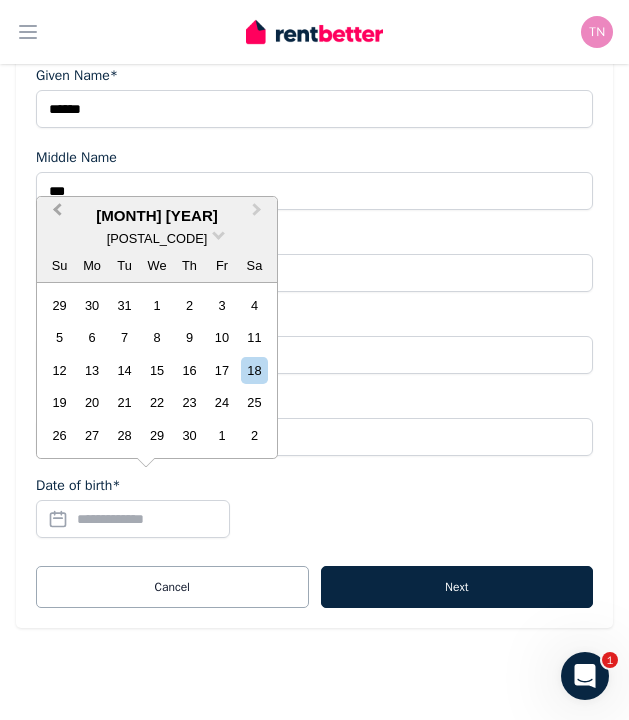 click on "Previous Month" at bounding box center (55, 215) 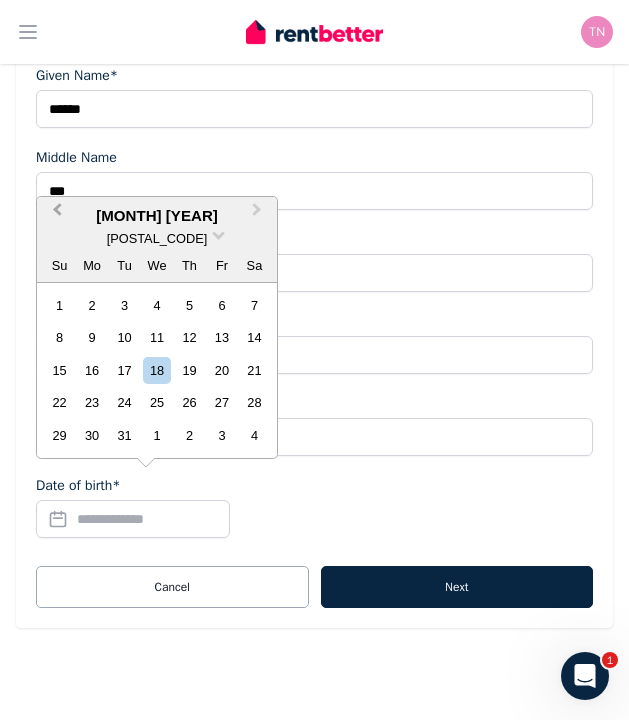 click on "Previous Month" at bounding box center (55, 215) 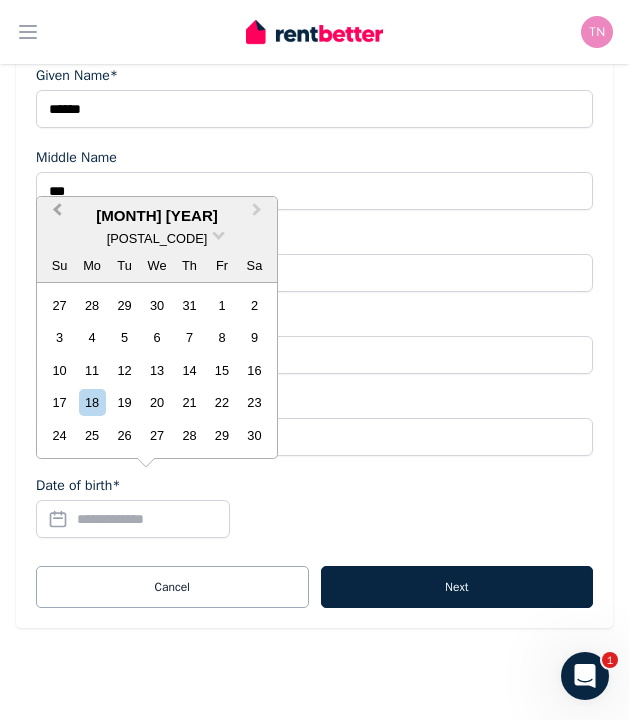 click on "Previous Month" at bounding box center (55, 215) 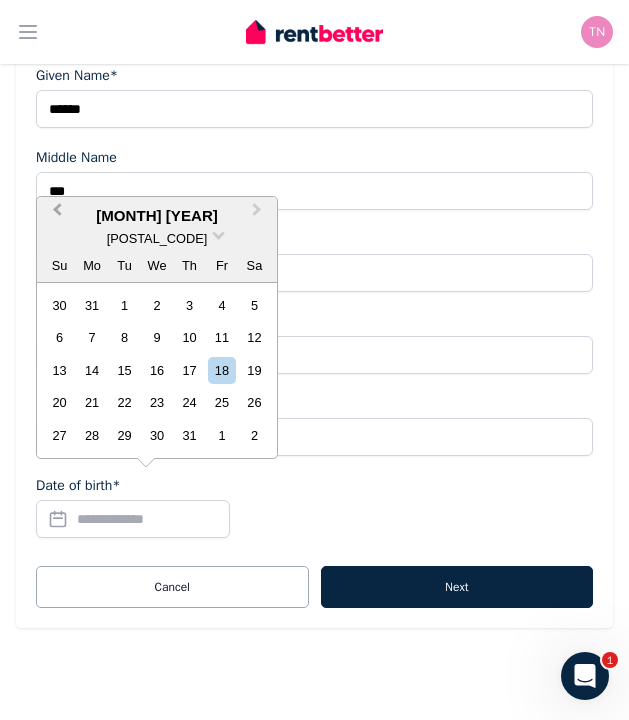 click on "Previous Month" at bounding box center (55, 215) 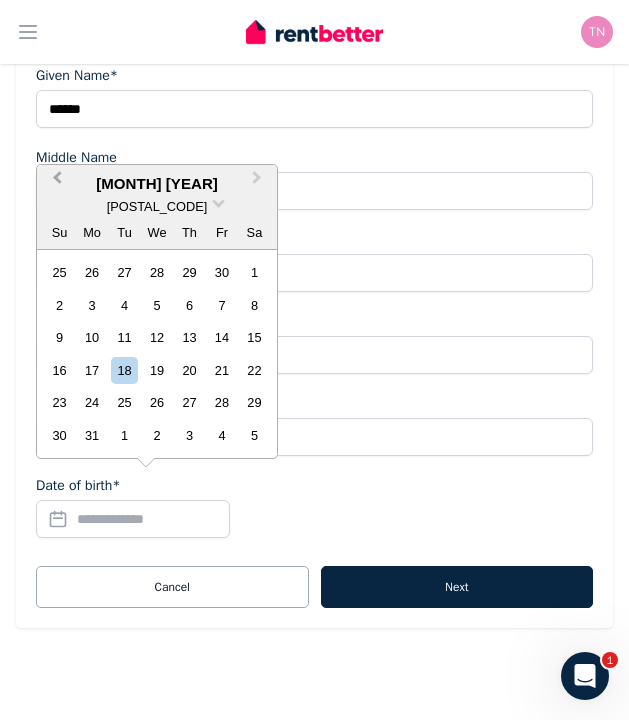 click on "Previous Month" at bounding box center (55, 183) 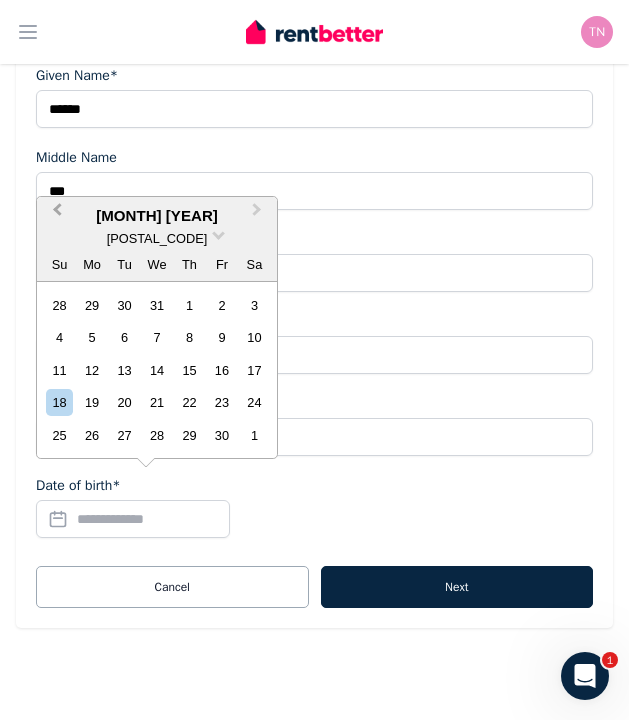 click on "Previous Month" at bounding box center [57, 214] 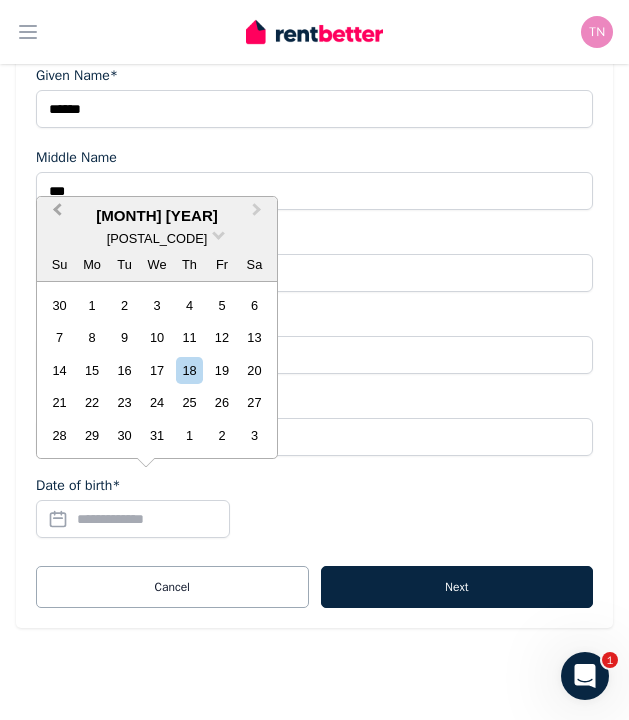 click on "Previous Month" at bounding box center (57, 214) 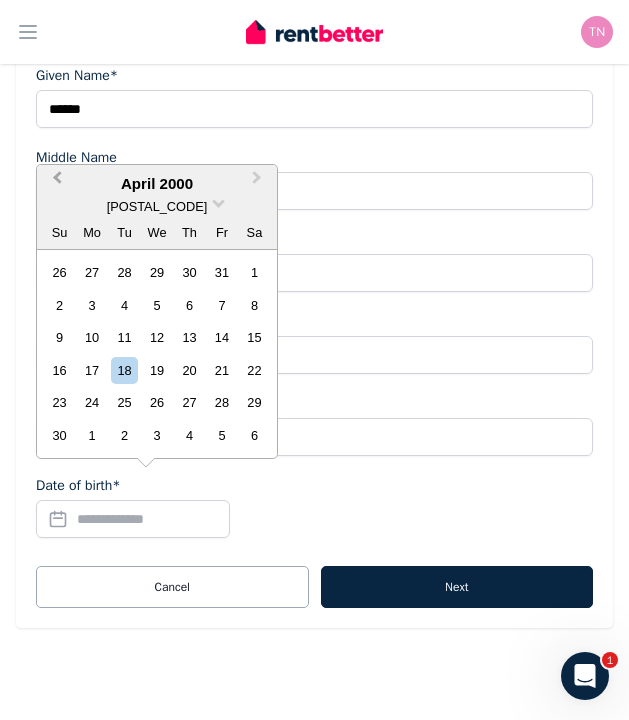 click on "Previous Month" at bounding box center (55, 183) 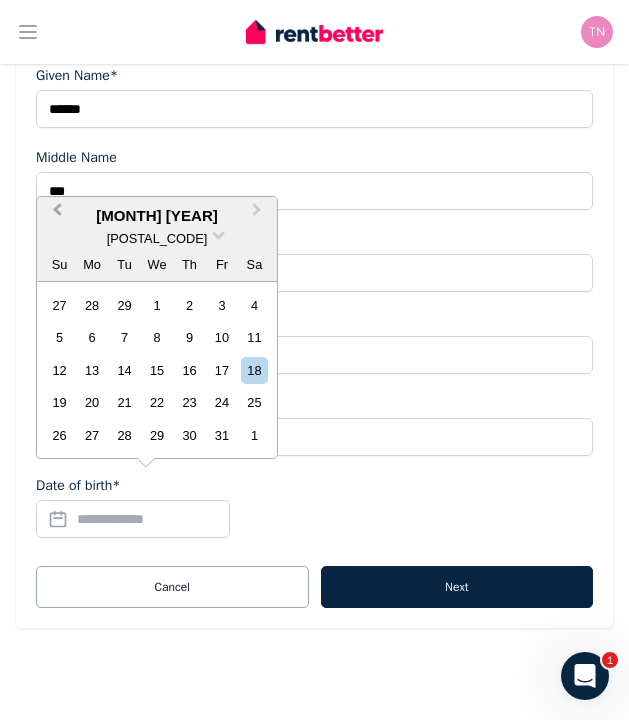 click on "Previous Month" at bounding box center (57, 214) 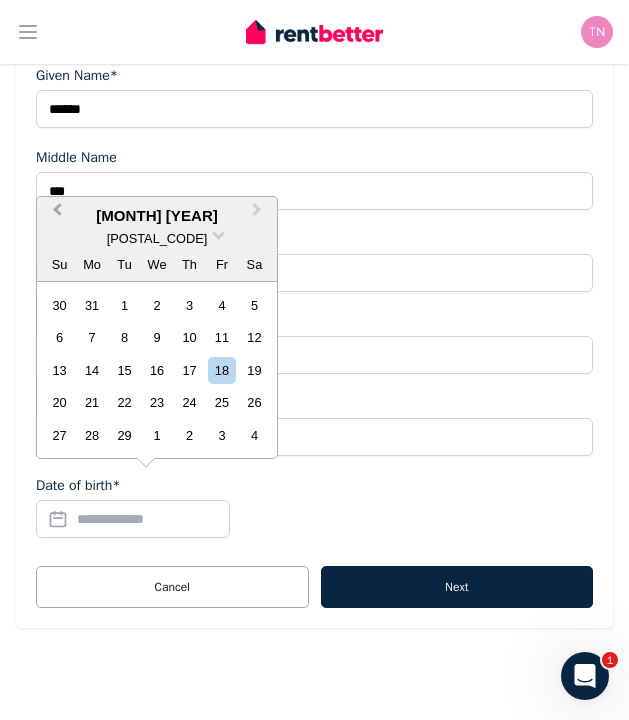 click on "Previous Month" at bounding box center (57, 214) 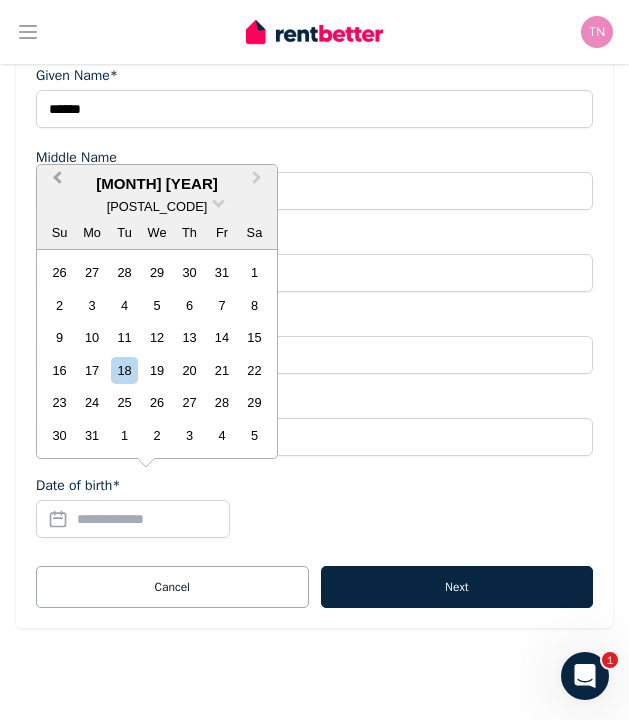 click on "Previous Month" at bounding box center (57, 182) 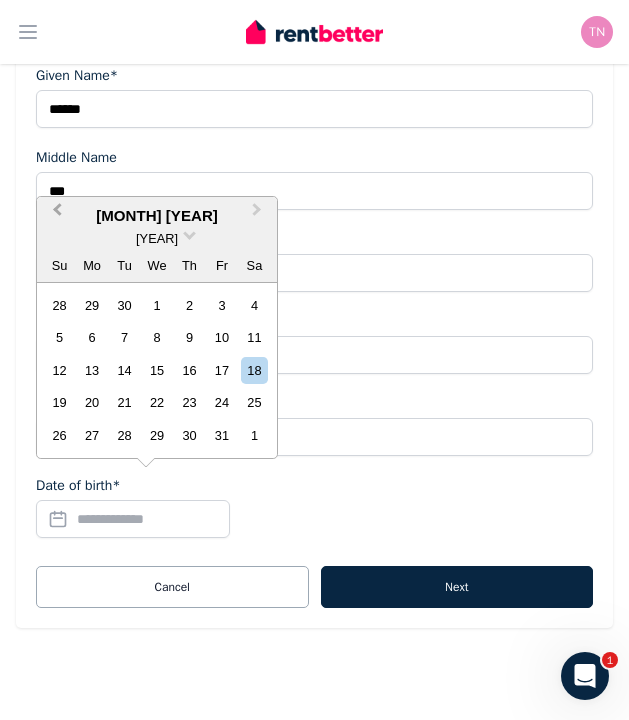 click on "Previous Month" at bounding box center (57, 214) 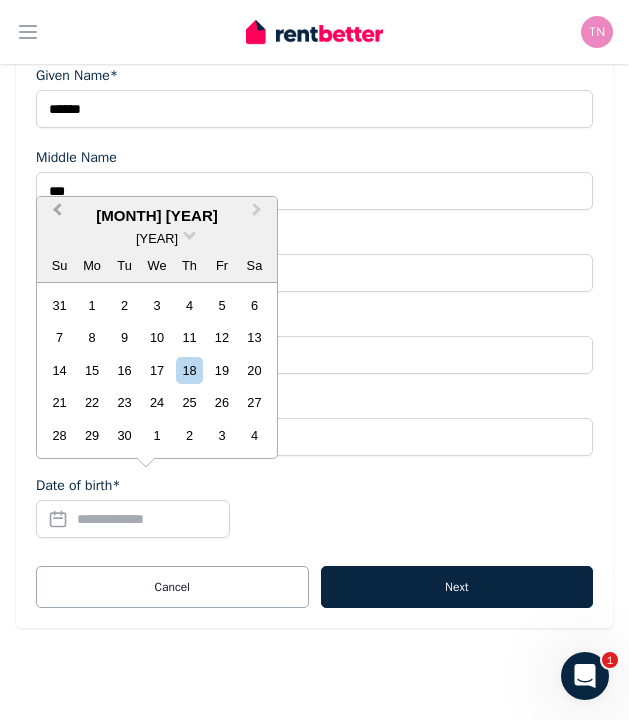 click on "Previous Month" at bounding box center (57, 214) 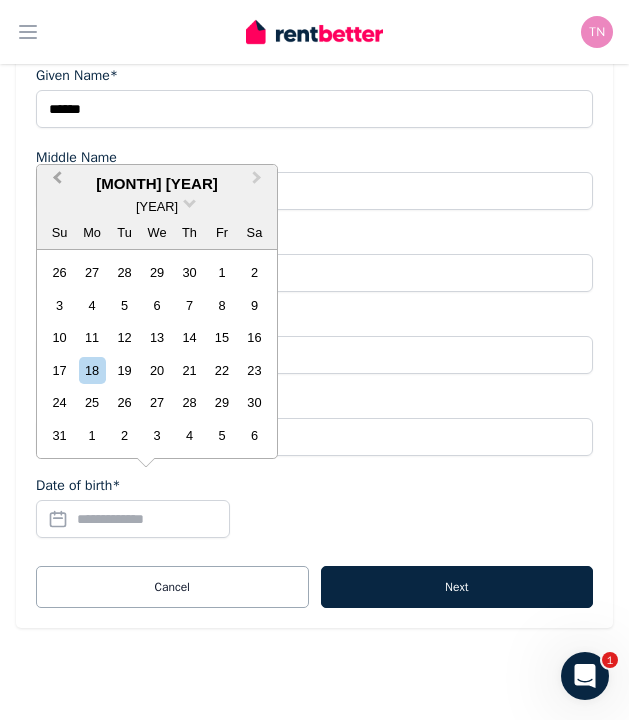 click on "Previous Month" at bounding box center (55, 183) 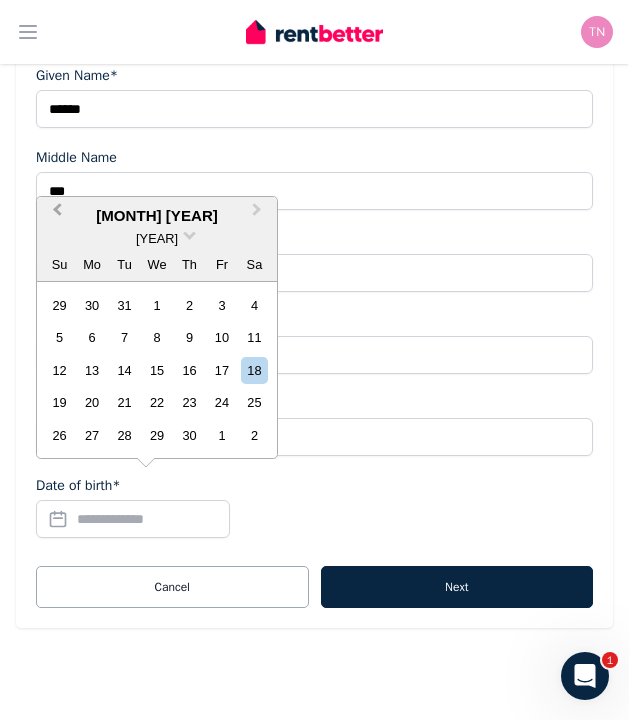 click on "Previous Month" at bounding box center (57, 214) 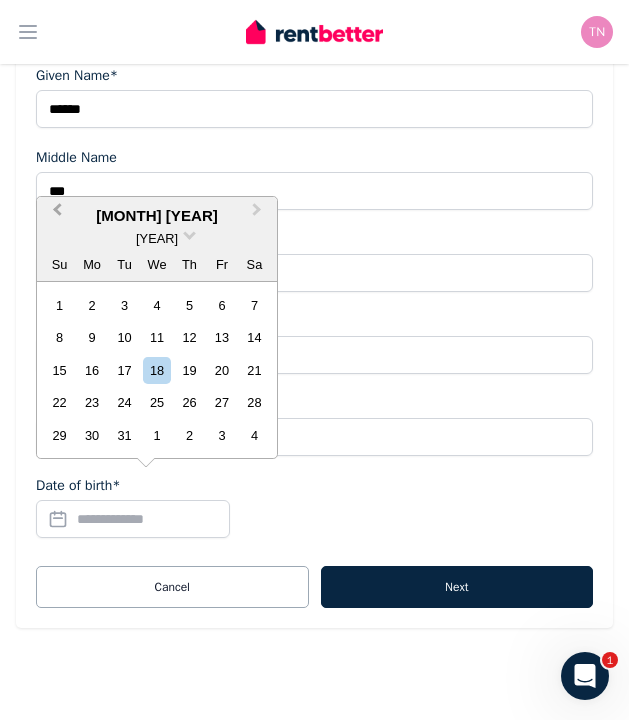 click on "Previous Month" at bounding box center [57, 214] 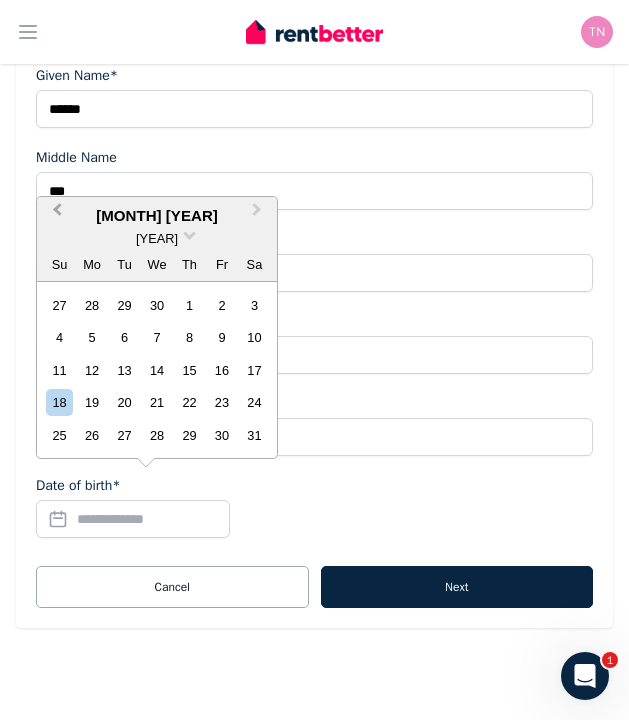 click on "Previous Month" at bounding box center [57, 214] 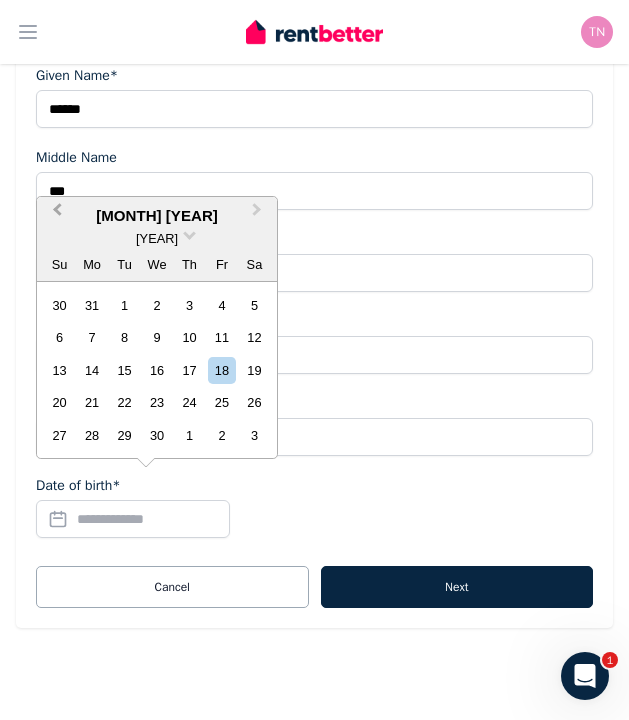 click on "Previous Month" at bounding box center (57, 214) 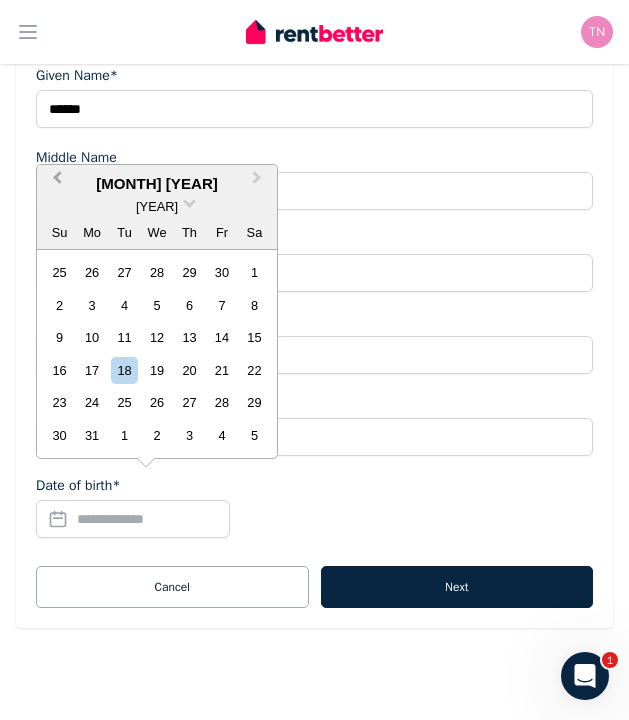 click on "Previous Month" at bounding box center (55, 183) 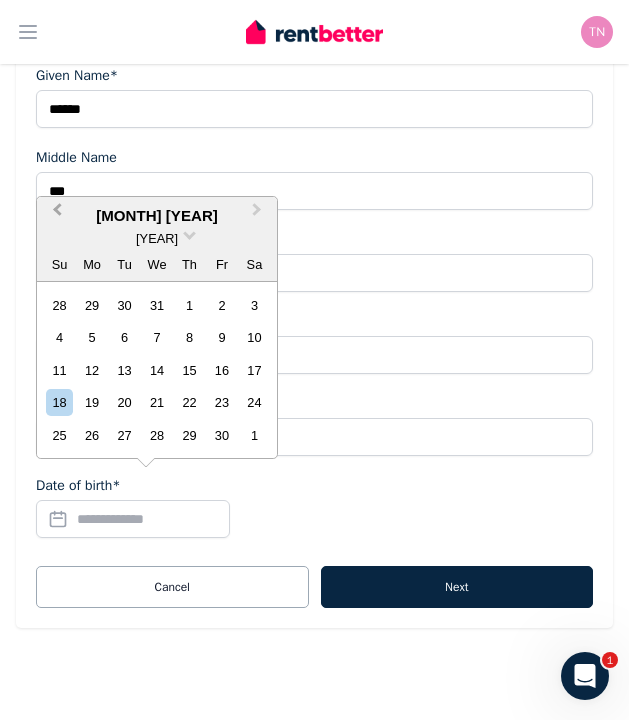 click on "Previous Month" at bounding box center [55, 215] 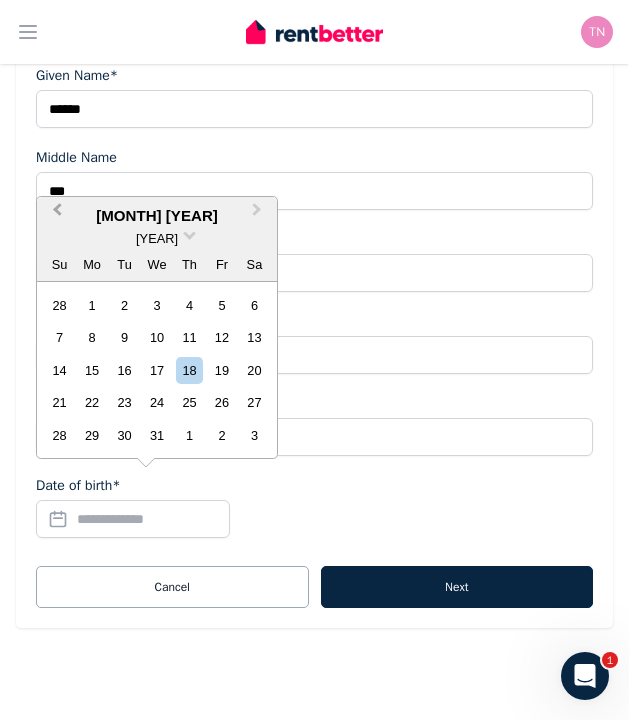 click on "Previous Month" at bounding box center [55, 215] 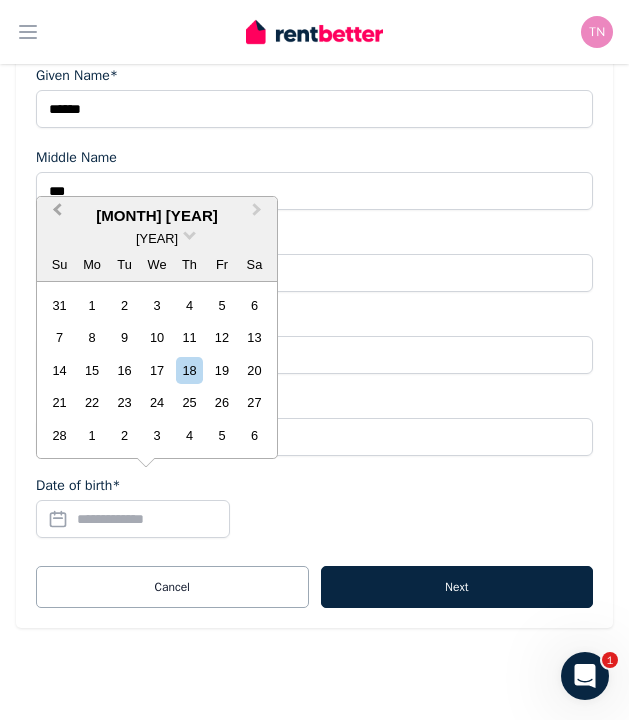 click on "Previous Month" at bounding box center (55, 215) 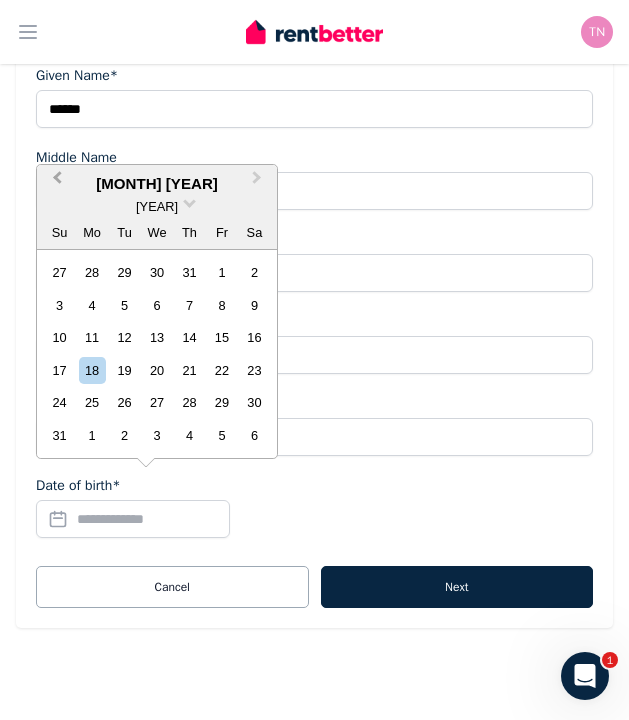 click on "Previous Month" at bounding box center [55, 183] 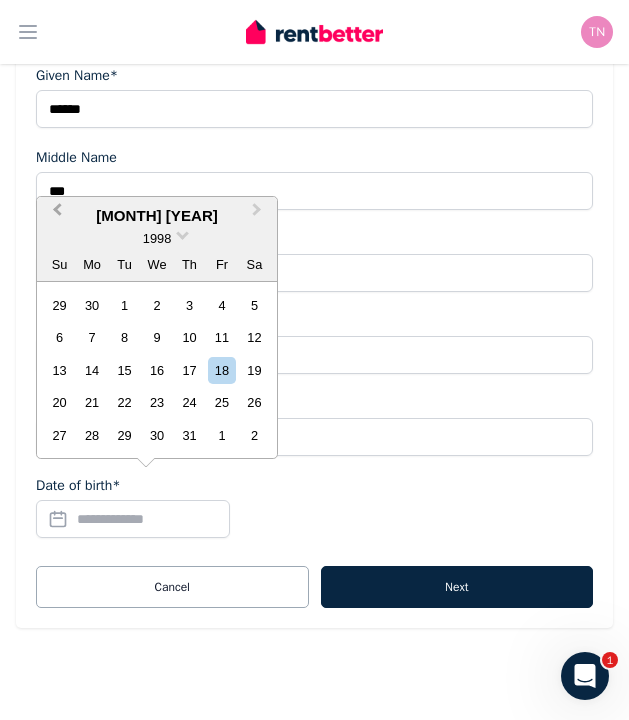 click on "Previous Month" at bounding box center (57, 214) 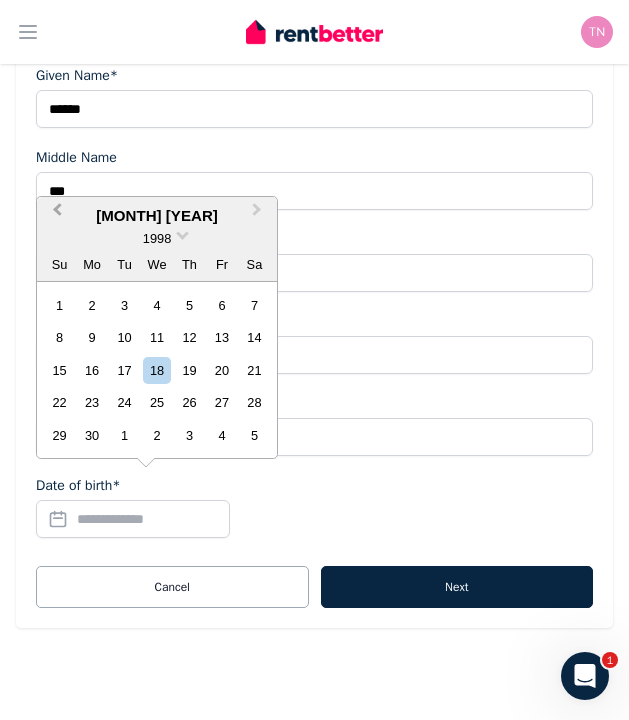 click on "Previous Month" at bounding box center (57, 214) 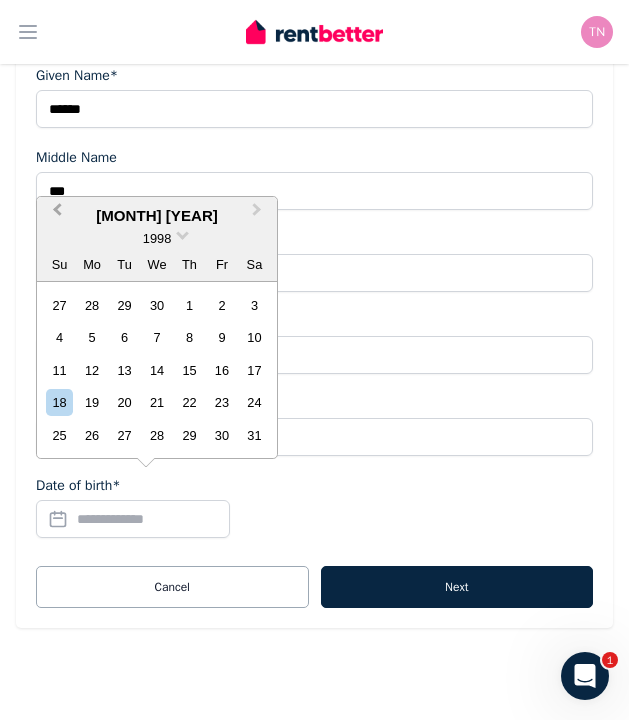 click on "Previous Month" at bounding box center (57, 214) 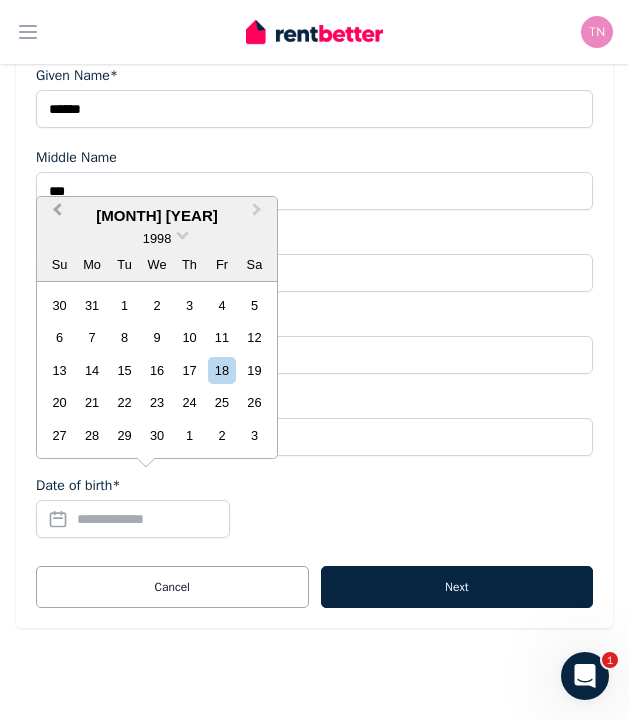 click on "Previous Month" at bounding box center [57, 214] 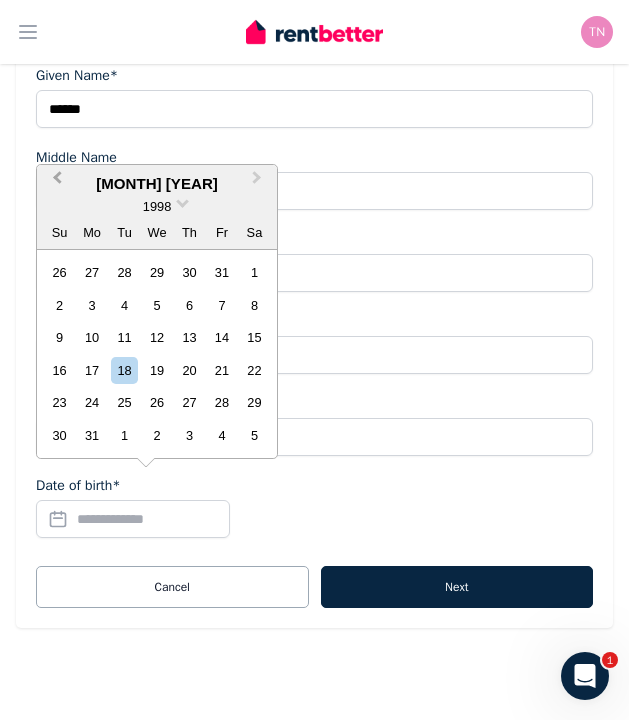 click on "Previous Month" at bounding box center (55, 183) 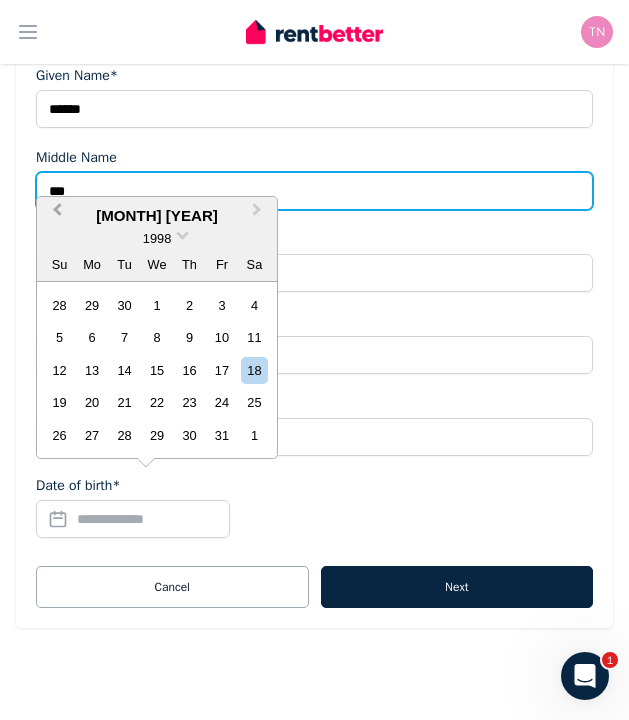 click on "***" at bounding box center (314, 191) 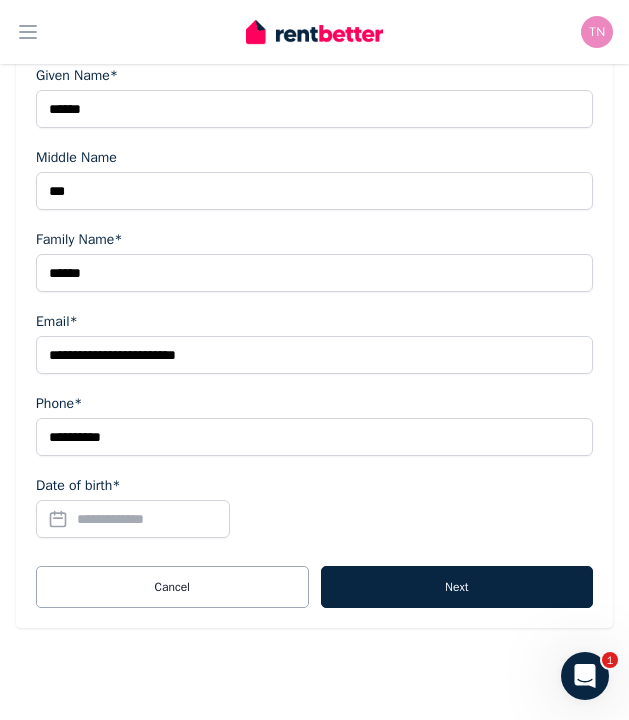 click on "Date of birth*" at bounding box center [314, 511] 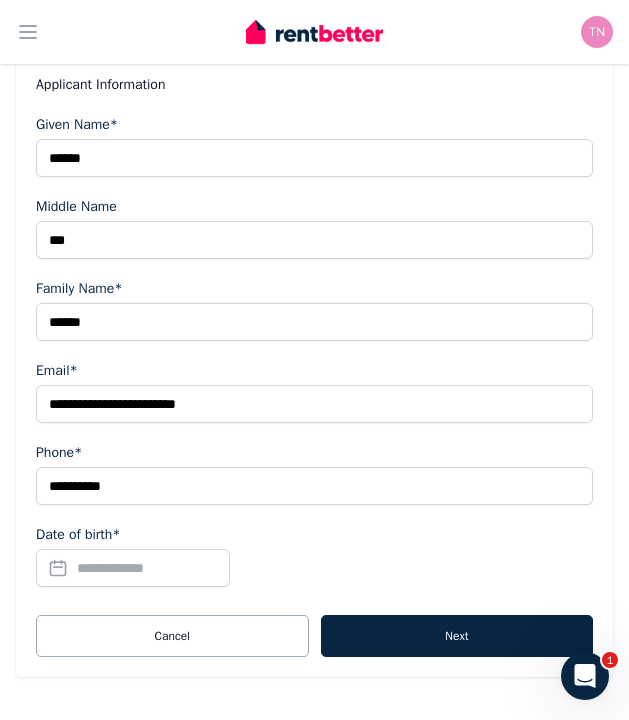 scroll, scrollTop: 369, scrollLeft: 0, axis: vertical 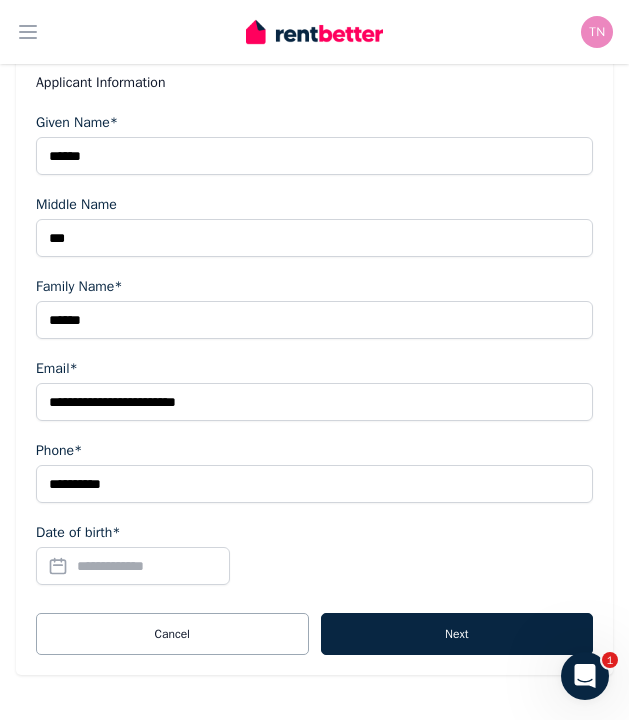 click on "Date of birth*" at bounding box center (133, 566) 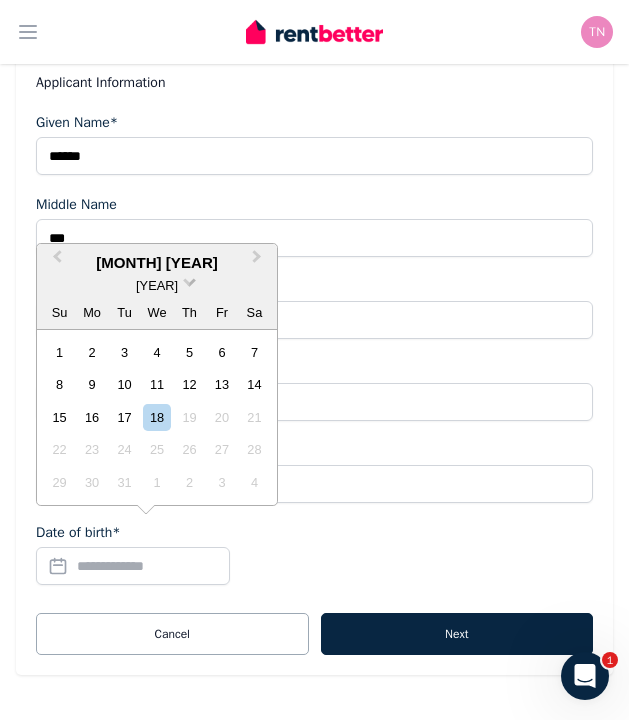 click on "[YEAR]" at bounding box center (157, 285) 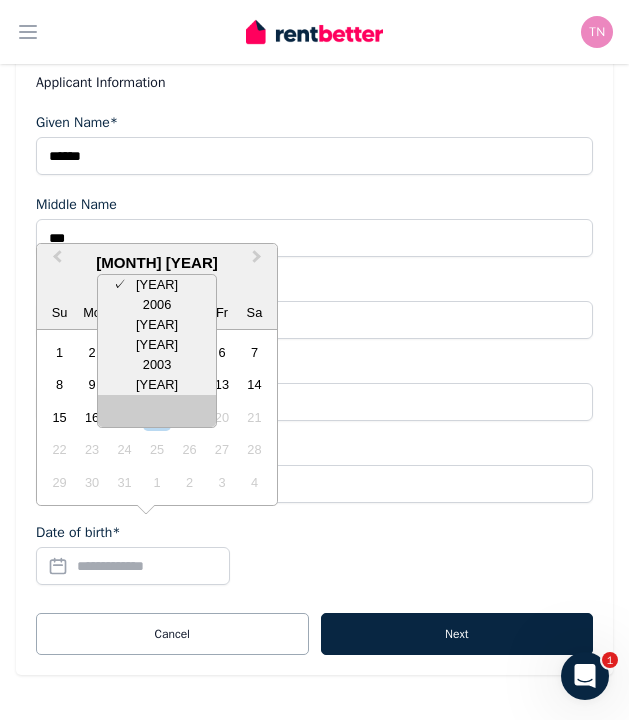 click at bounding box center [157, 415] 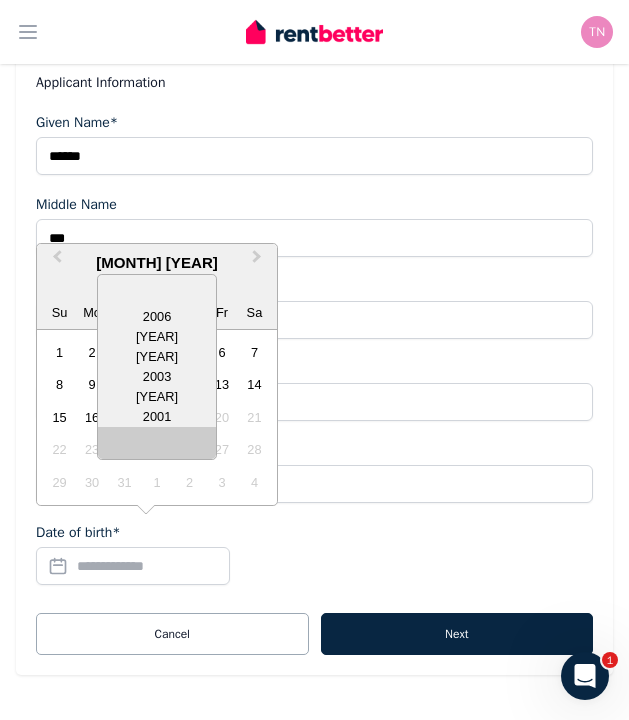 click at bounding box center (157, 447) 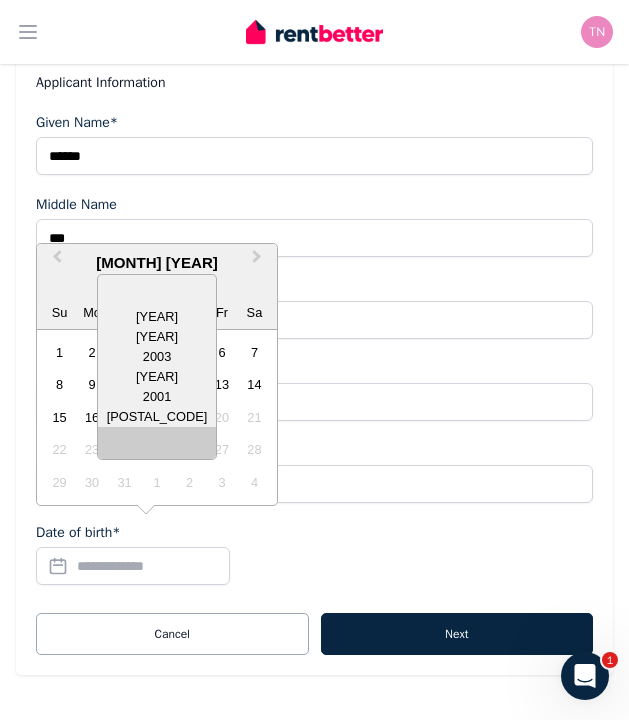 click at bounding box center (157, 447) 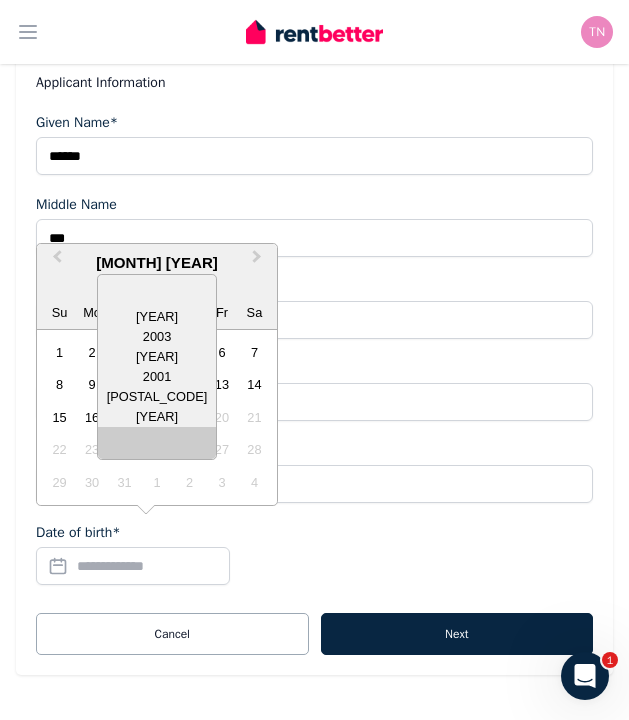 click at bounding box center [157, 447] 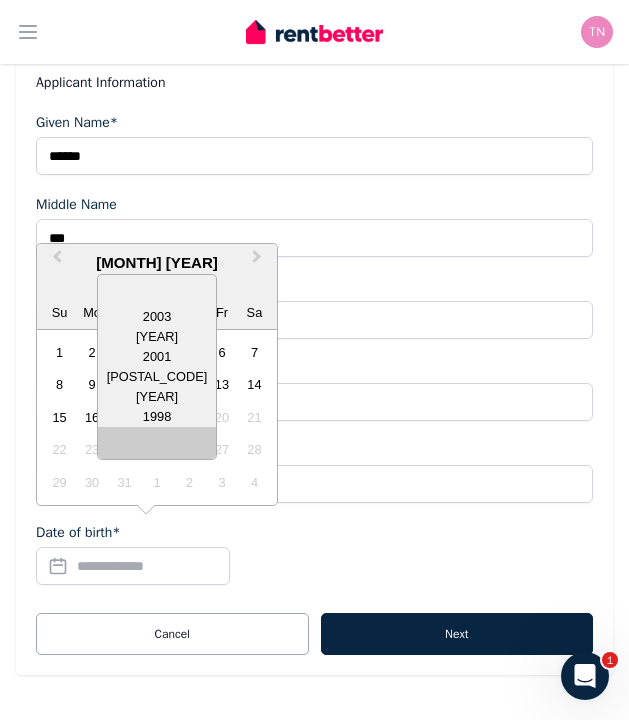 click at bounding box center (157, 447) 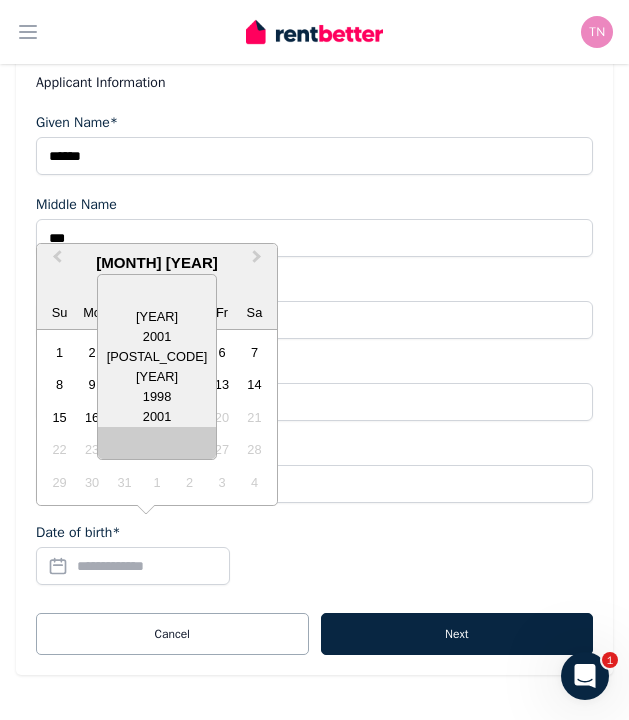click at bounding box center (157, 447) 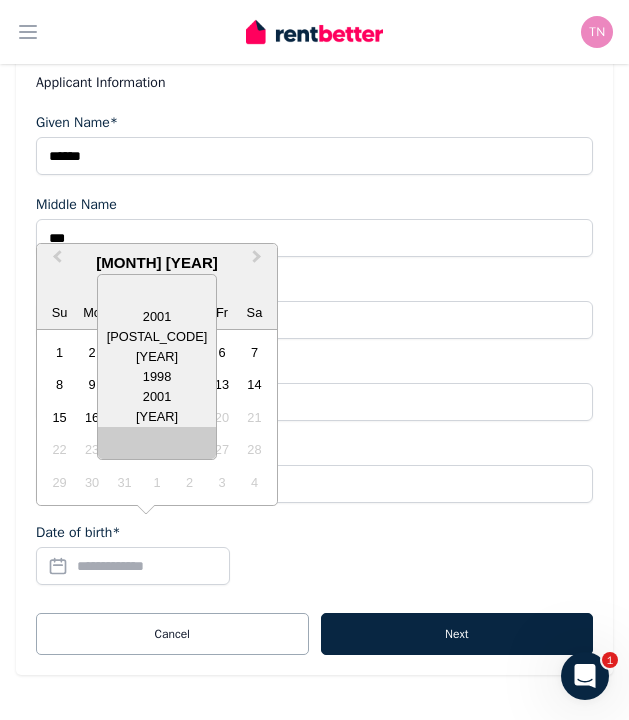 click at bounding box center (157, 447) 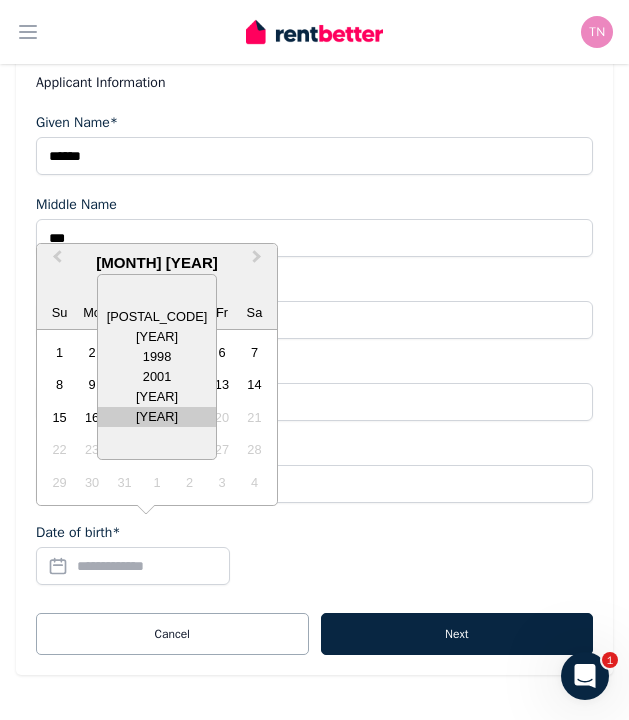click on "[YEAR]" at bounding box center [157, 417] 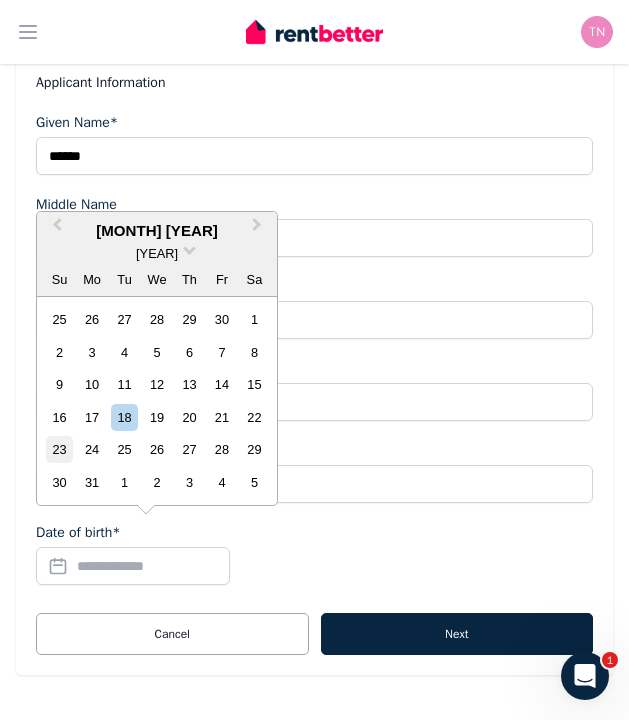 click on "23" at bounding box center (59, 449) 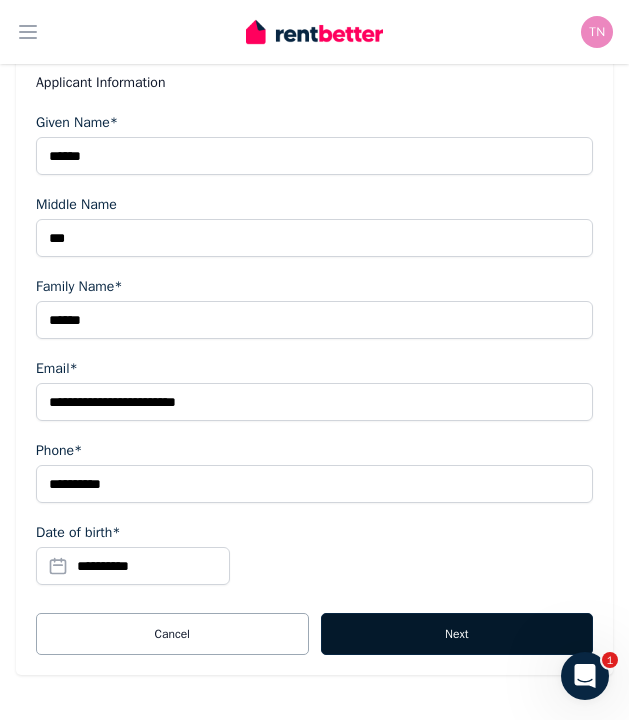 click on "Next" at bounding box center (457, 634) 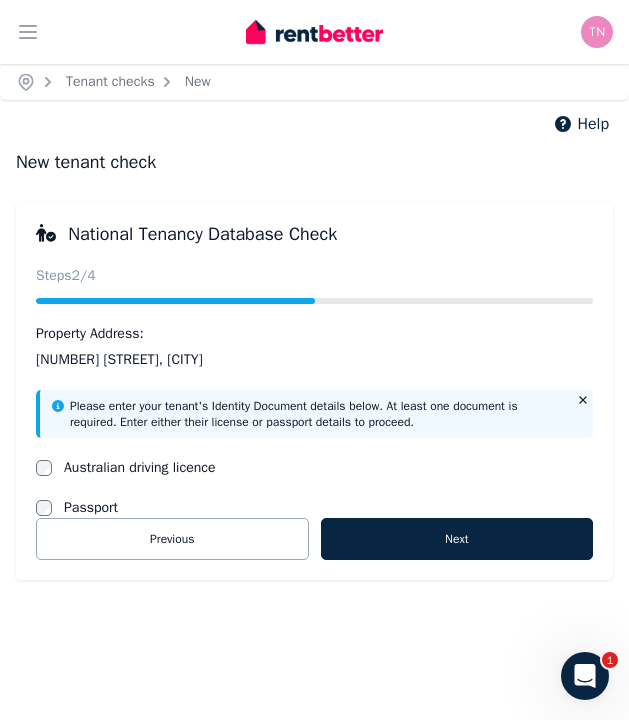 scroll, scrollTop: 0, scrollLeft: 0, axis: both 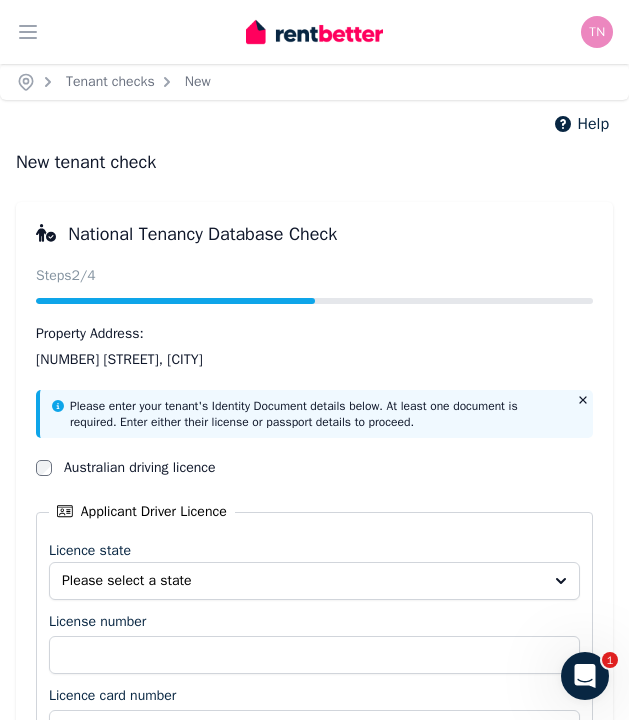 click on "Please select a state" at bounding box center [300, 581] 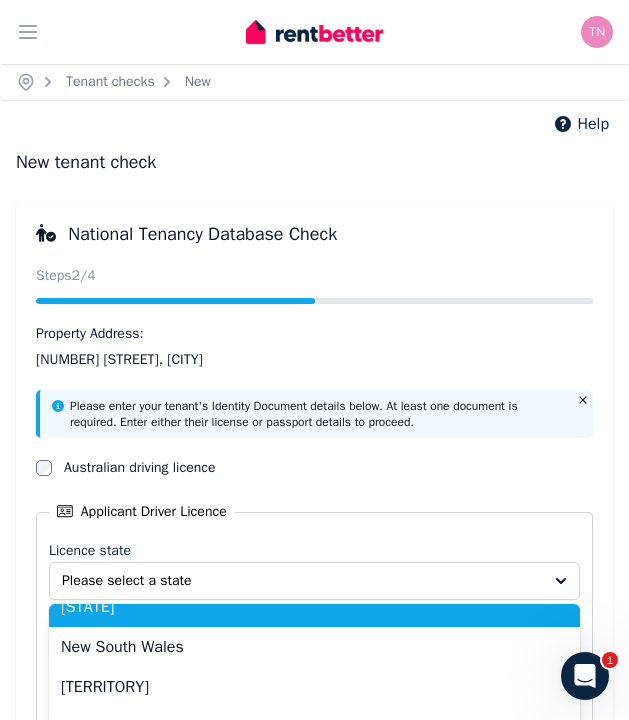 scroll, scrollTop: 73, scrollLeft: 0, axis: vertical 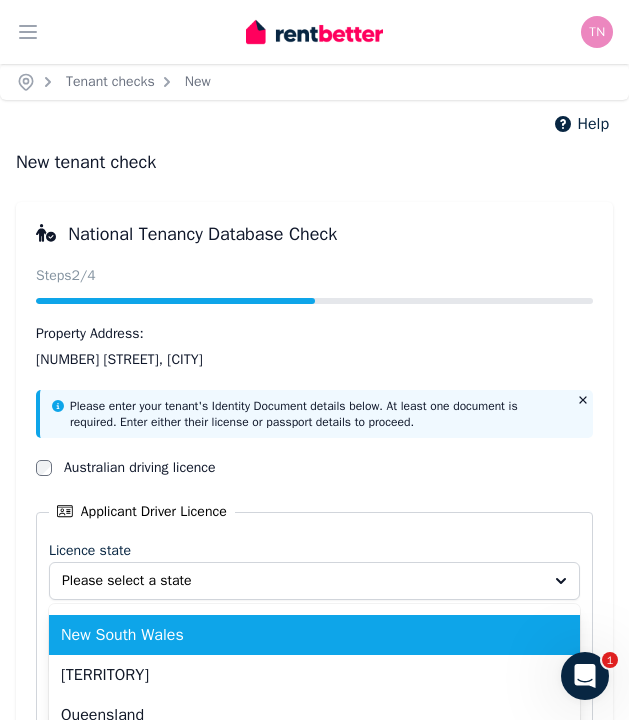 click on "New South Wales" at bounding box center (302, 635) 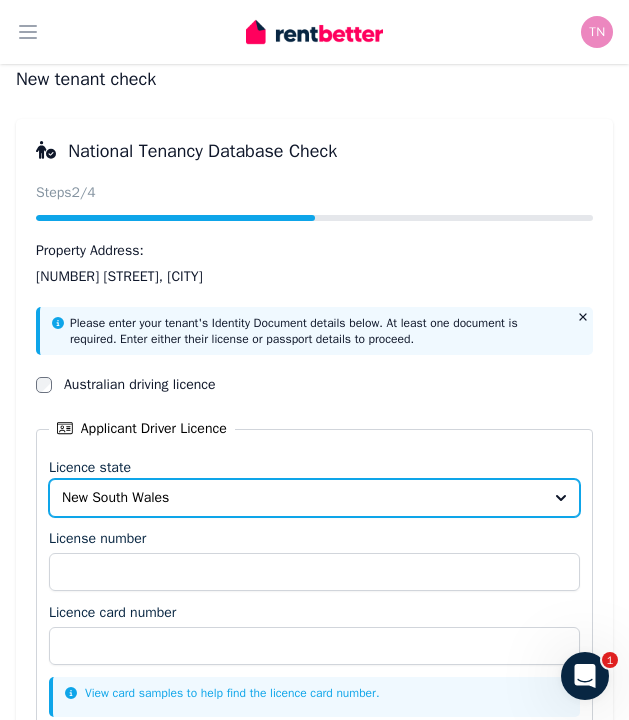 scroll, scrollTop: 94, scrollLeft: 0, axis: vertical 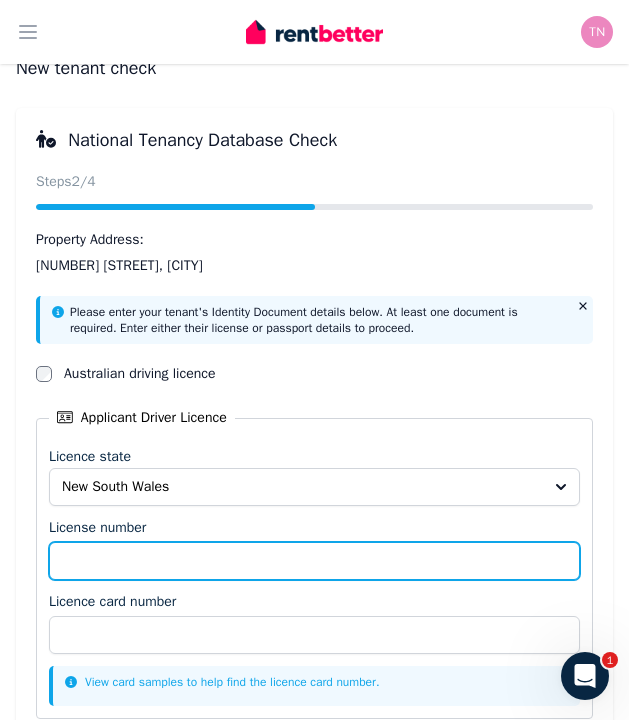 click on "License number" at bounding box center (314, 561) 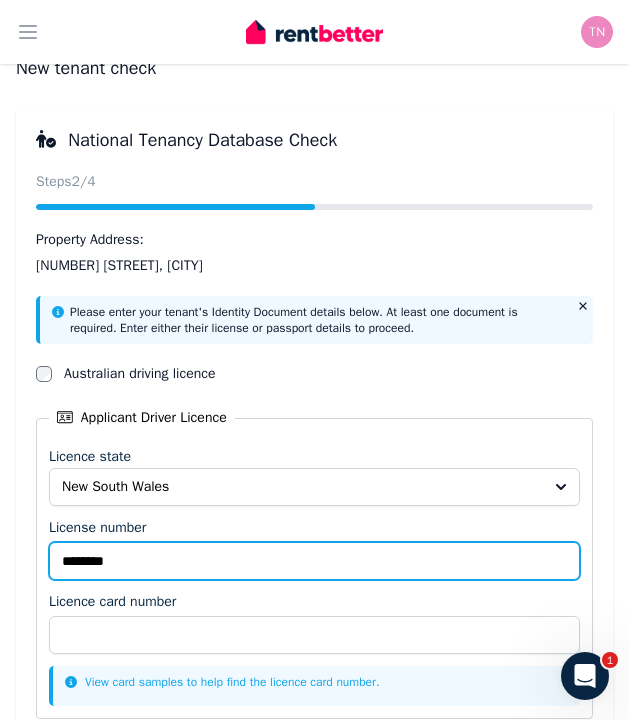 type on "********" 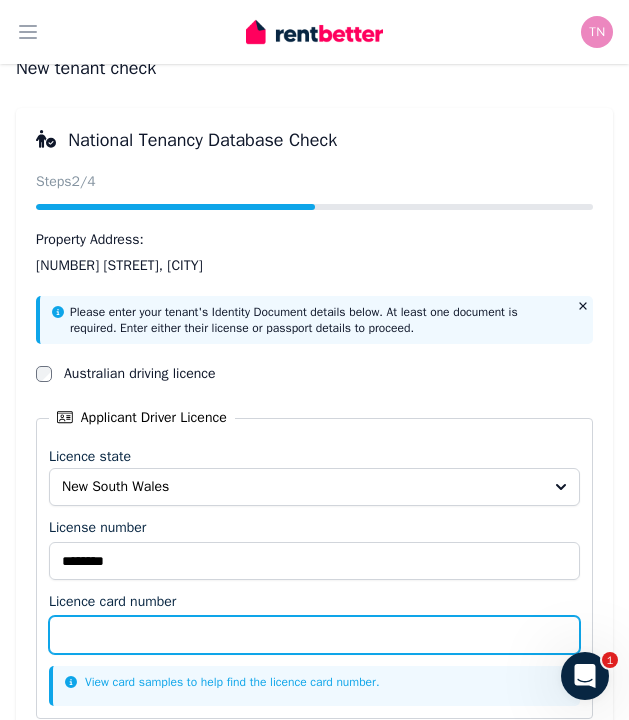 paste on "**********" 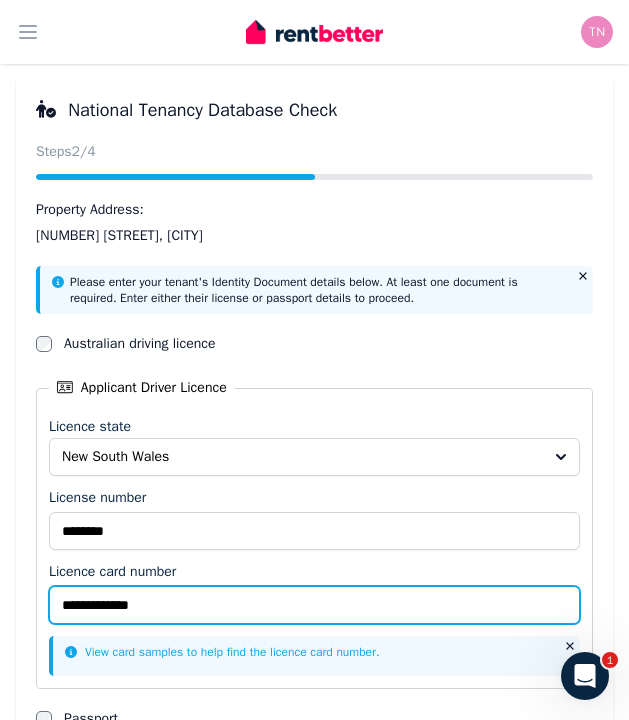 scroll, scrollTop: 124, scrollLeft: 0, axis: vertical 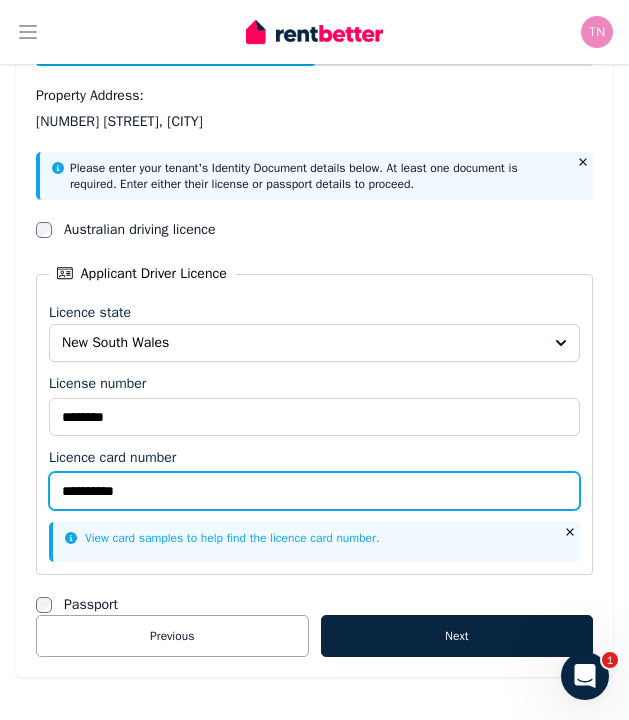 type on "**********" 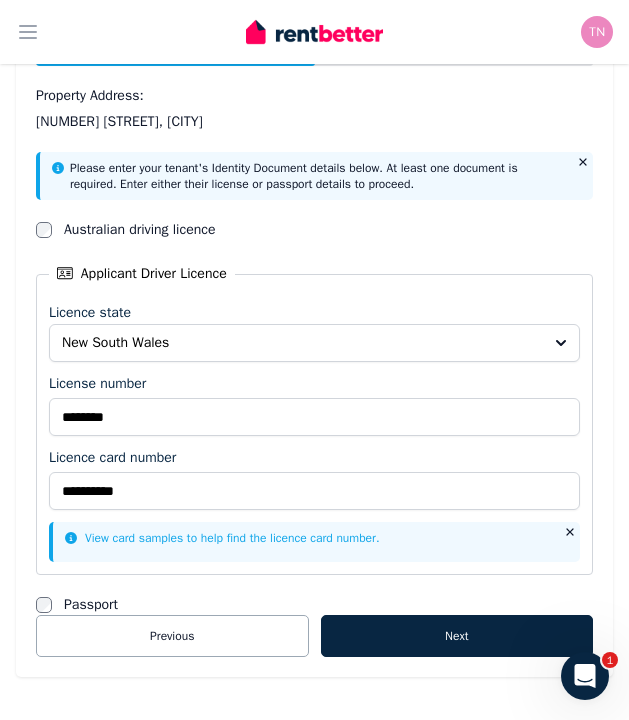click on "**********" at bounding box center [314, 333] 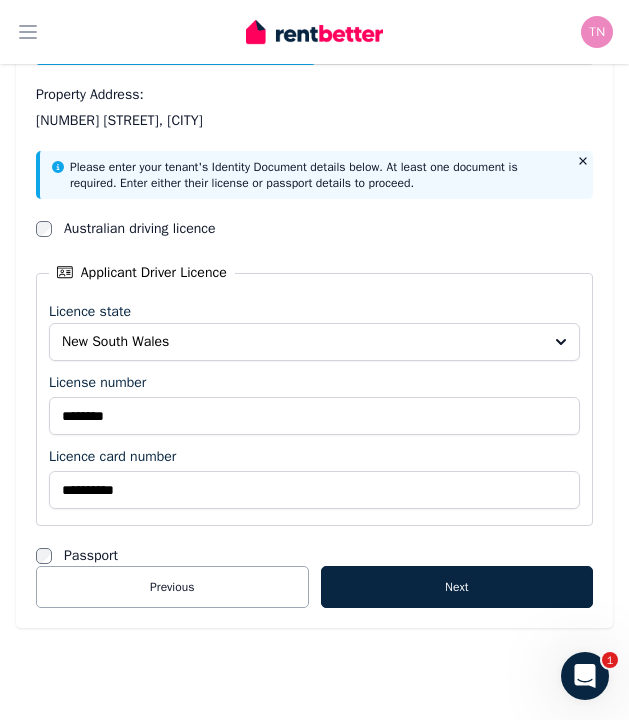 scroll, scrollTop: 239, scrollLeft: 0, axis: vertical 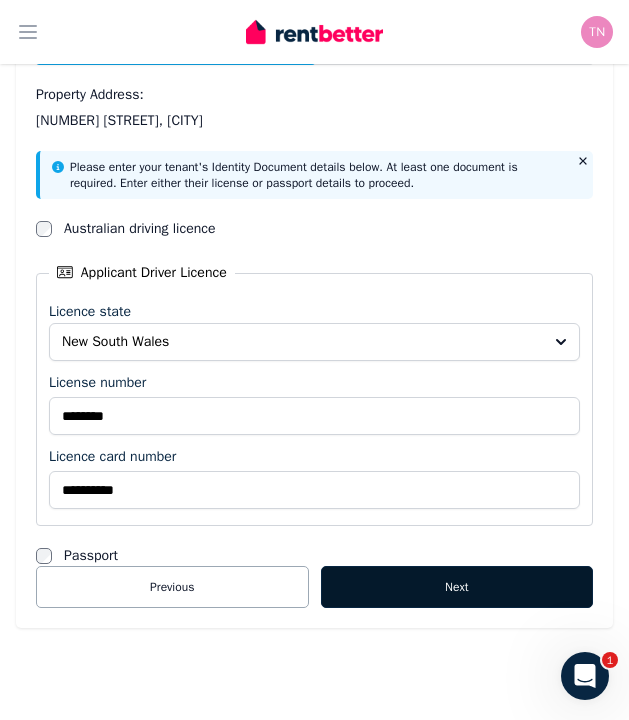 click on "Next" at bounding box center (457, 587) 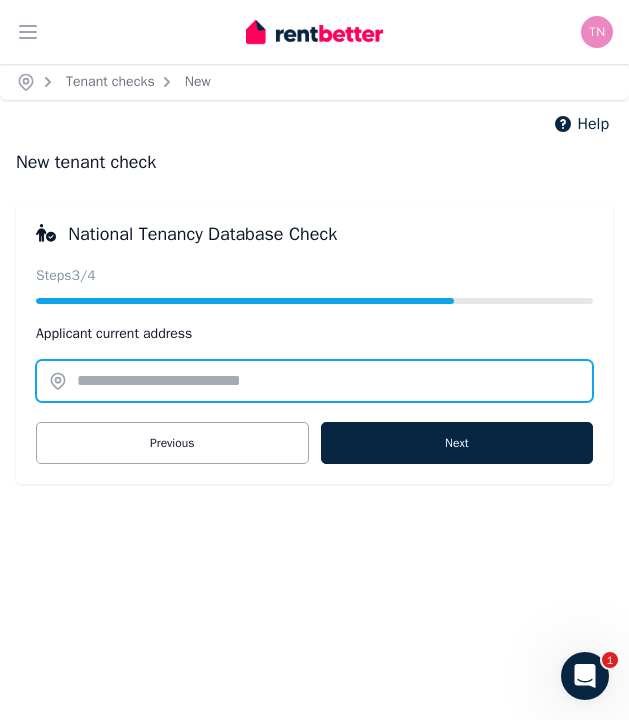 click at bounding box center (314, 381) 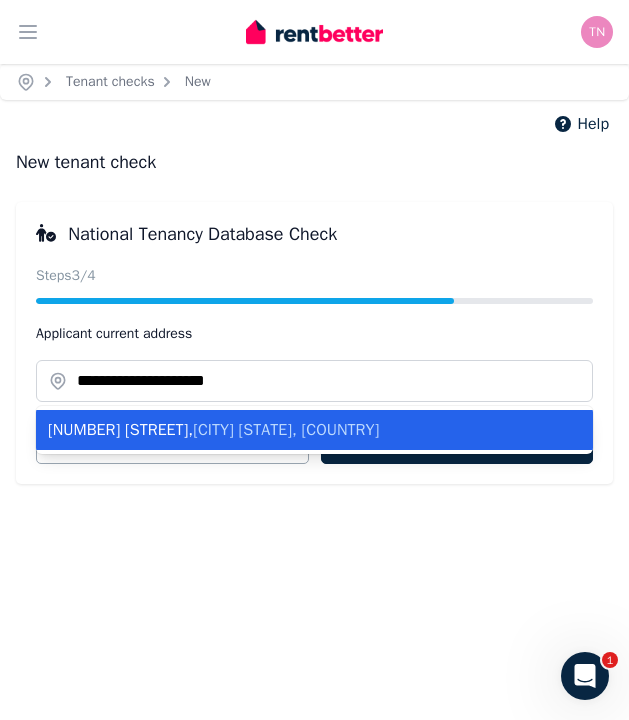 click on "[CITY] [STATE], [COUNTRY]" at bounding box center [286, 430] 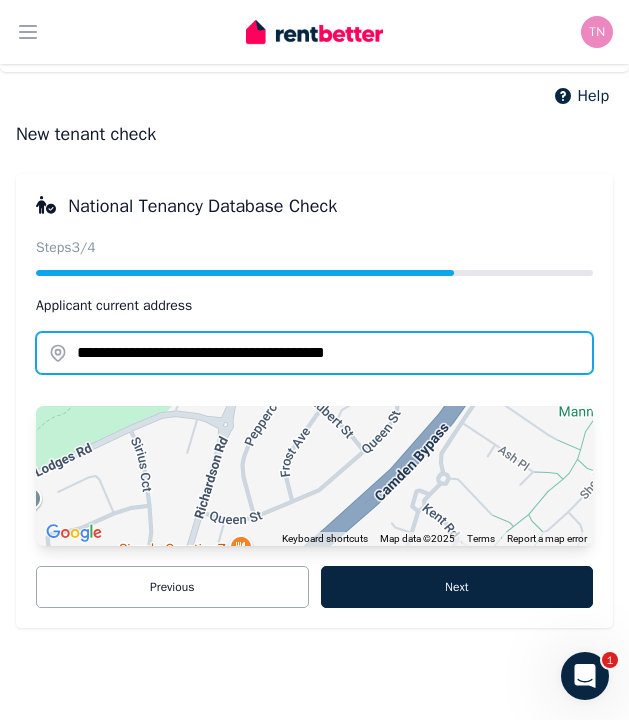 scroll, scrollTop: 28, scrollLeft: 0, axis: vertical 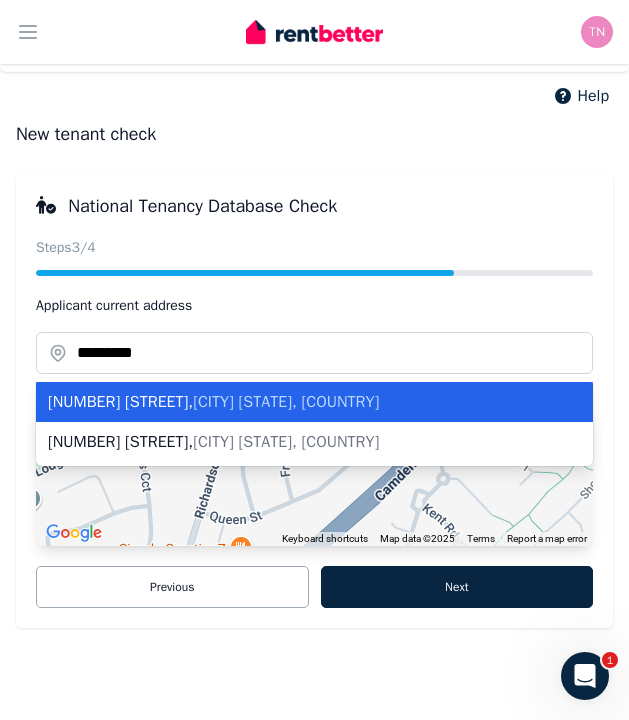 click on "[NUMBER] [STREET] ,  [CITY] [STATE], [COUNTRY]" at bounding box center [302, 402] 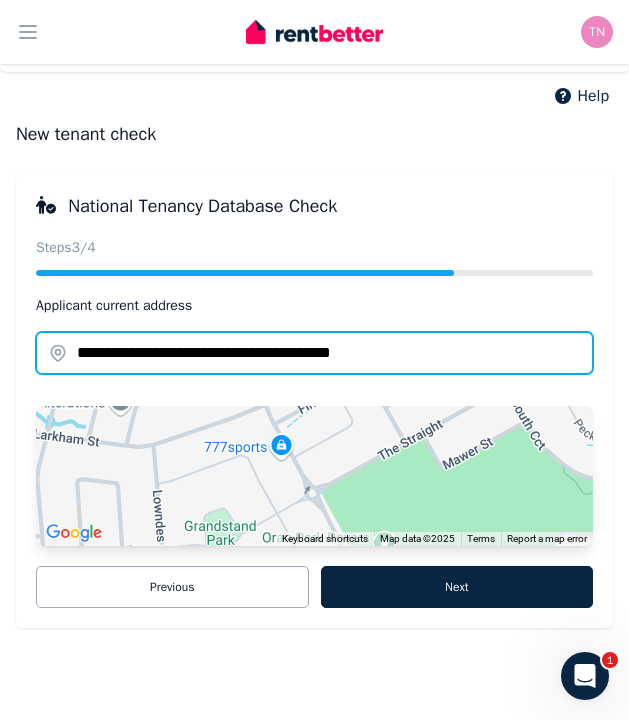 scroll, scrollTop: 28, scrollLeft: 0, axis: vertical 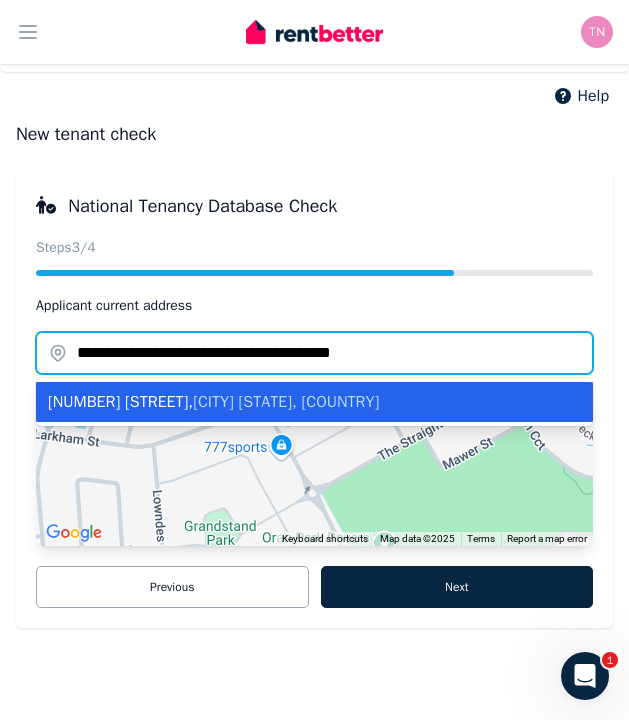 type on "**********" 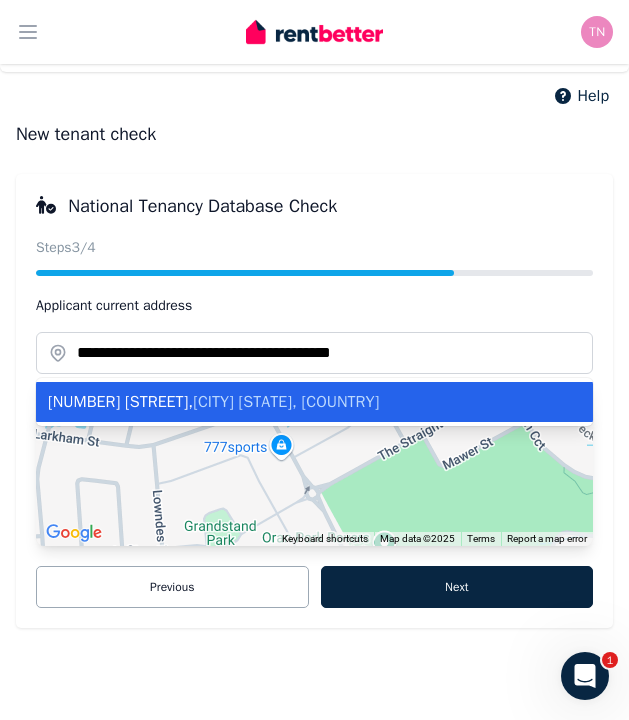 click on "[NUMBER] [STREET] , [CITY] [STATE], [COUNTRY]" at bounding box center (302, 402) 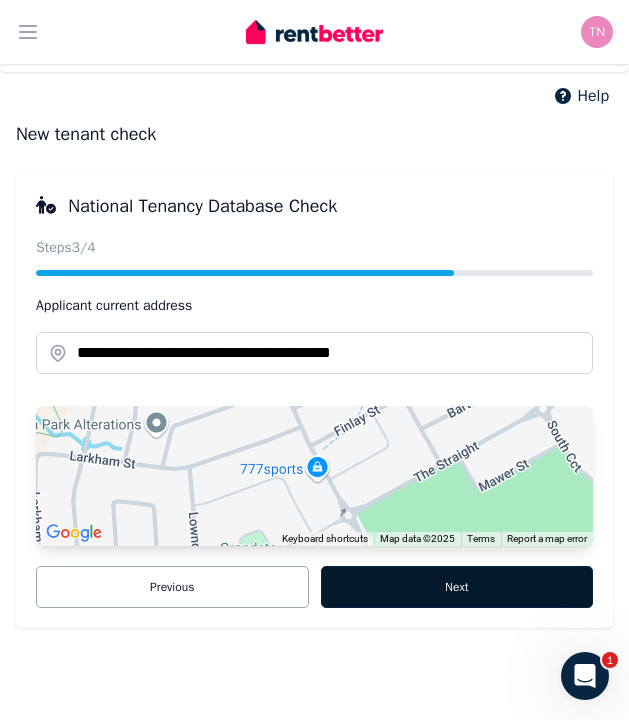 click on "Next" at bounding box center (457, 587) 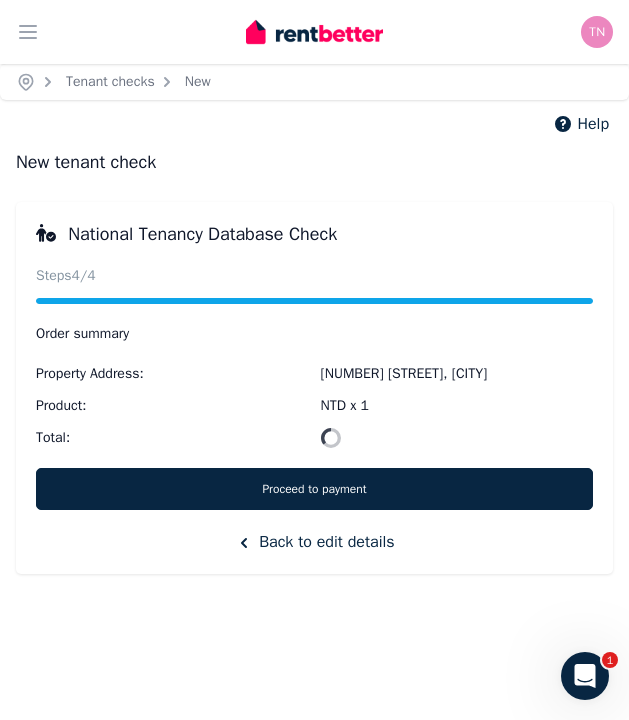 scroll, scrollTop: 0, scrollLeft: 0, axis: both 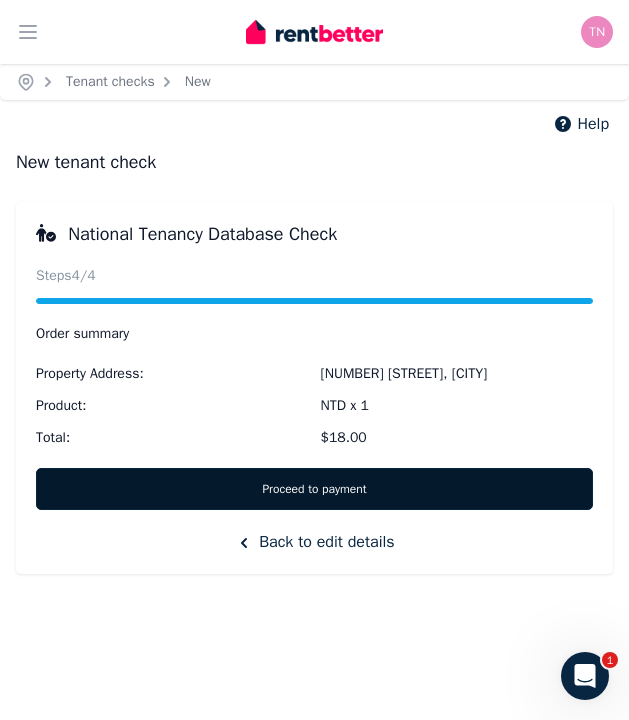 click on "Proceed to payment" at bounding box center [314, 489] 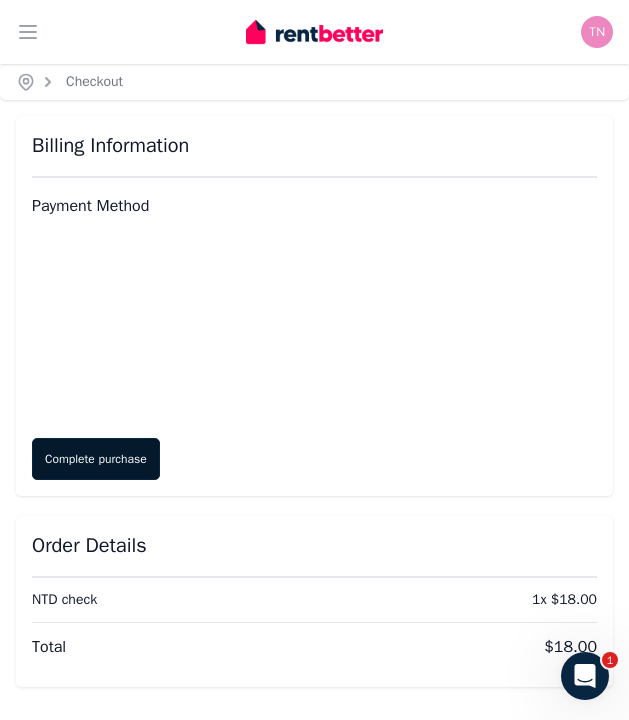 click on "Complete purchase" at bounding box center (96, 459) 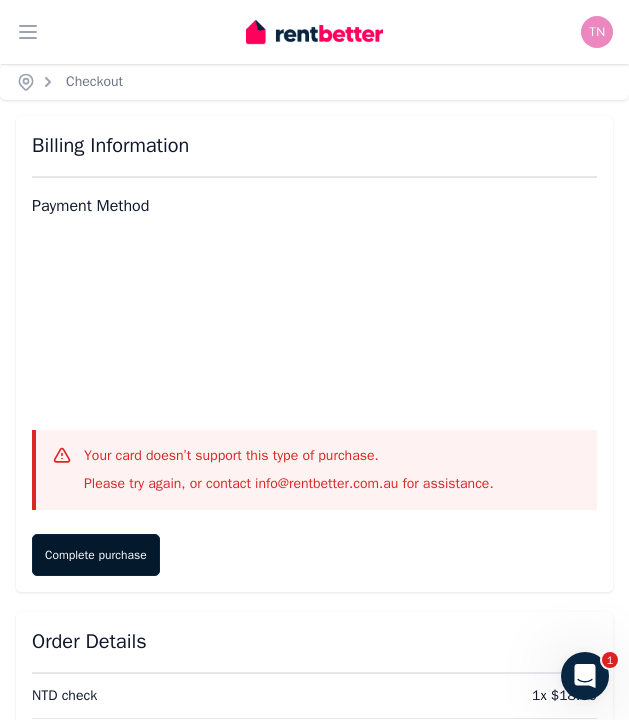 click on "Complete purchase" at bounding box center (96, 555) 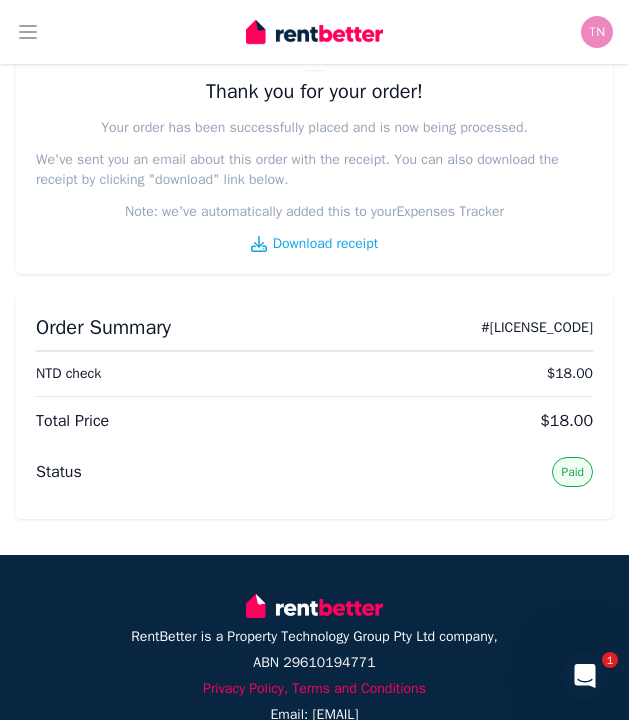 scroll, scrollTop: 109, scrollLeft: 0, axis: vertical 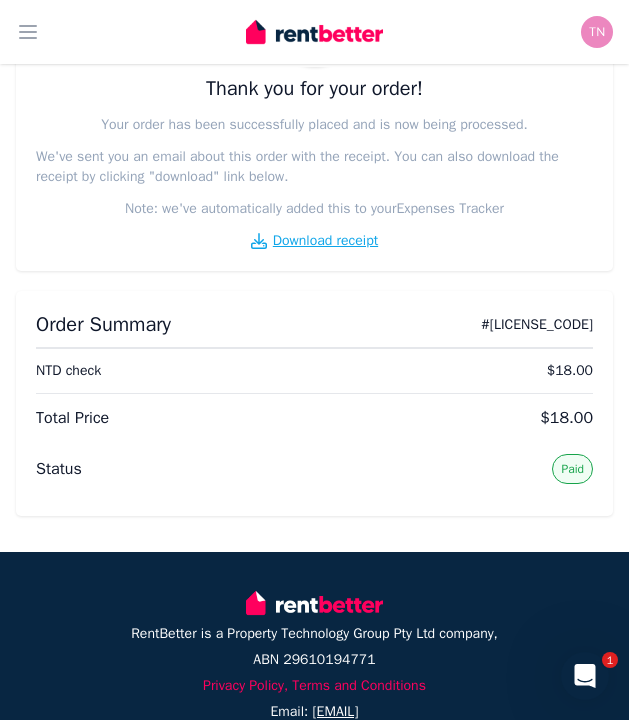 click on "Download receipt" at bounding box center (325, 241) 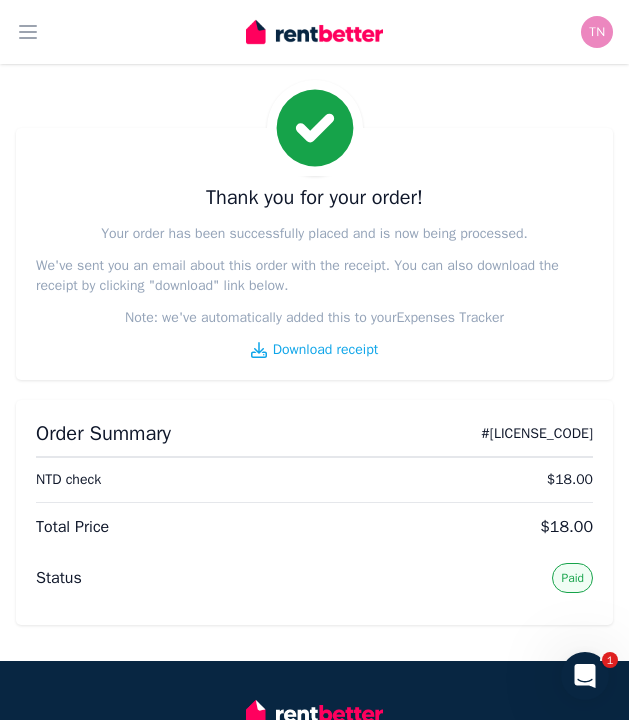 scroll, scrollTop: 0, scrollLeft: 0, axis: both 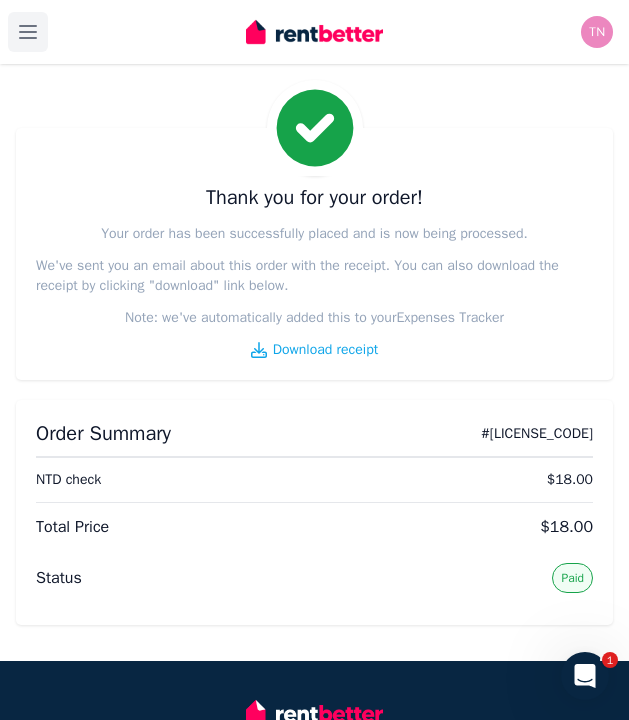 click 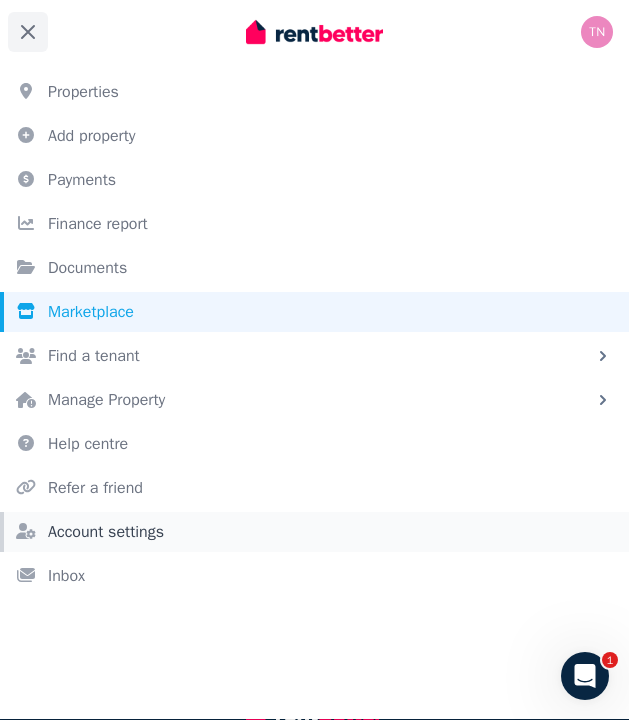 click on "Account settings" at bounding box center (314, 532) 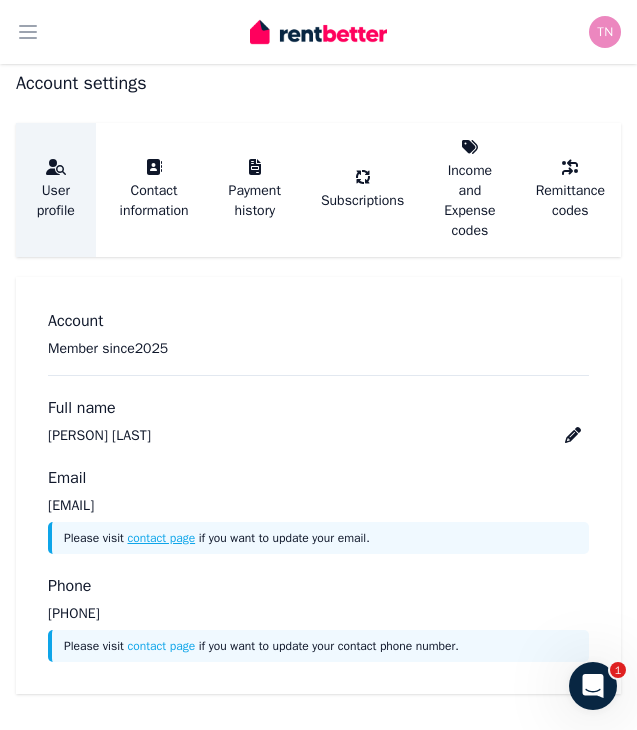 scroll, scrollTop: 51, scrollLeft: 0, axis: vertical 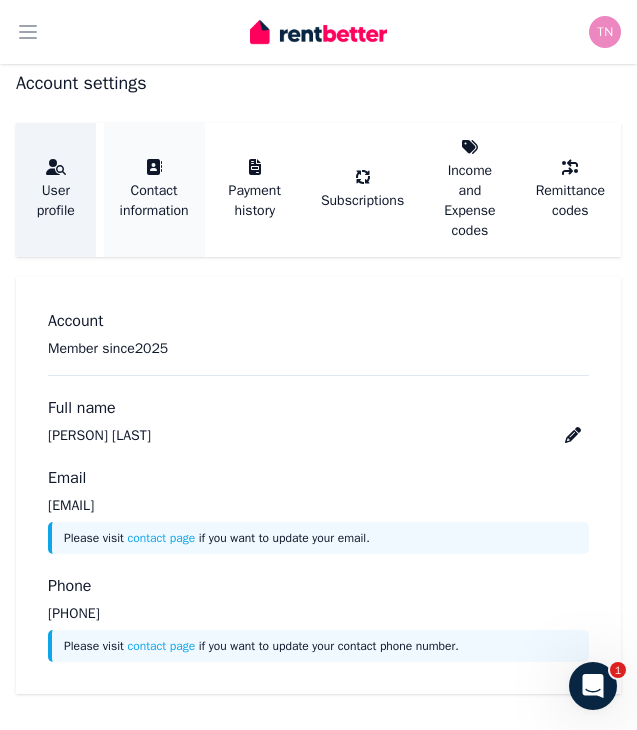 click on "Contact information" at bounding box center (154, 201) 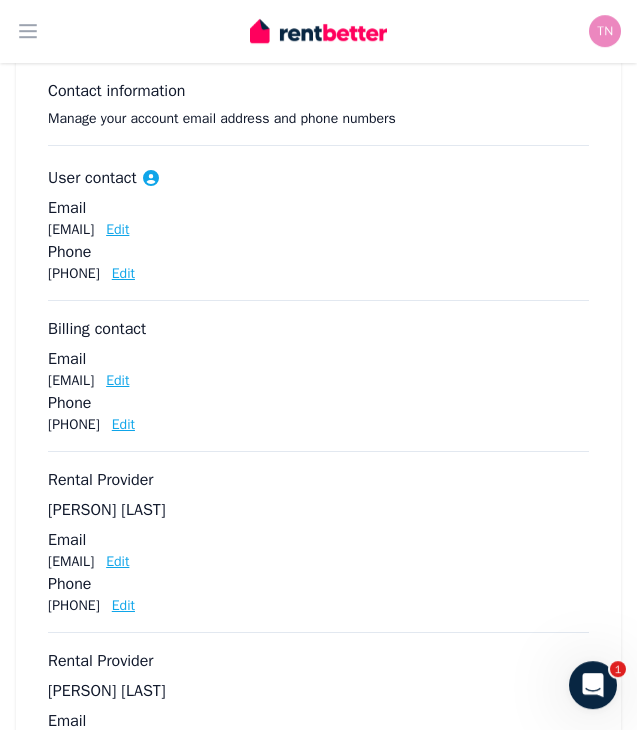 scroll, scrollTop: 300, scrollLeft: 0, axis: vertical 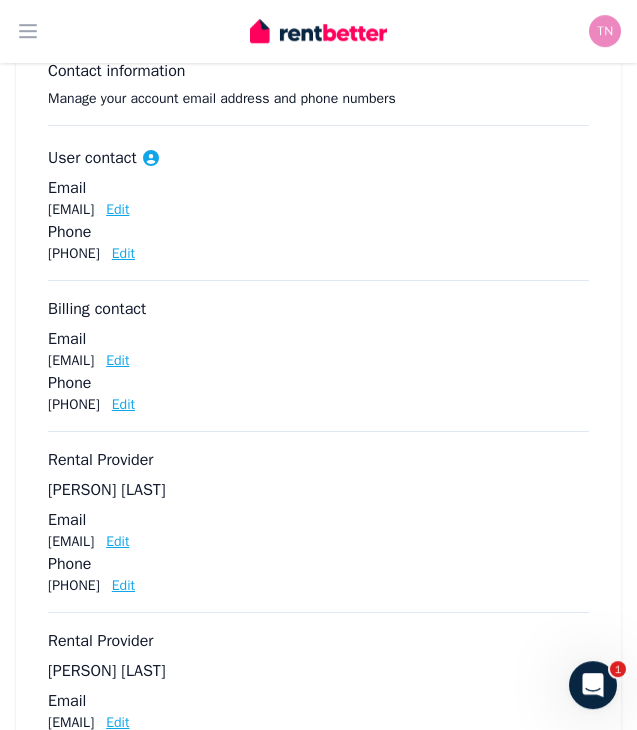 click on "Edit" at bounding box center (117, 543) 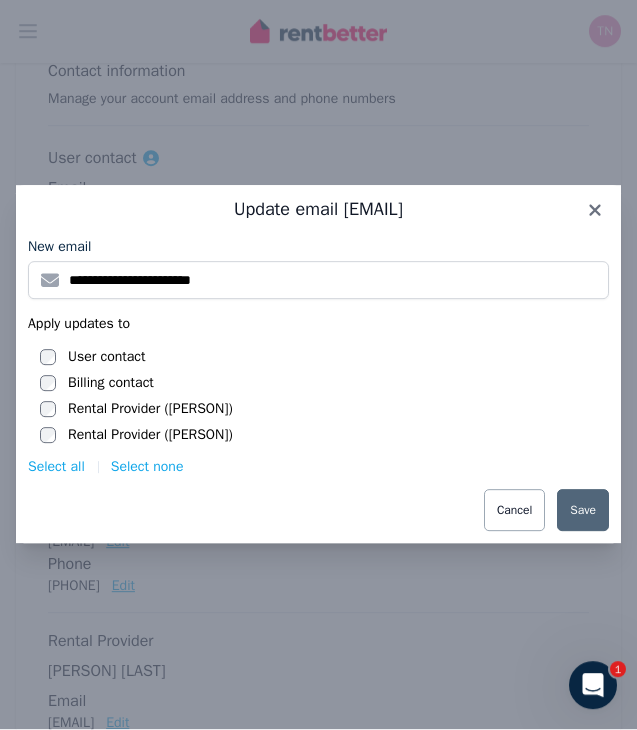 click on "User contact" at bounding box center [106, 358] 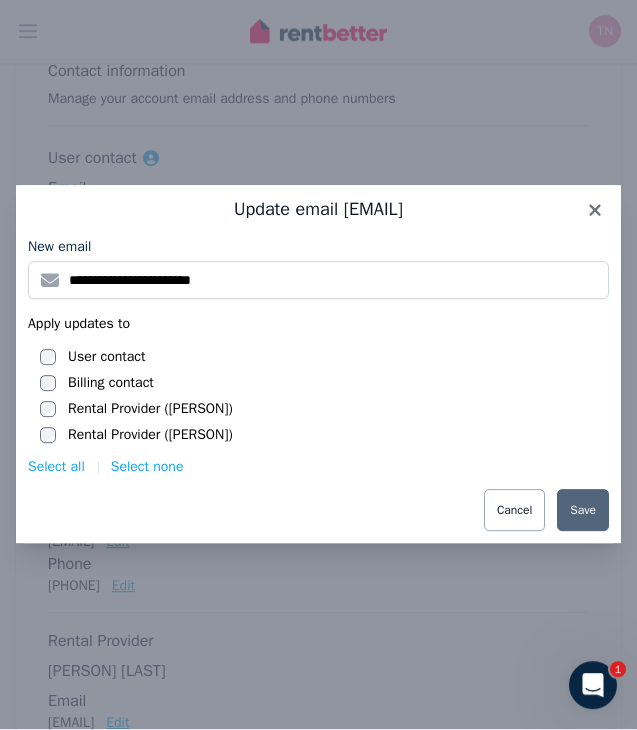click on "Rental Provider ([PERSON])" at bounding box center (150, 410) 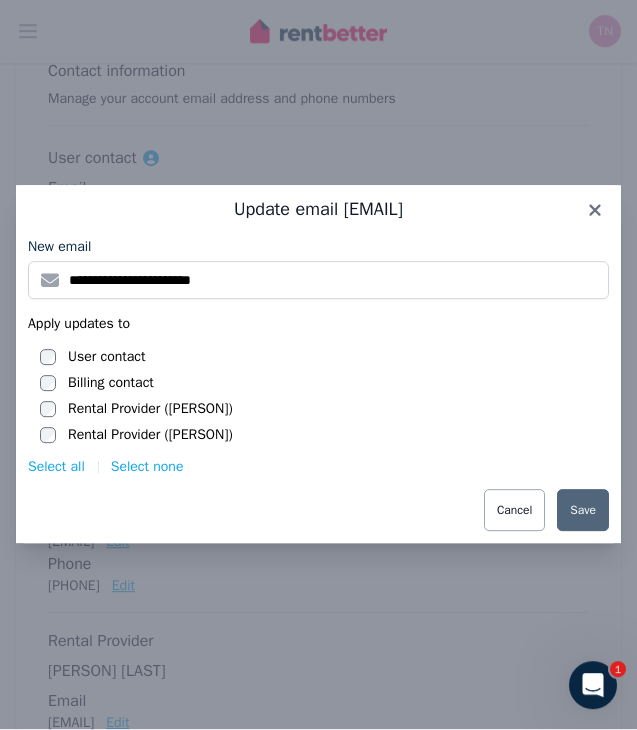 click on "Rental Provider ([PERSON])" at bounding box center (150, 410) 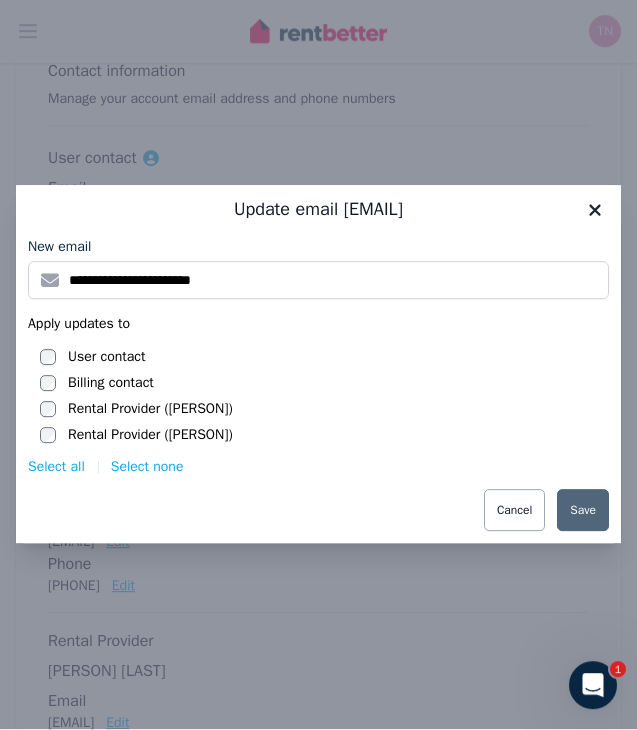 click 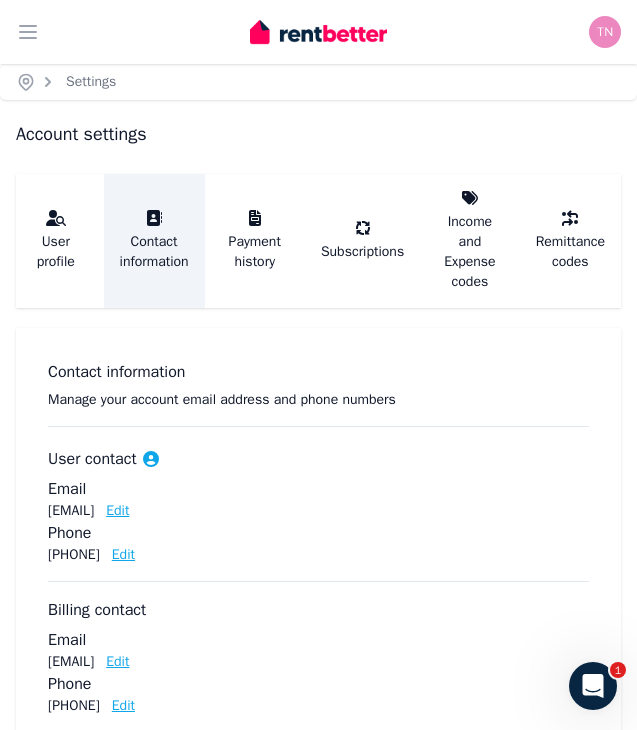 scroll, scrollTop: 0, scrollLeft: 0, axis: both 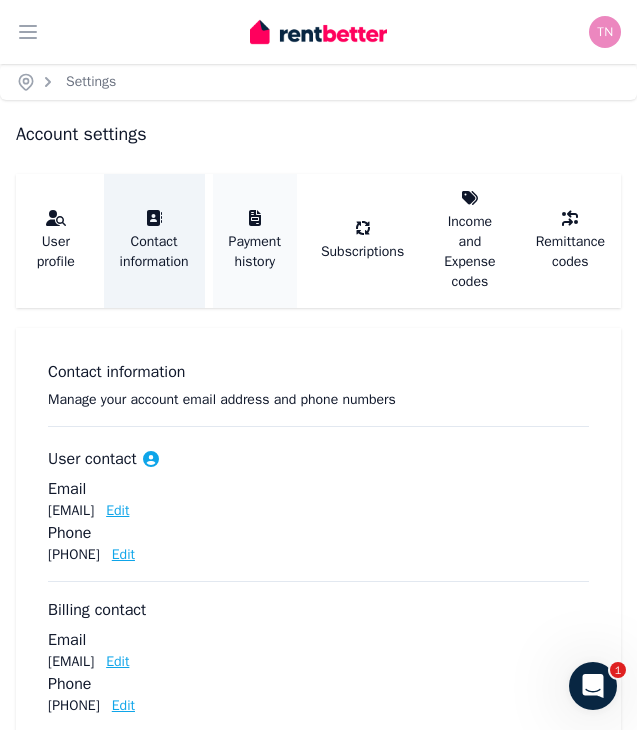 click on "Payment history" at bounding box center (255, 252) 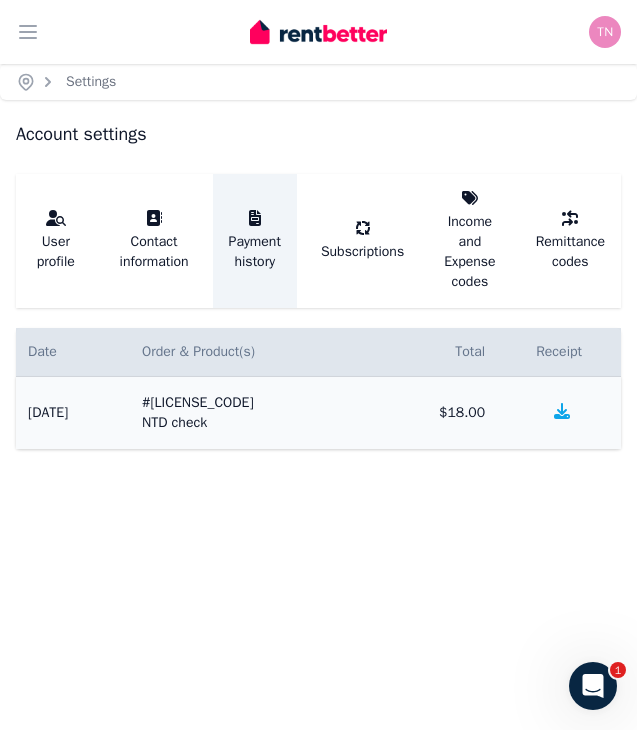 click on "NTD check" at bounding box center [251, 423] 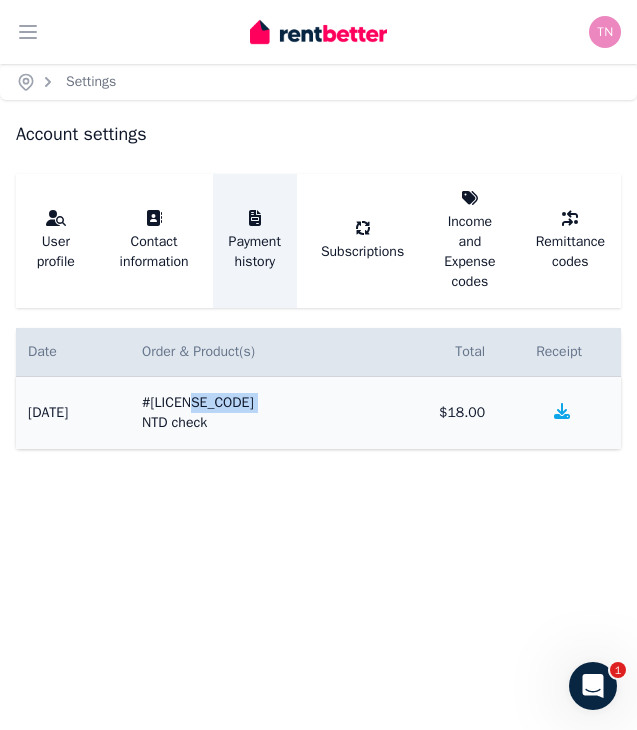 click on "# XNZ4TL NTD check" at bounding box center (251, 413) 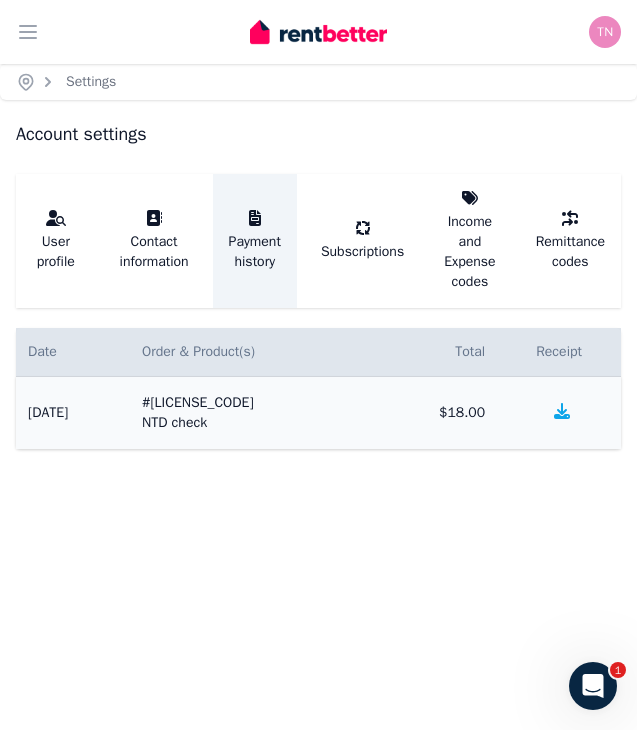 click 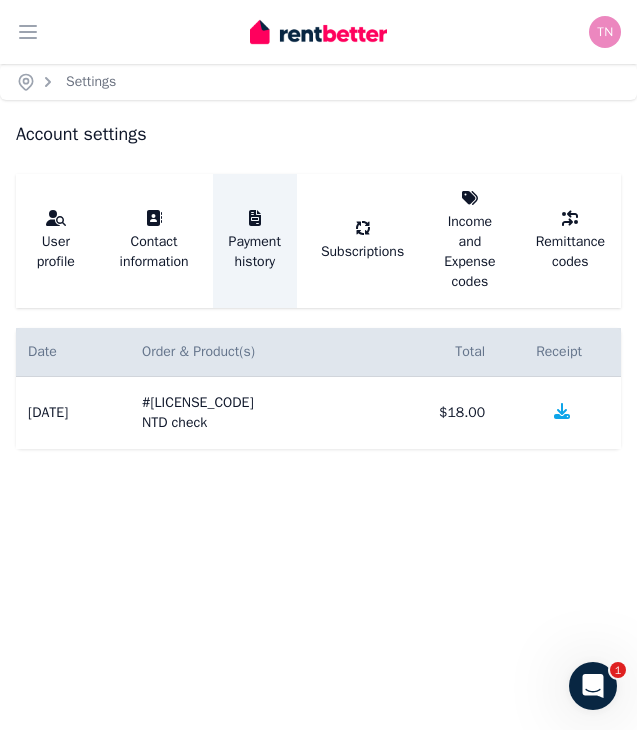 click 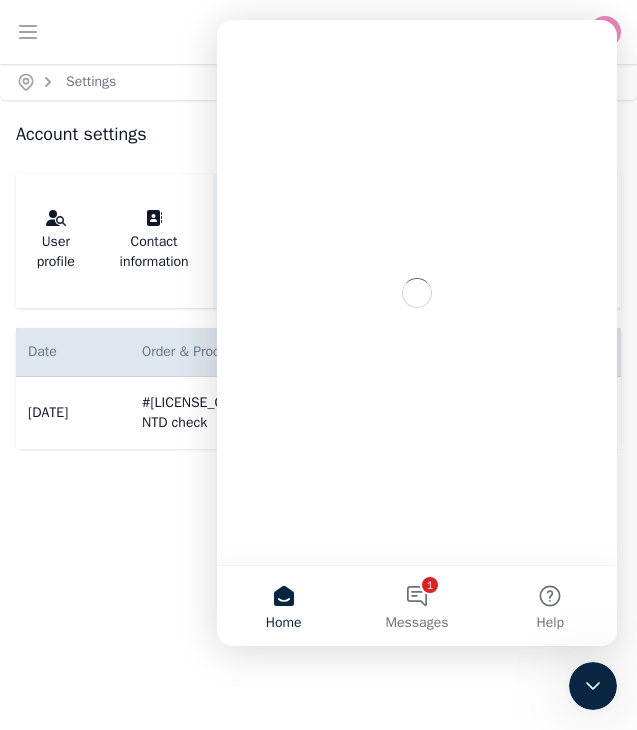 scroll, scrollTop: 0, scrollLeft: 0, axis: both 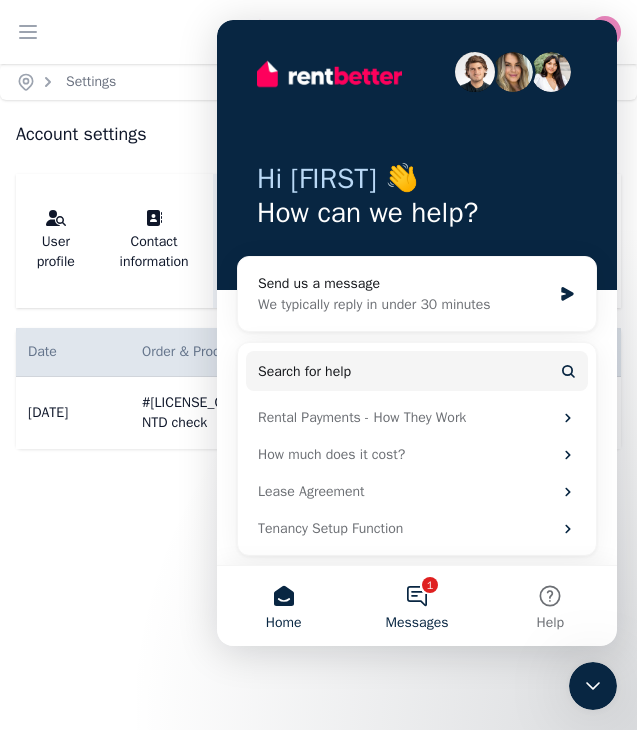 click on "1 Messages" at bounding box center [416, 606] 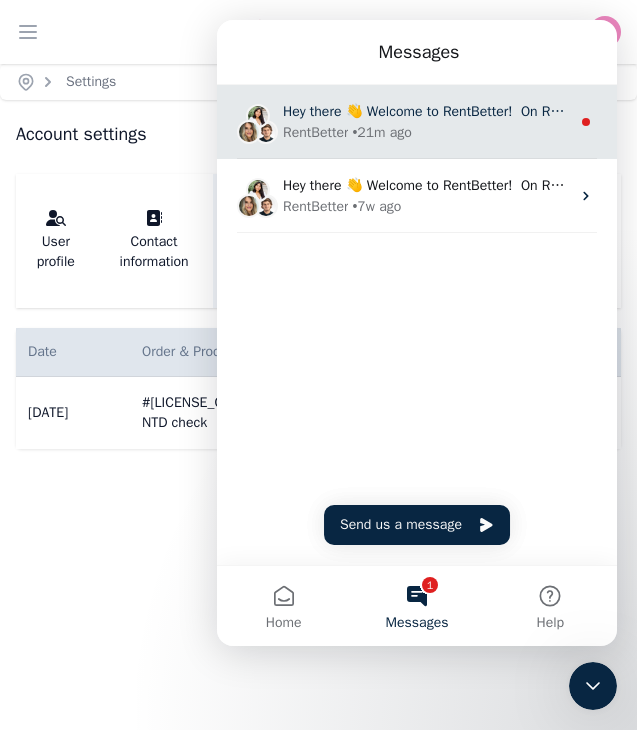 click on "Hey there 👋 Welcome to RentBetter!  On RentBetter, taking control and managing your property is easier than ever before.  What can we help you with today?" at bounding box center (767, 111) 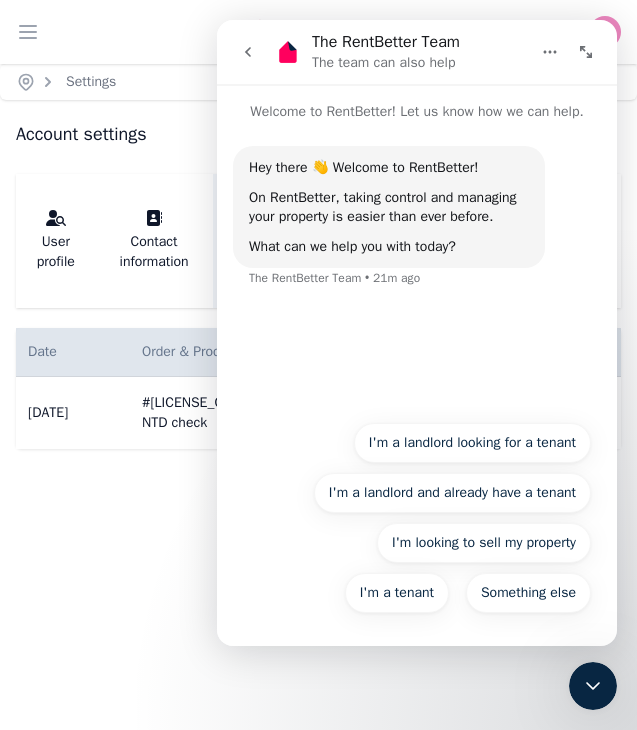 click 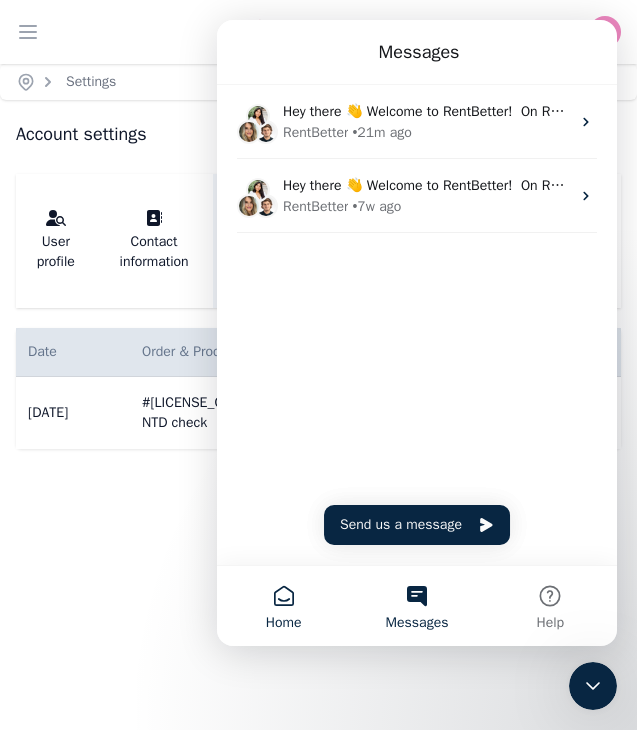 click on "Home" at bounding box center (283, 606) 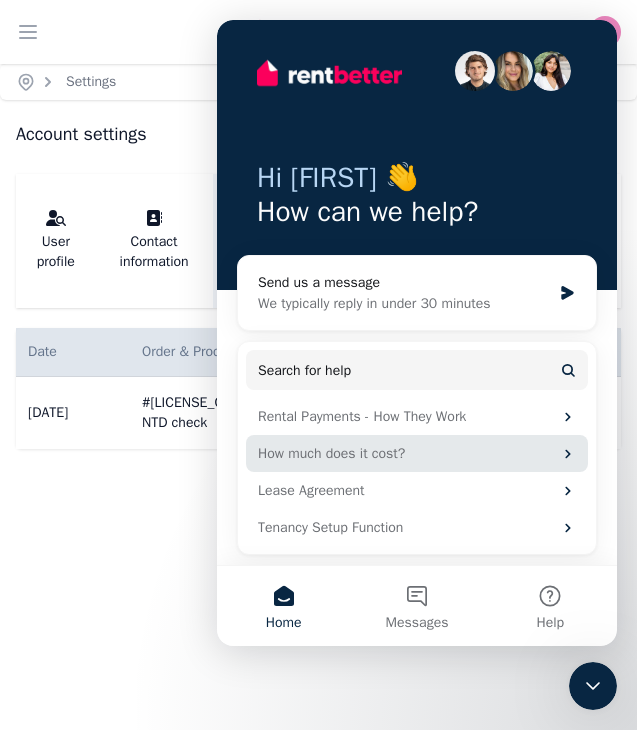 scroll, scrollTop: 2, scrollLeft: 0, axis: vertical 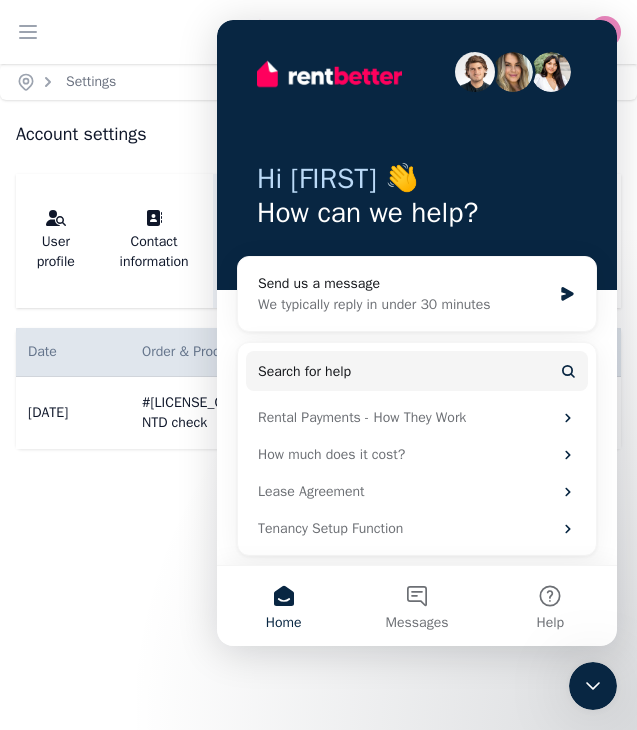 click on "Home" at bounding box center [283, 606] 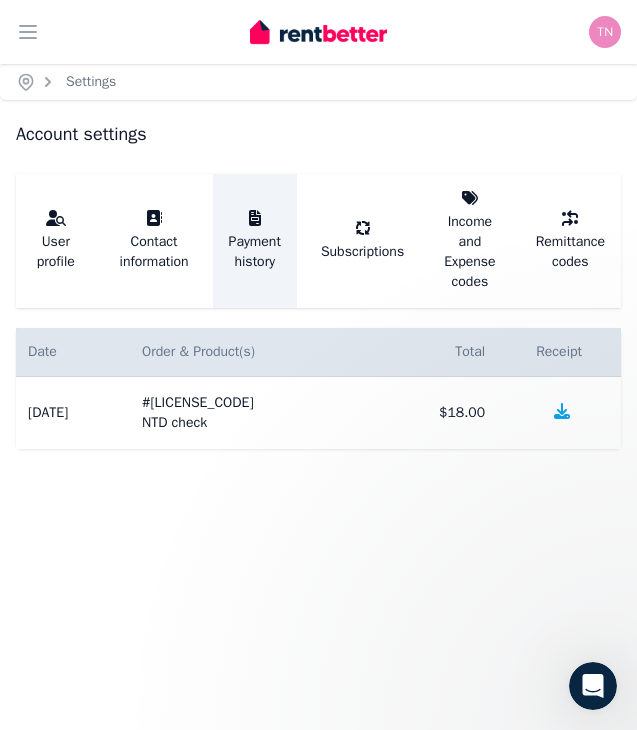 scroll, scrollTop: 0, scrollLeft: 0, axis: both 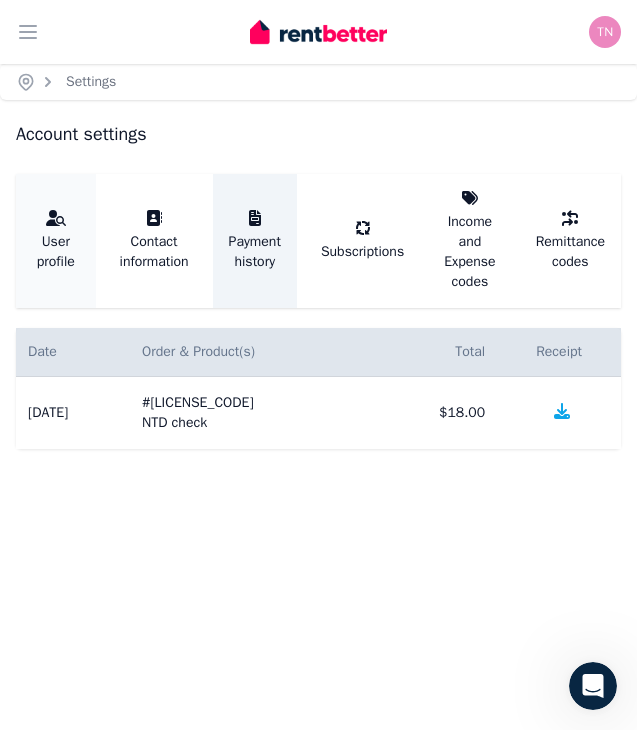 click on "User profile" at bounding box center (56, 241) 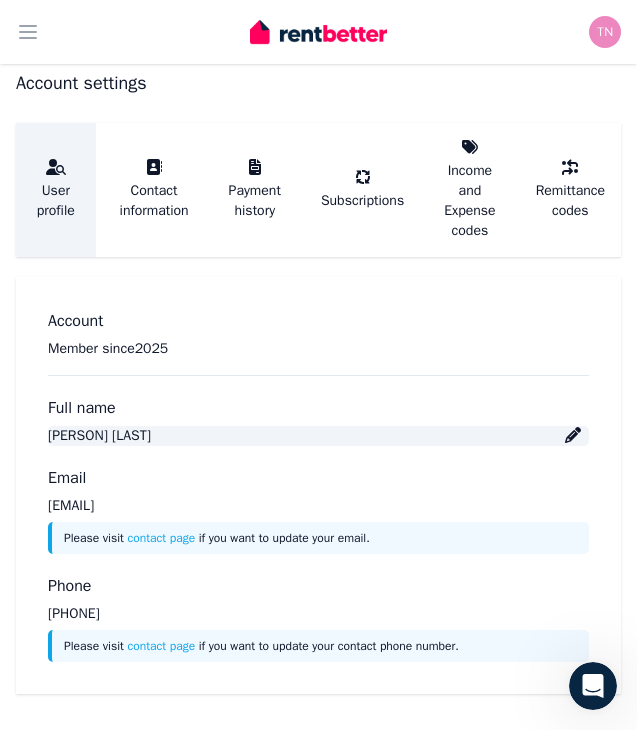 scroll, scrollTop: 51, scrollLeft: 0, axis: vertical 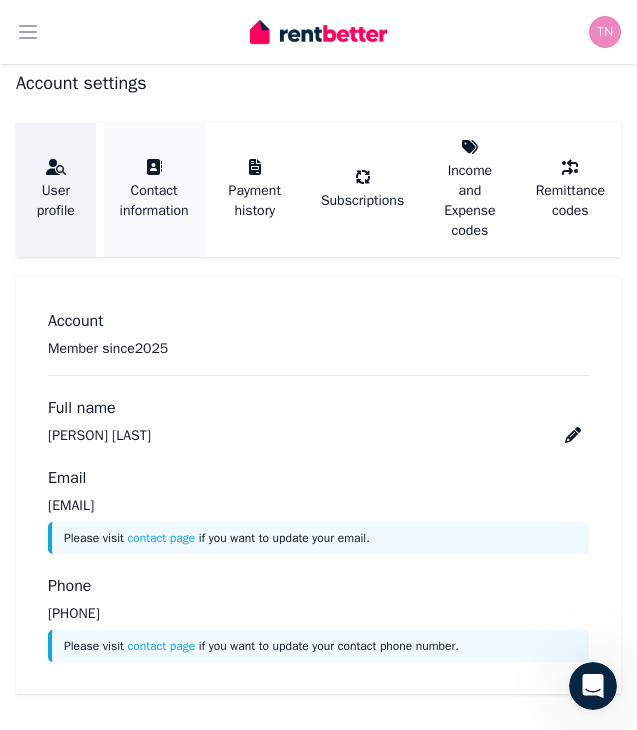 click on "Contact information" at bounding box center [154, 190] 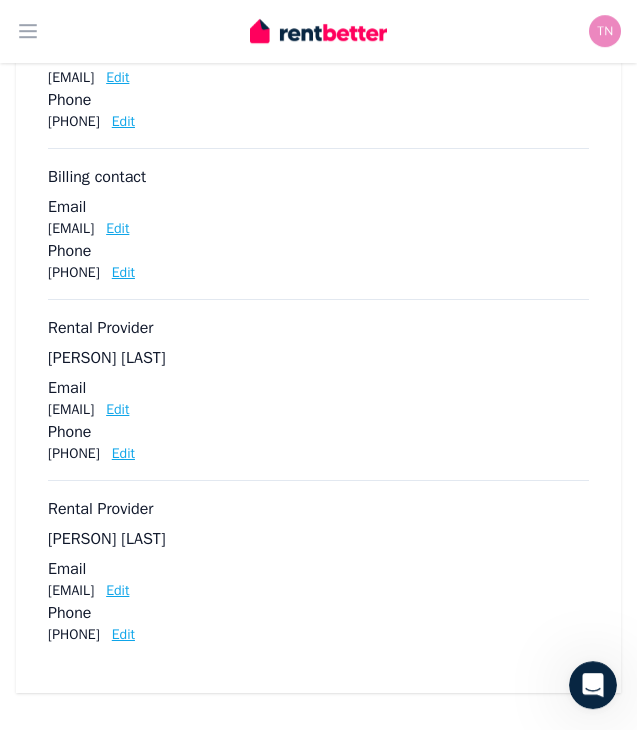 scroll, scrollTop: 432, scrollLeft: 0, axis: vertical 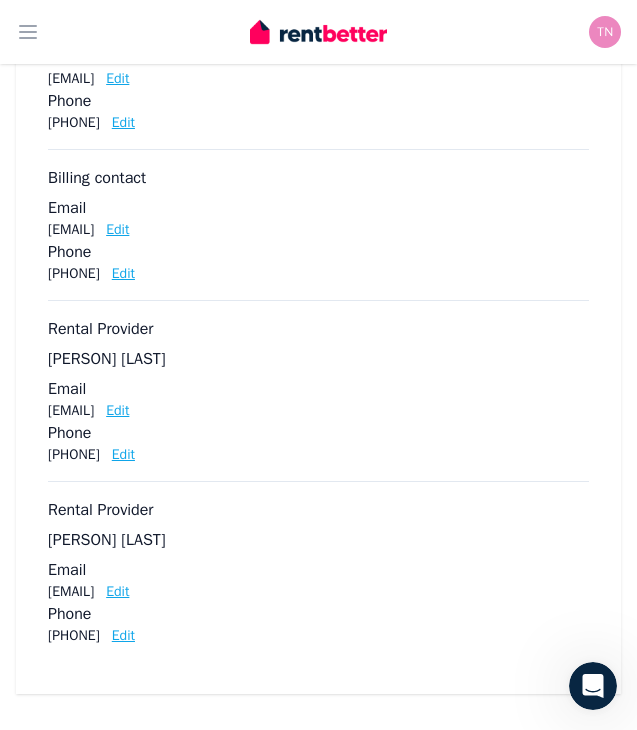 click on "Edit" at bounding box center (123, 636) 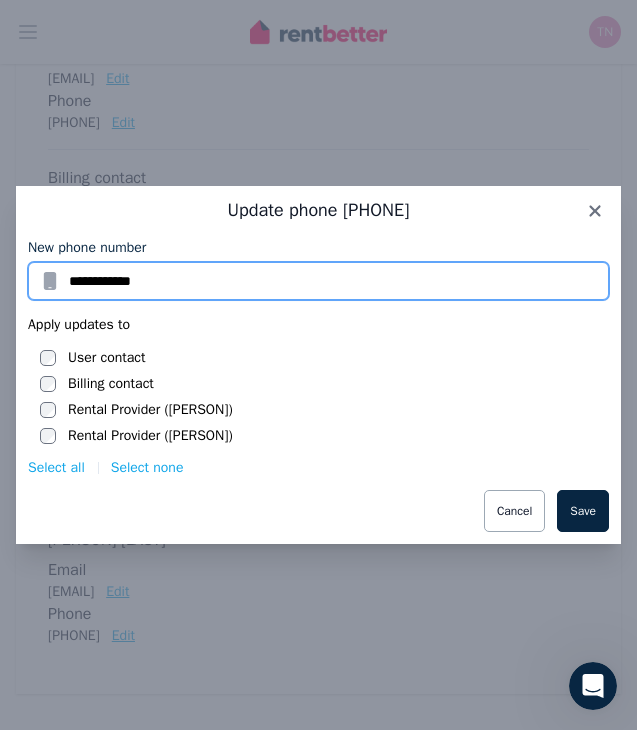 drag, startPoint x: 176, startPoint y: 265, endPoint x: 31, endPoint y: 255, distance: 145.34442 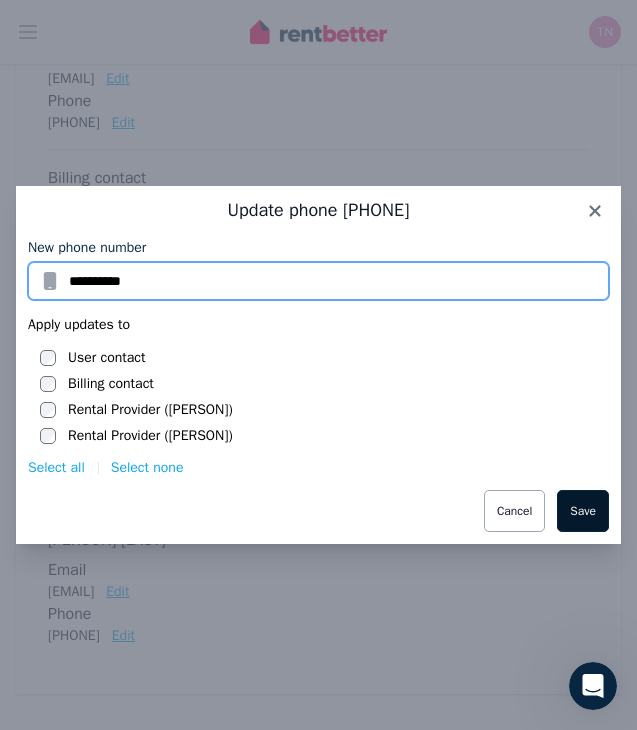 type on "**********" 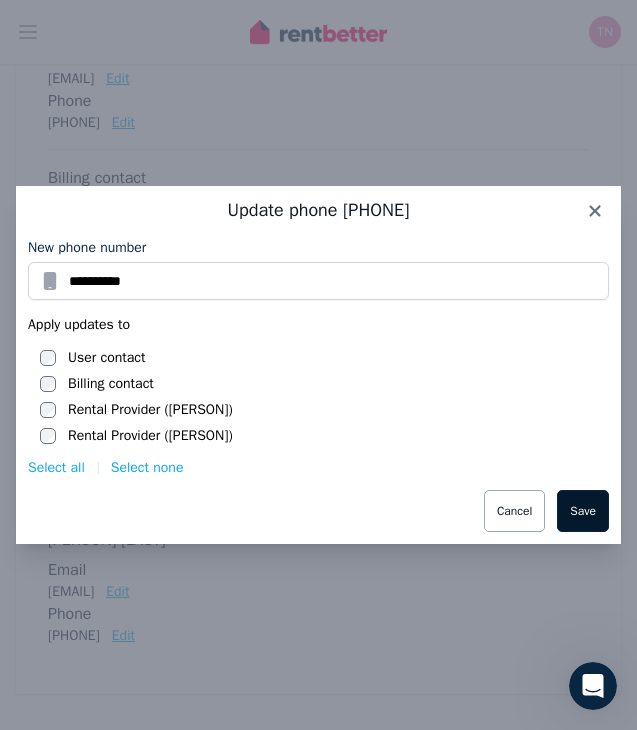 click on "Save" at bounding box center (583, 511) 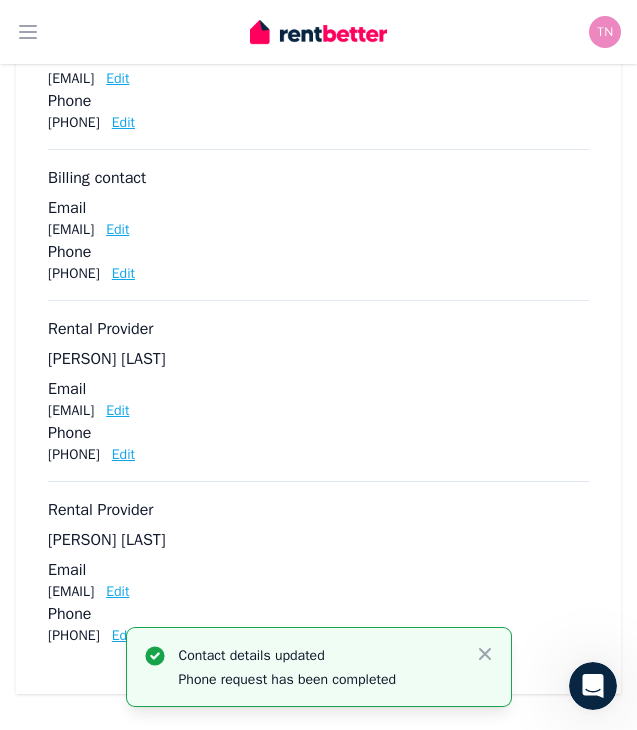 scroll, scrollTop: 432, scrollLeft: 0, axis: vertical 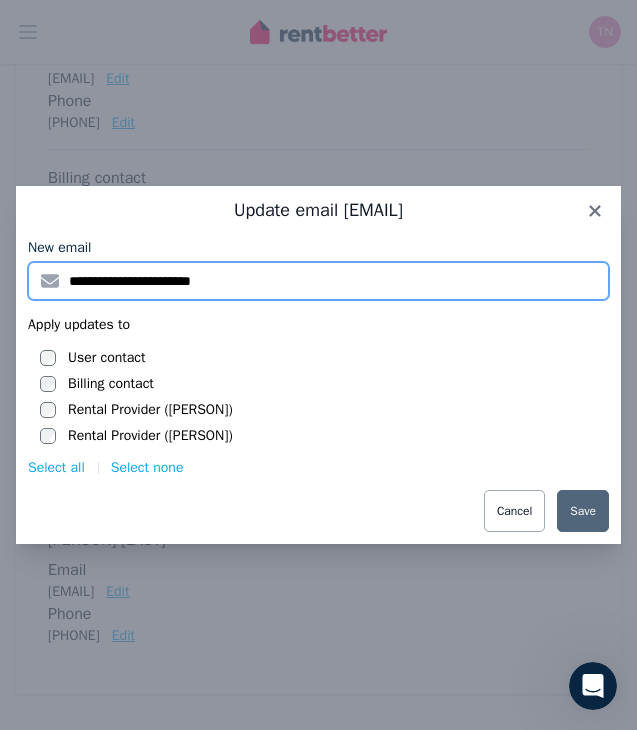 drag, startPoint x: 253, startPoint y: 291, endPoint x: 53, endPoint y: 257, distance: 202.86942 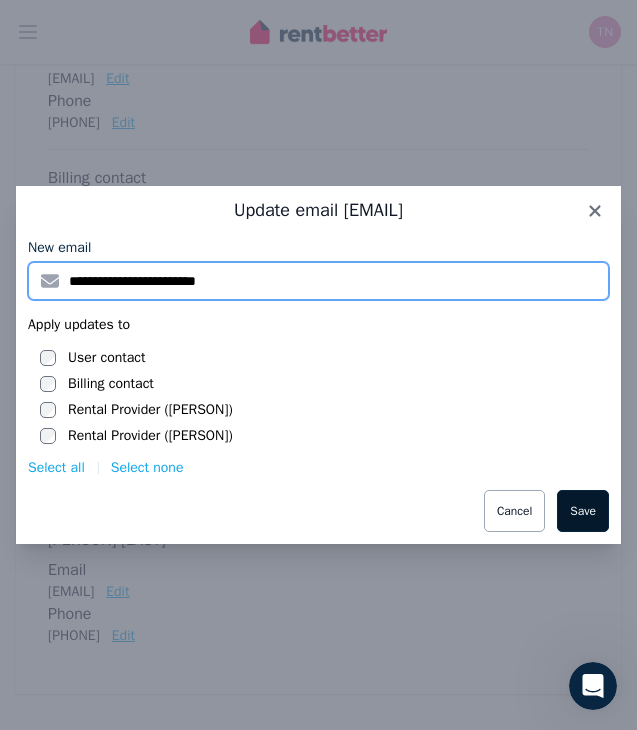type on "**********" 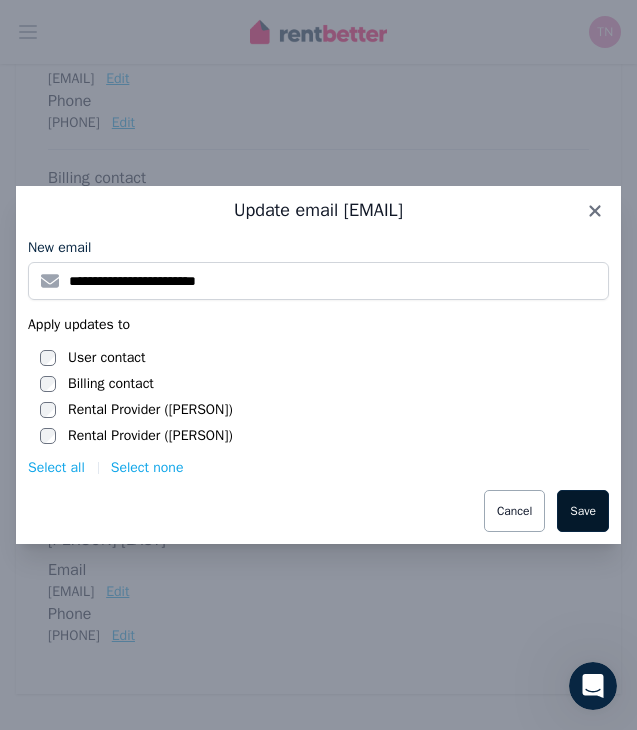 click on "Save" at bounding box center (583, 511) 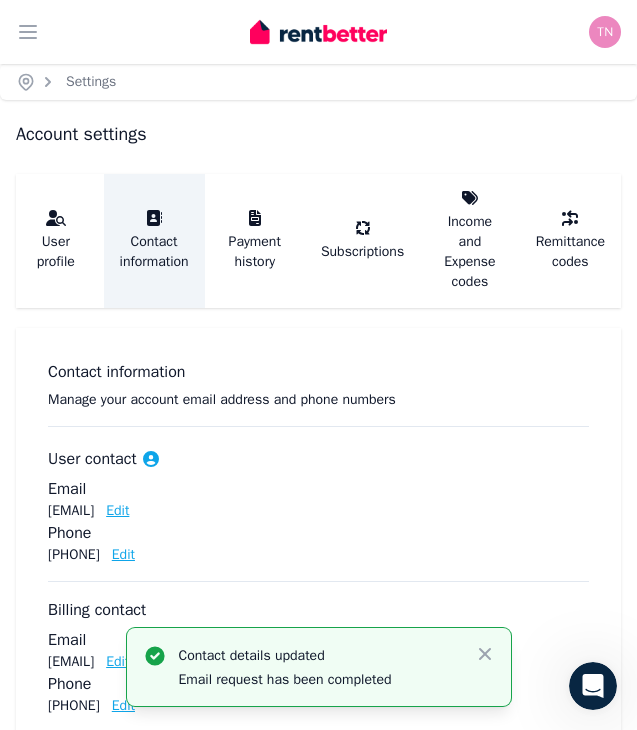 scroll, scrollTop: 0, scrollLeft: 0, axis: both 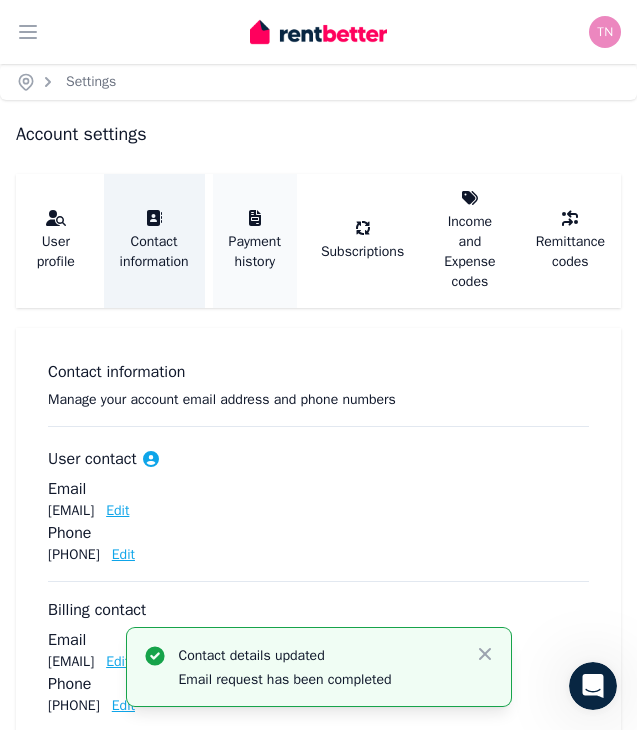 click on "Payment history" at bounding box center (255, 241) 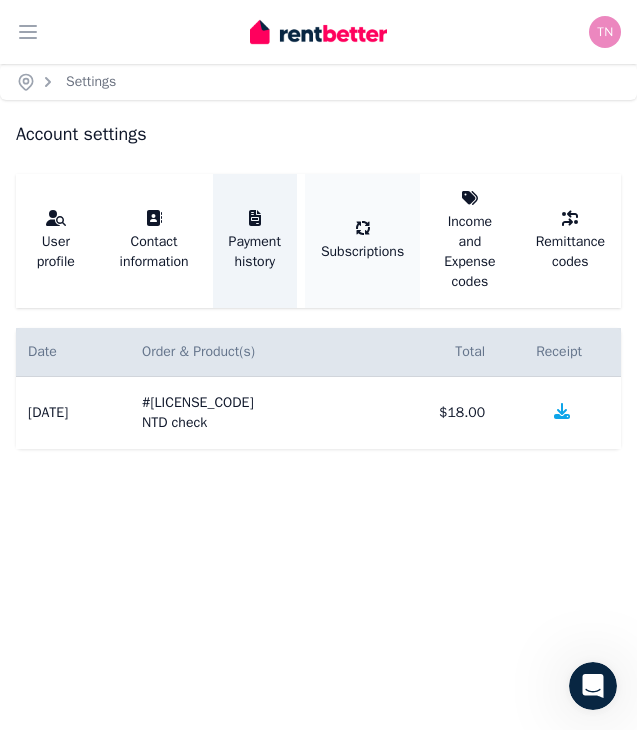 click on "Subscriptions" at bounding box center [362, 241] 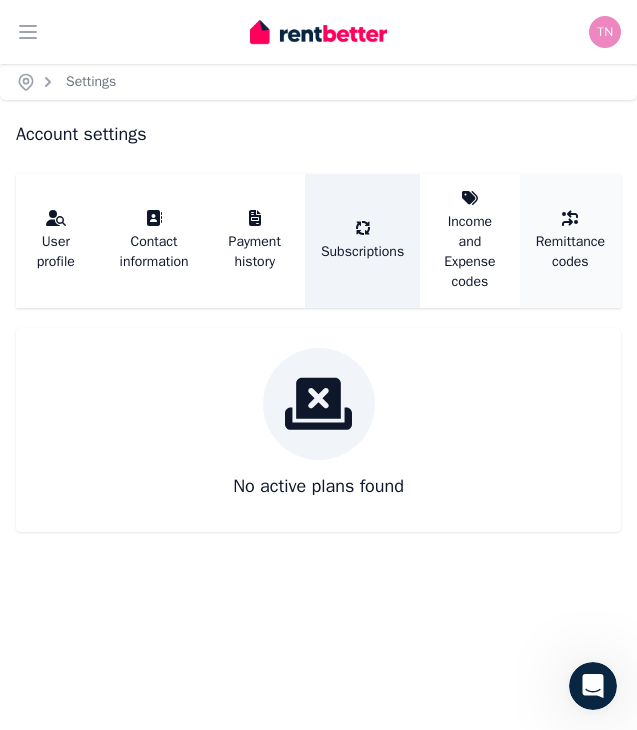 click on "Remittance codes" at bounding box center [570, 252] 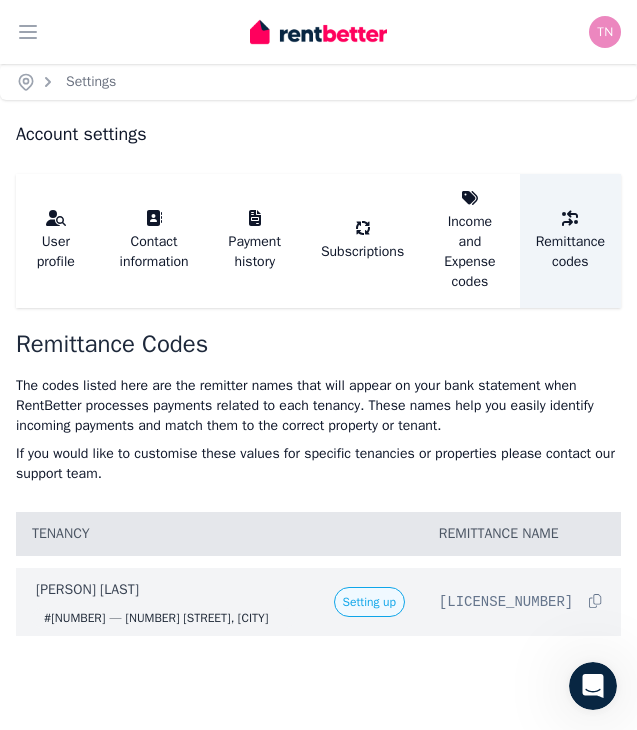 scroll, scrollTop: 0, scrollLeft: 0, axis: both 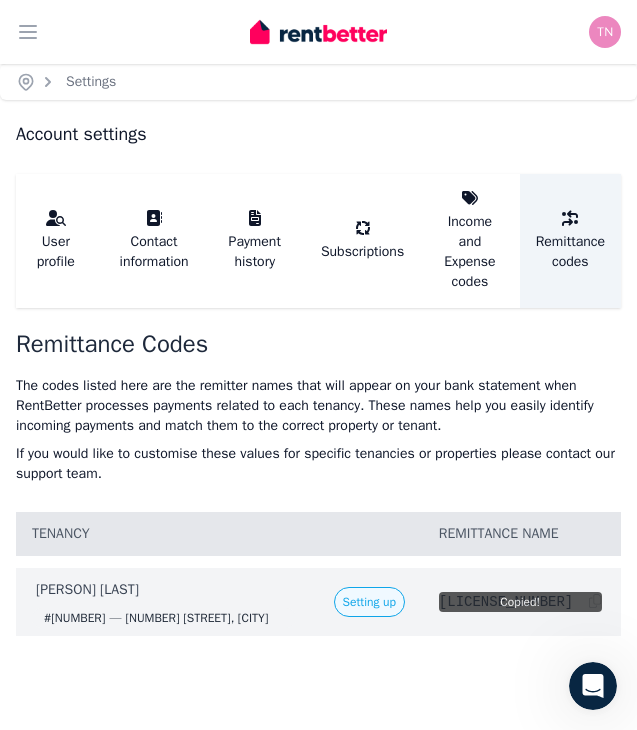 click on "Setting up" at bounding box center (369, 602) 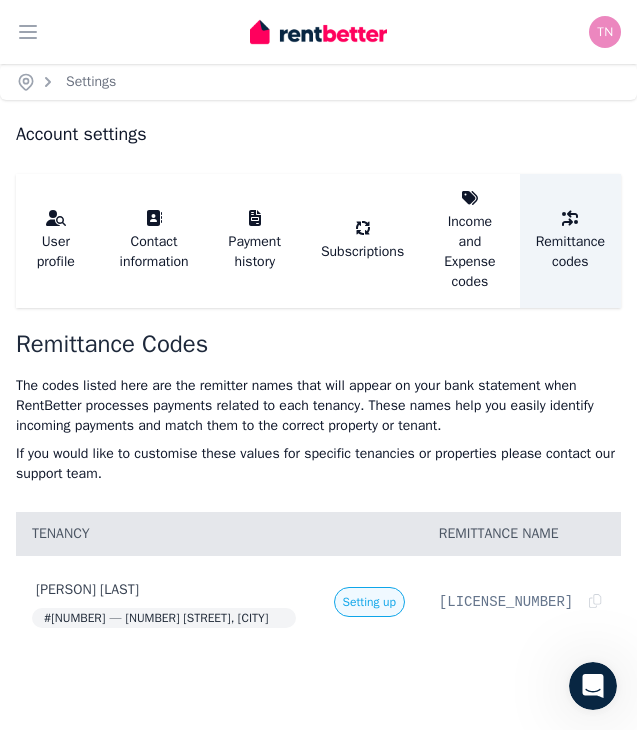 scroll, scrollTop: 0, scrollLeft: 0, axis: both 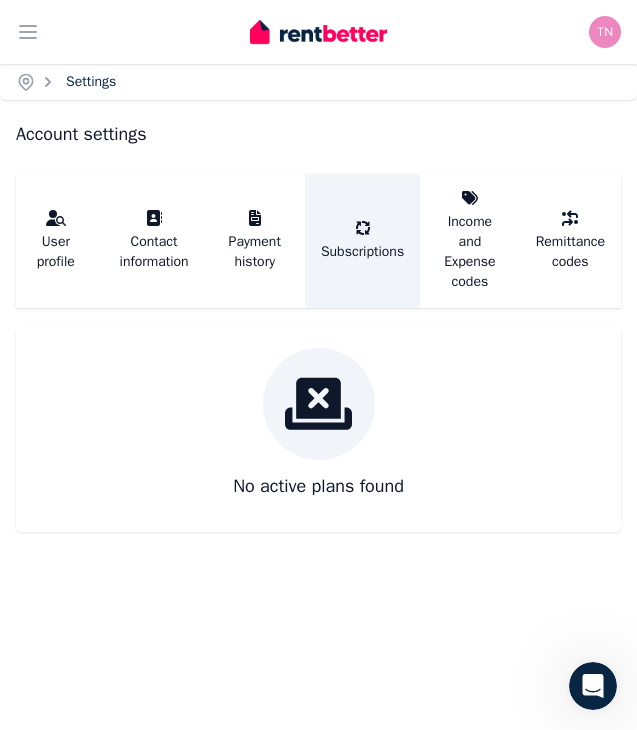 click on "Settings" at bounding box center [91, 81] 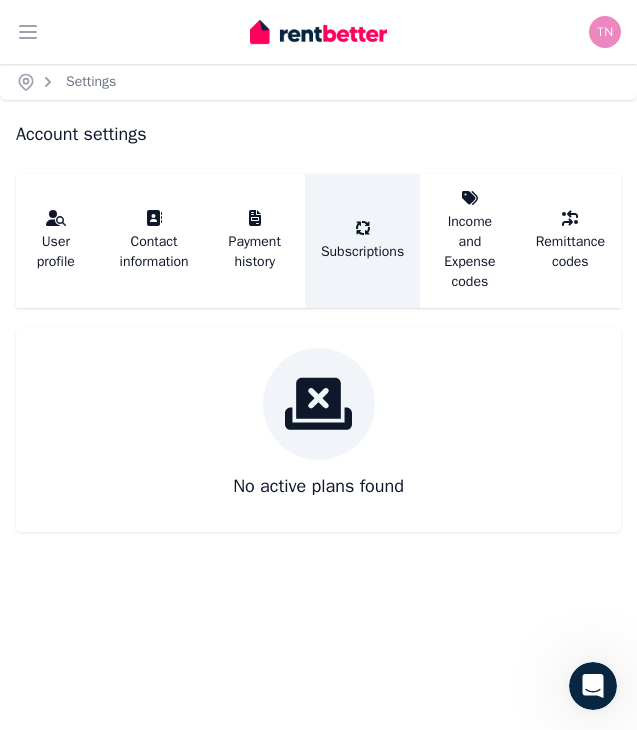 click at bounding box center [605, 32] 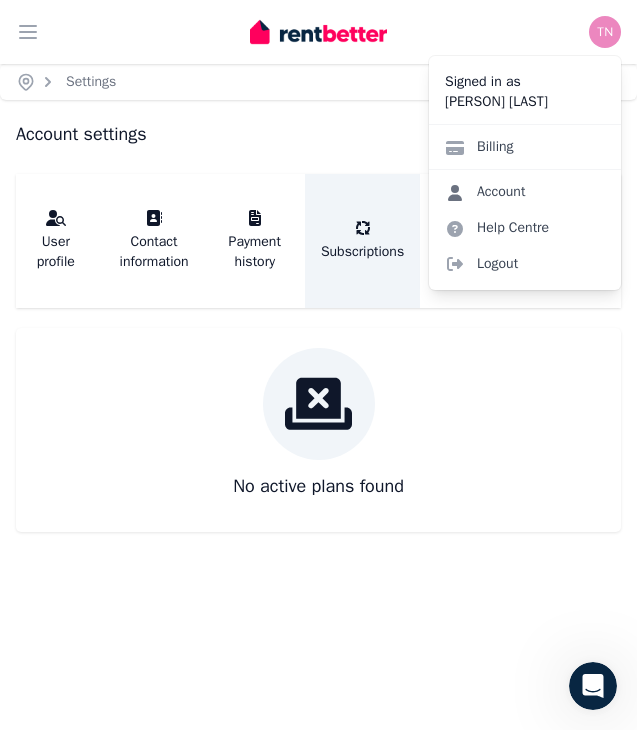 click on "Account" at bounding box center (485, 192) 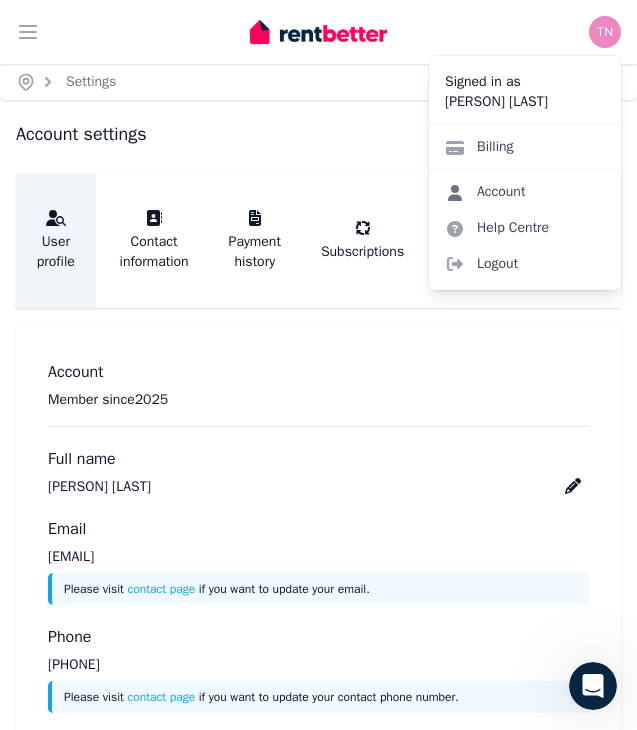 click on "Account" at bounding box center [485, 192] 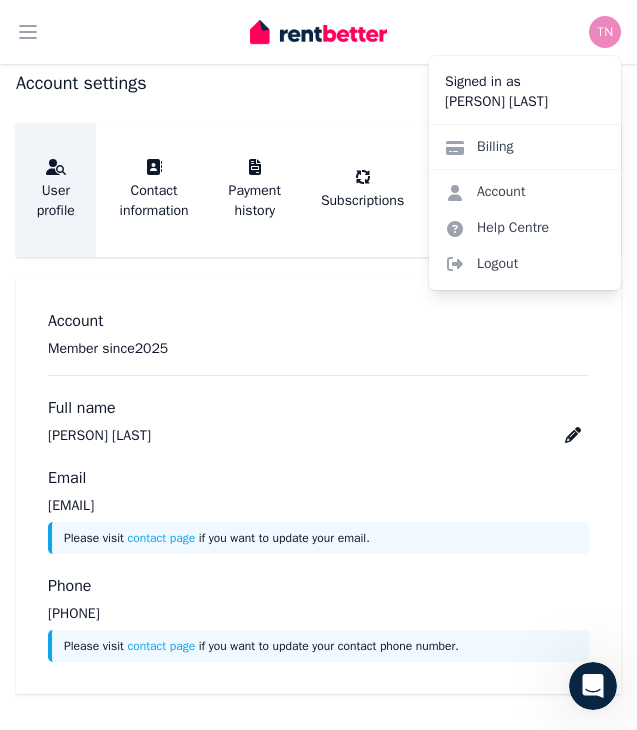 scroll, scrollTop: 51, scrollLeft: 0, axis: vertical 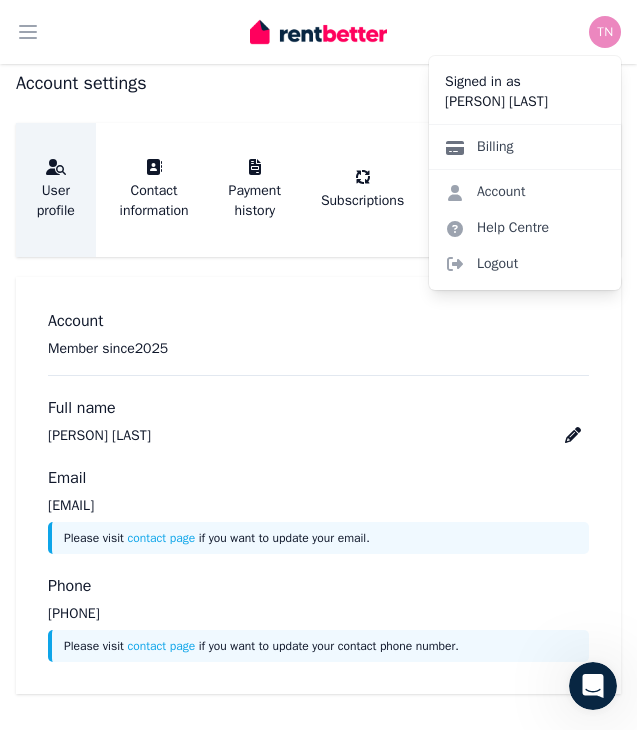 click on "Billing" at bounding box center (479, 147) 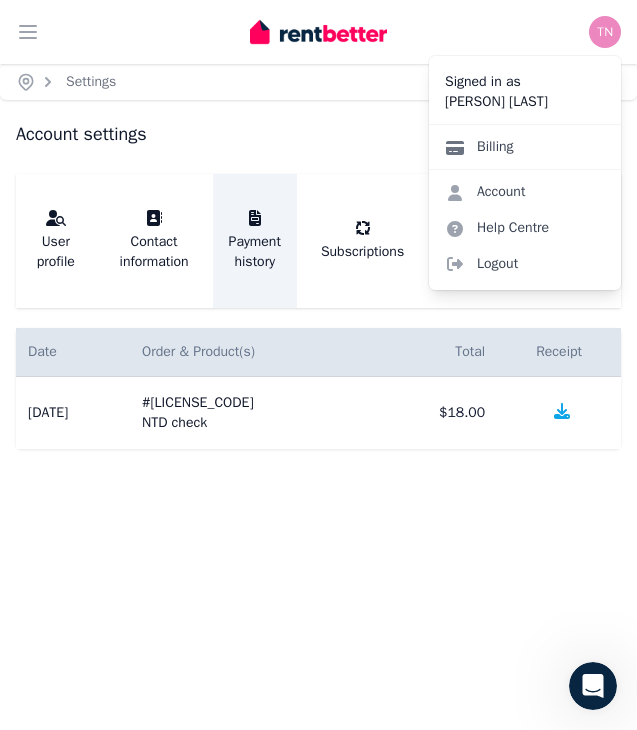 scroll, scrollTop: 0, scrollLeft: 0, axis: both 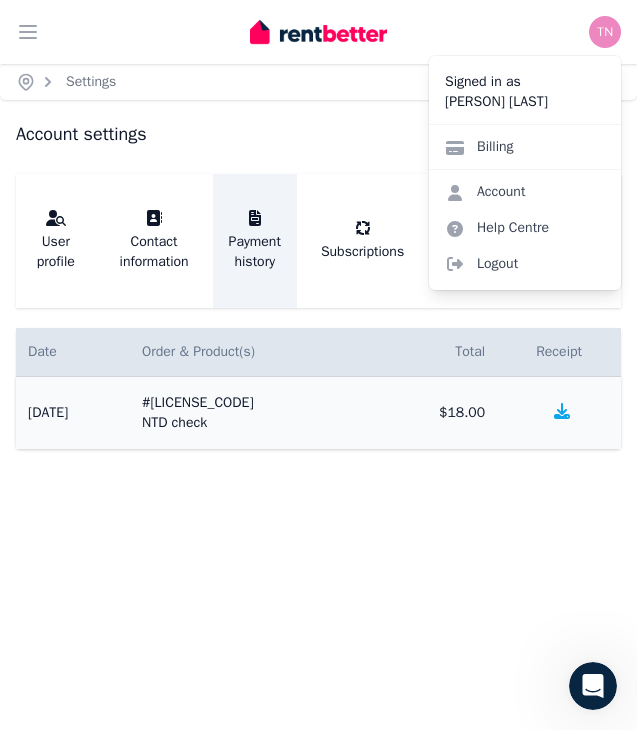 click on "# XNZ4TL NTD check" at bounding box center (251, 413) 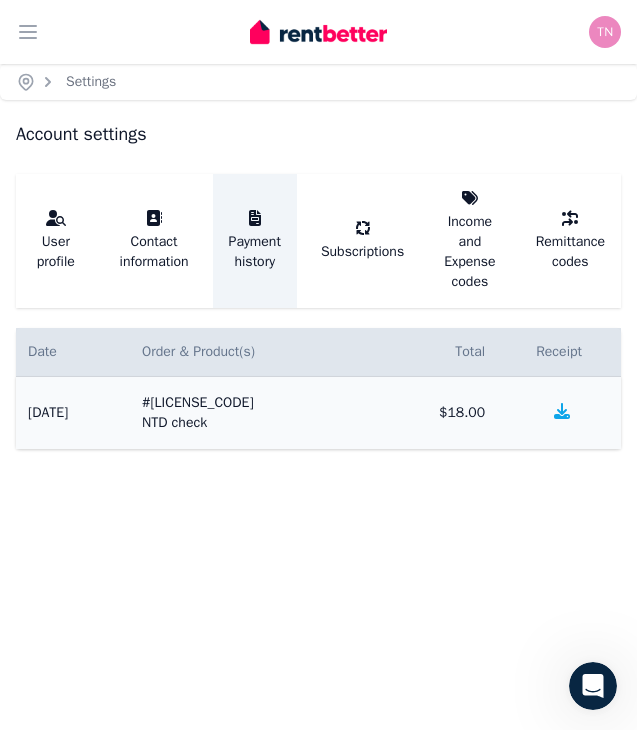 click on "#" at bounding box center (146, 402) 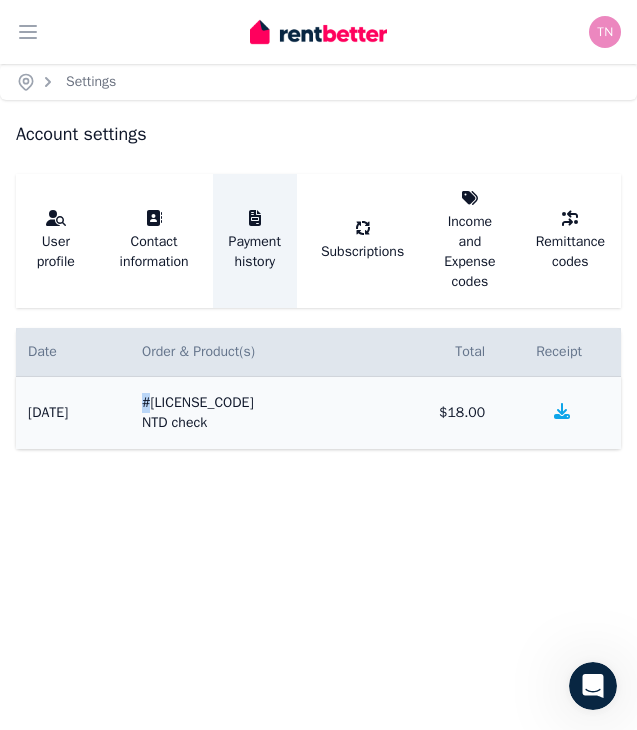 click on "#" at bounding box center (146, 402) 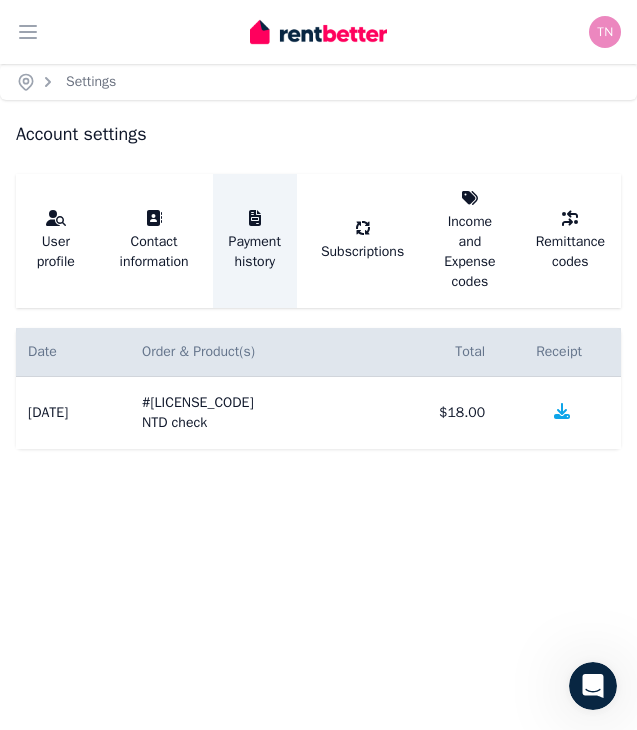 click on "Home Settings Account settings User profile Contact information Payment history Subscriptions Income and Expense codes Remittance codes Date Order # Order & Product(s) Product(s) Total Receipt [DATE] # XNZ4TL NTD check NTD check $18.00 Download" at bounding box center (318, 365) 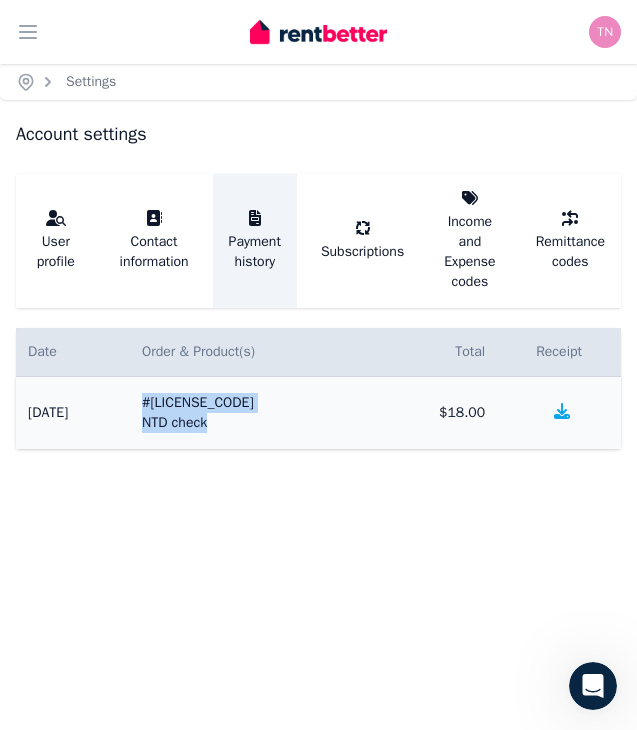 drag, startPoint x: 167, startPoint y: 402, endPoint x: 240, endPoint y: 431, distance: 78.54935 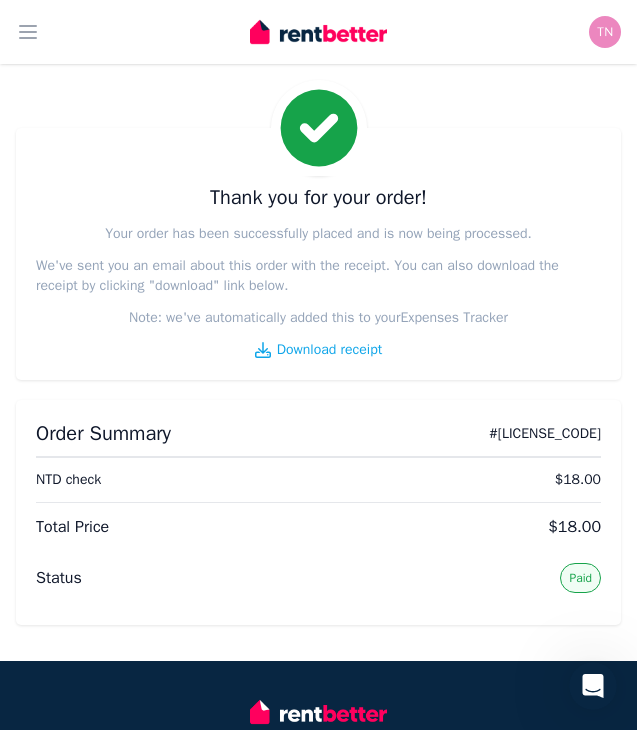 scroll, scrollTop: 0, scrollLeft: 0, axis: both 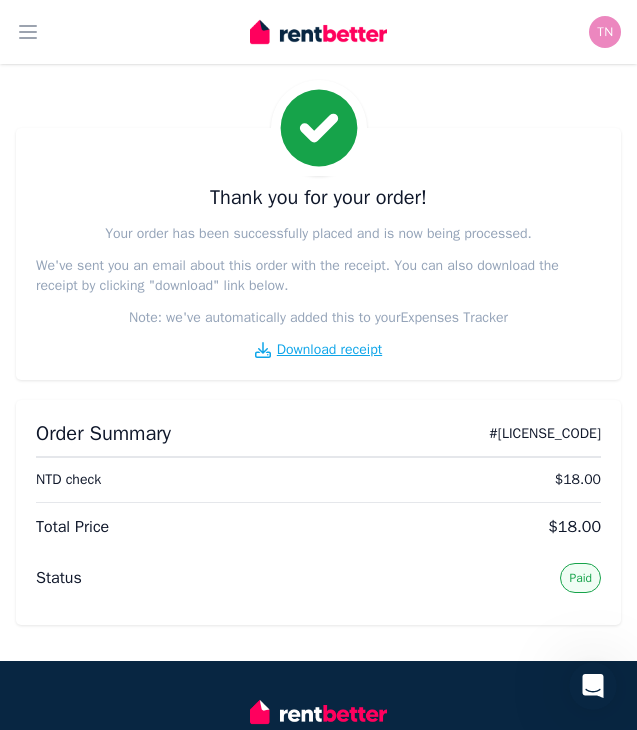 click on "Download receipt" at bounding box center [329, 350] 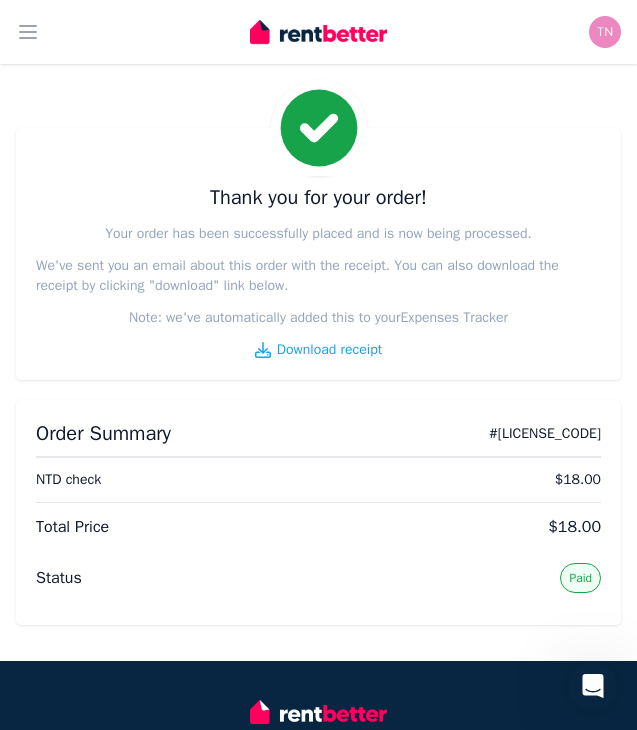 click on "Thank you for your order! Your order has been successfully placed and is now being processed. We've sent you an email about this order with the receipt. You can also download the receipt by clicking "download" link below. Note: we've automatically added this to your  Expenses   Tracker Download receipt" at bounding box center (318, 254) 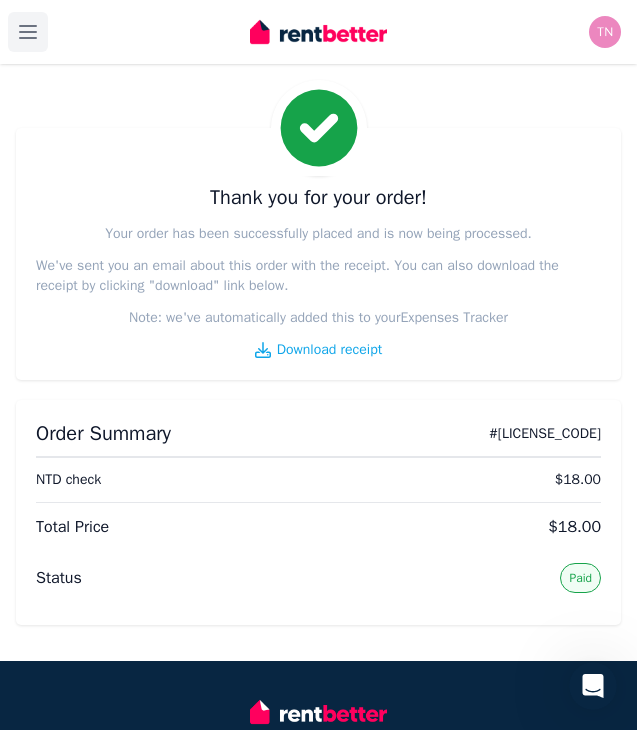 click 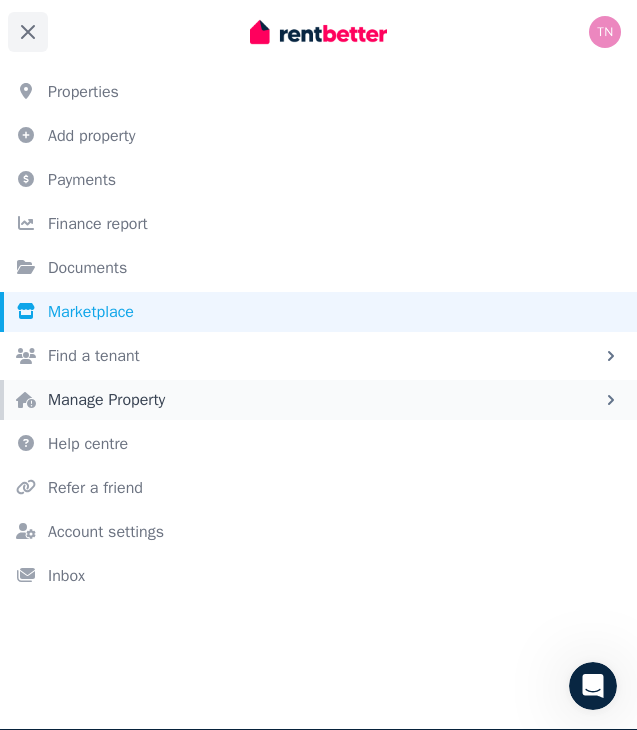 click on "Manage Property" at bounding box center (106, 400) 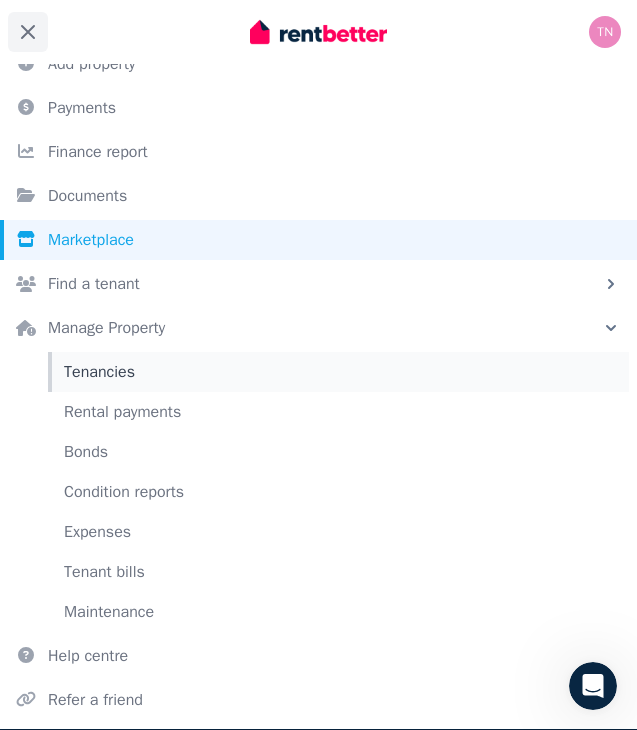 scroll, scrollTop: 78, scrollLeft: 0, axis: vertical 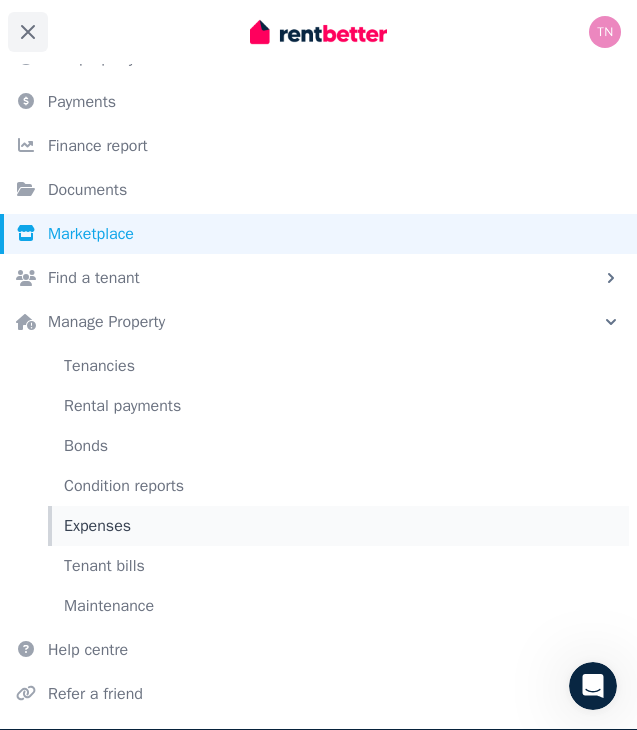 click on "Expenses" at bounding box center [338, 526] 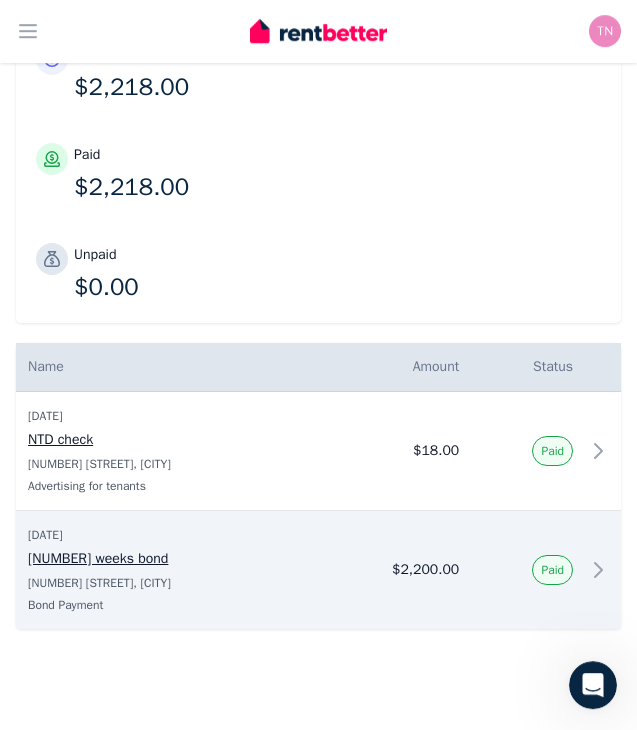 scroll, scrollTop: 276, scrollLeft: 0, axis: vertical 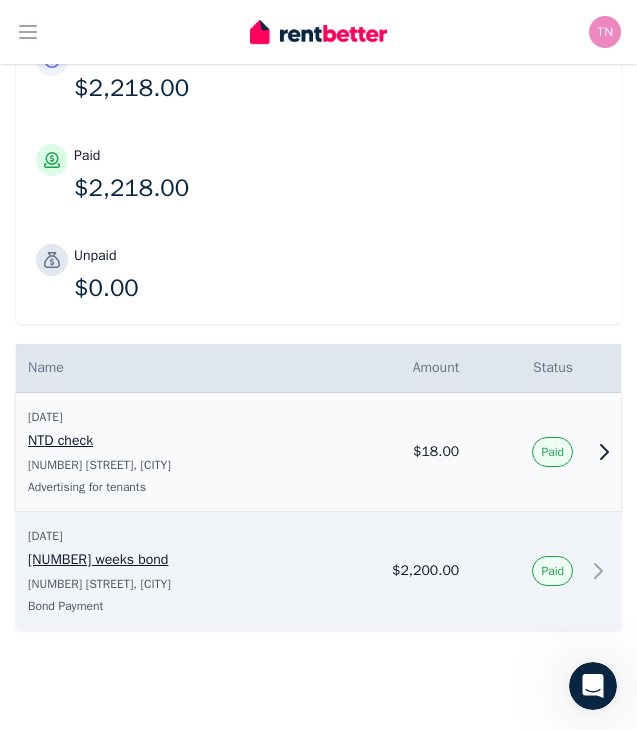 click on "NTD check" at bounding box center [163, 441] 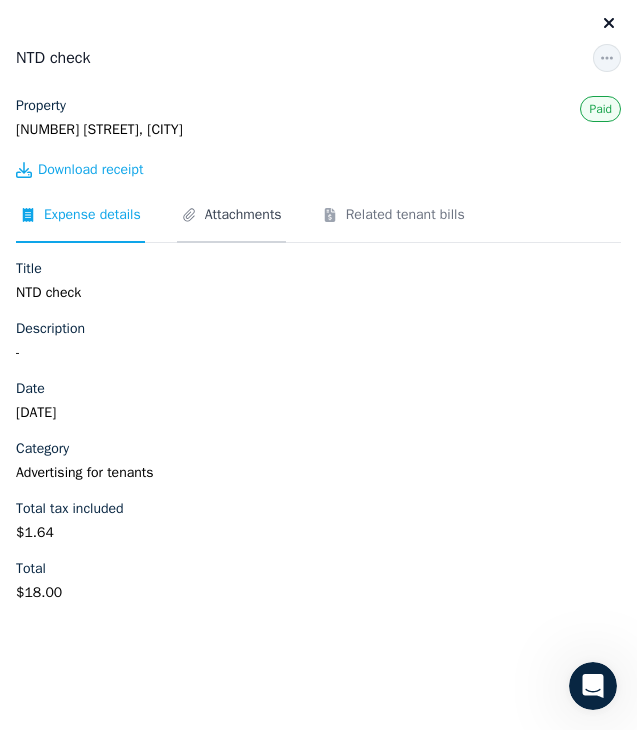 click on "Attachments" at bounding box center [243, 215] 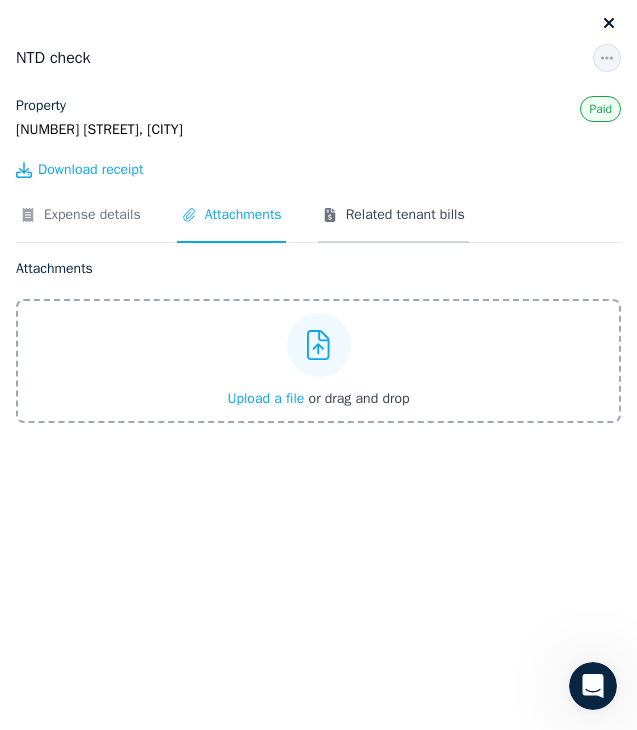 click on "Related tenant bills" at bounding box center [405, 215] 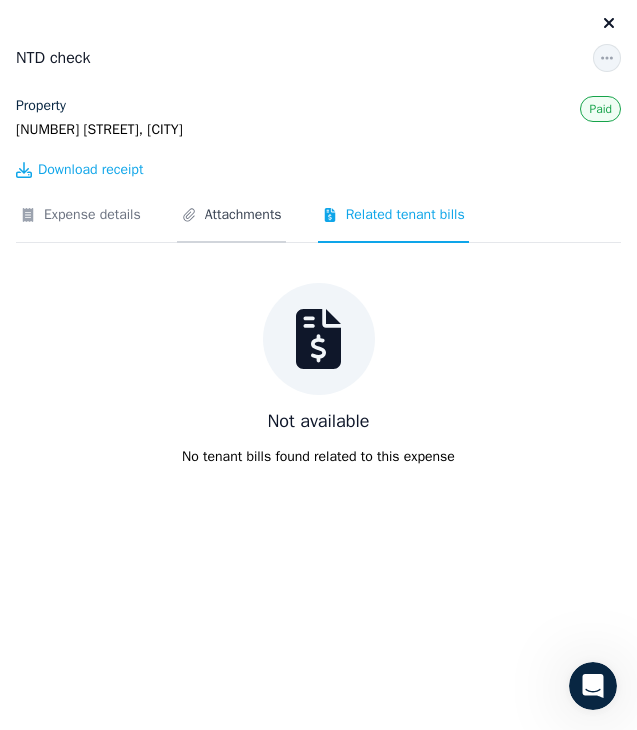click on "Attachments" at bounding box center [243, 215] 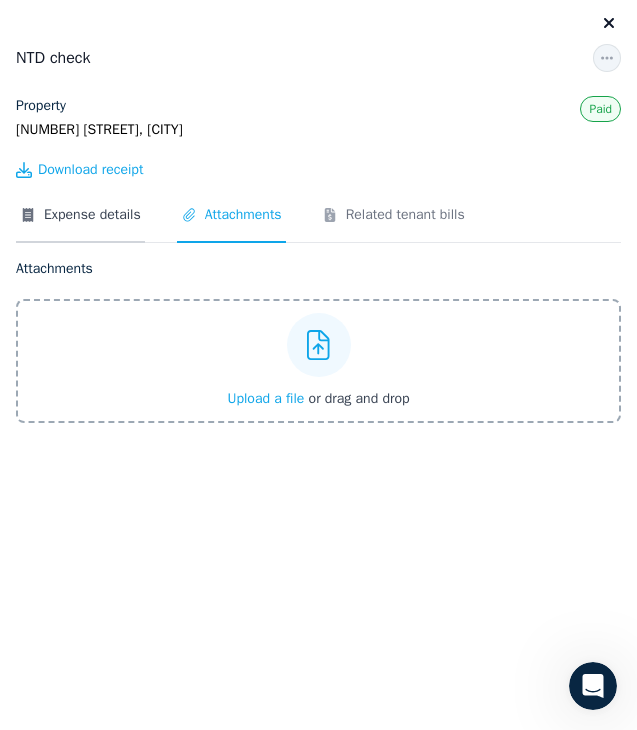 click on "Expense details" at bounding box center [92, 215] 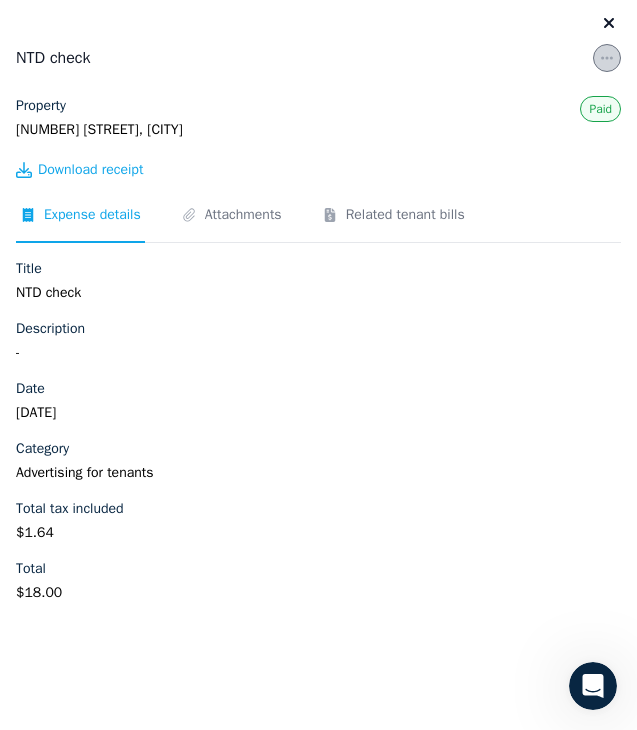 click 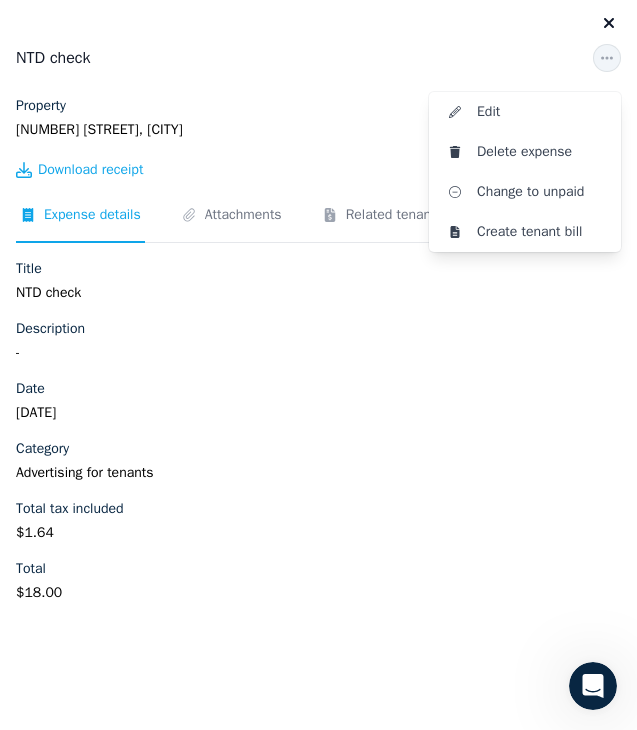 click on "Property [NUMBER] [STREET], [CITY] Paid Download receipt Expense details Attachments Related tenant bills Title NTD check Description - Date [DATE] Category Advertising for tenants Total tax included [PRICE] Total [PRICE]" at bounding box center [318, 357] 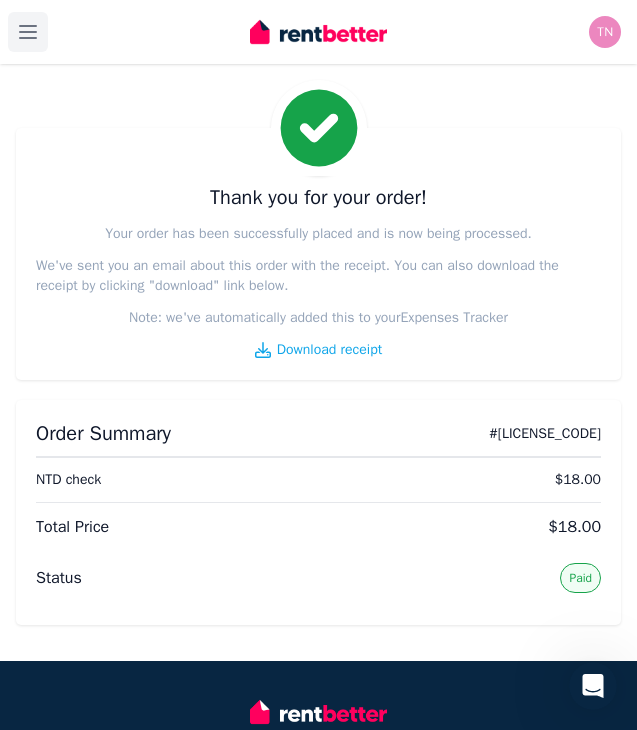 click 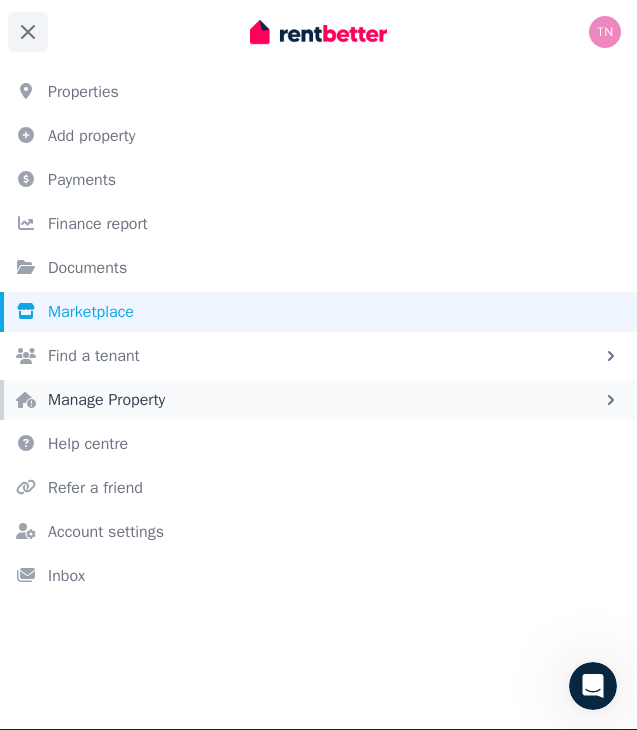 click on "Manage Property" at bounding box center [318, 400] 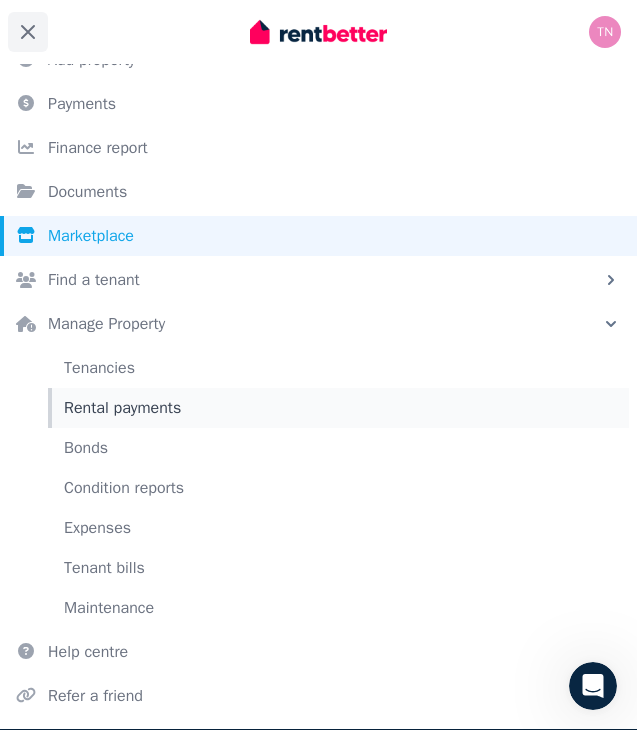 scroll, scrollTop: 78, scrollLeft: 0, axis: vertical 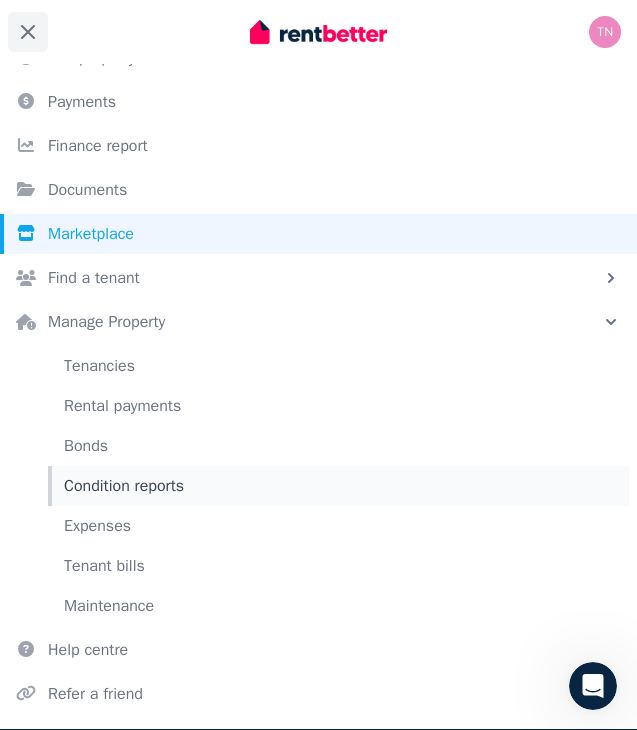 click on "Condition reports" at bounding box center (338, 486) 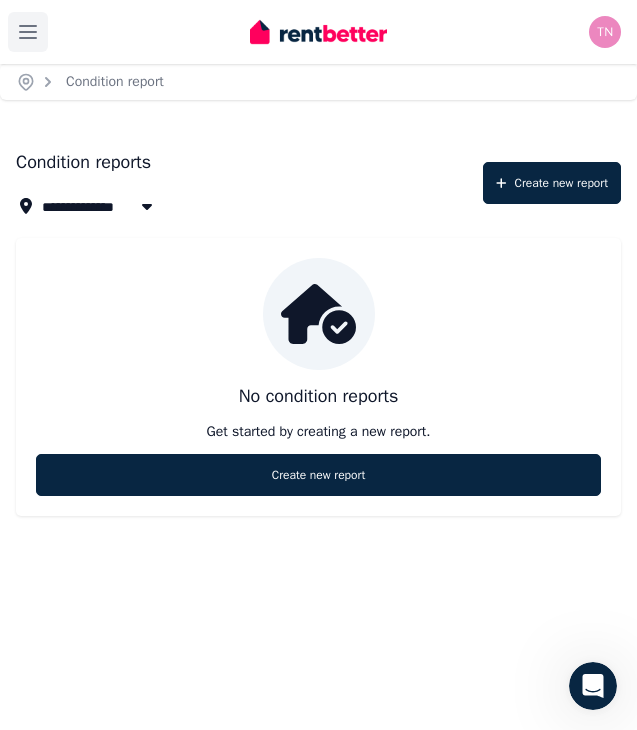 click 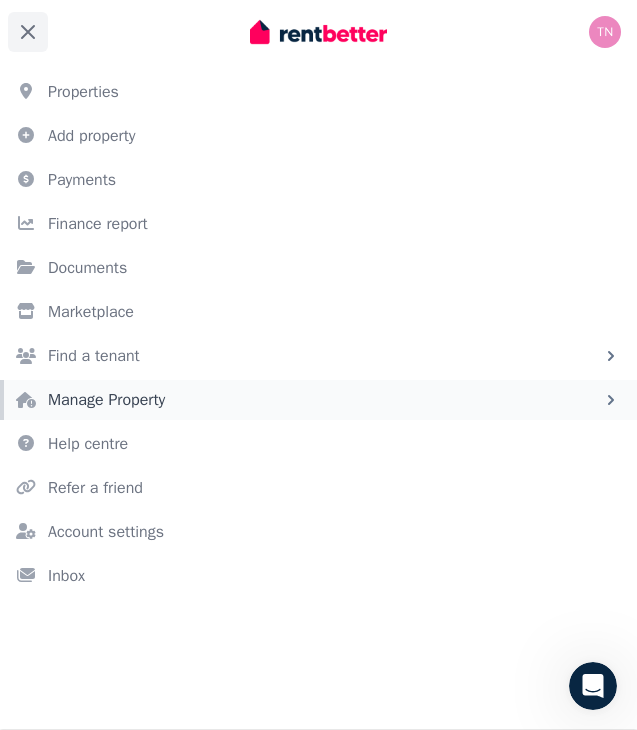 click on "Manage Property" at bounding box center (106, 400) 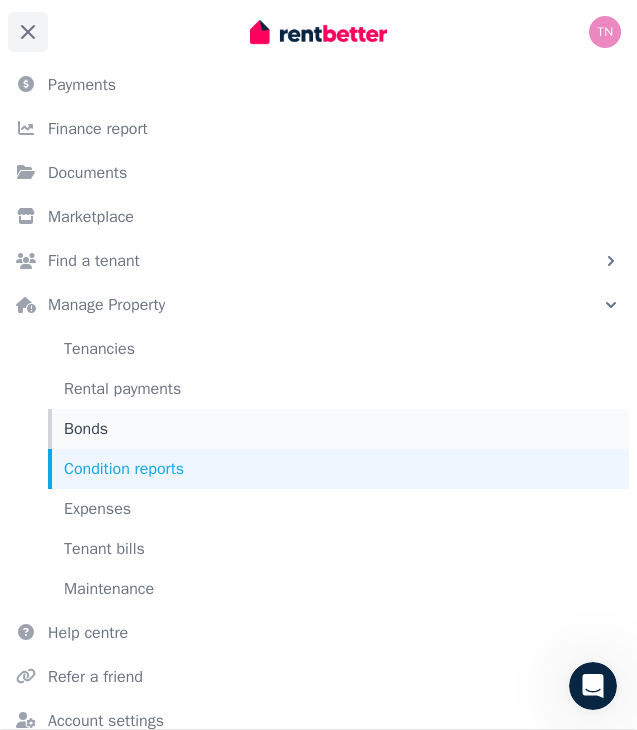 scroll, scrollTop: 97, scrollLeft: 0, axis: vertical 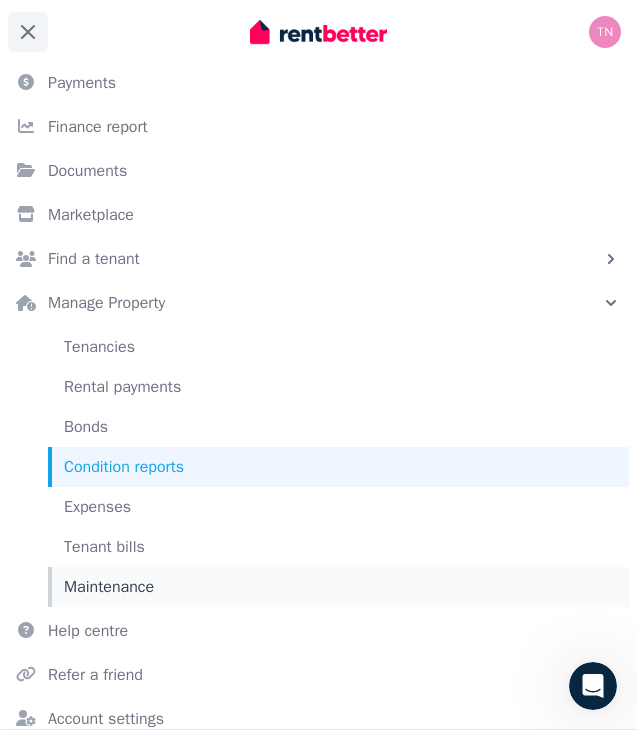 click on "Maintenance" at bounding box center [338, 587] 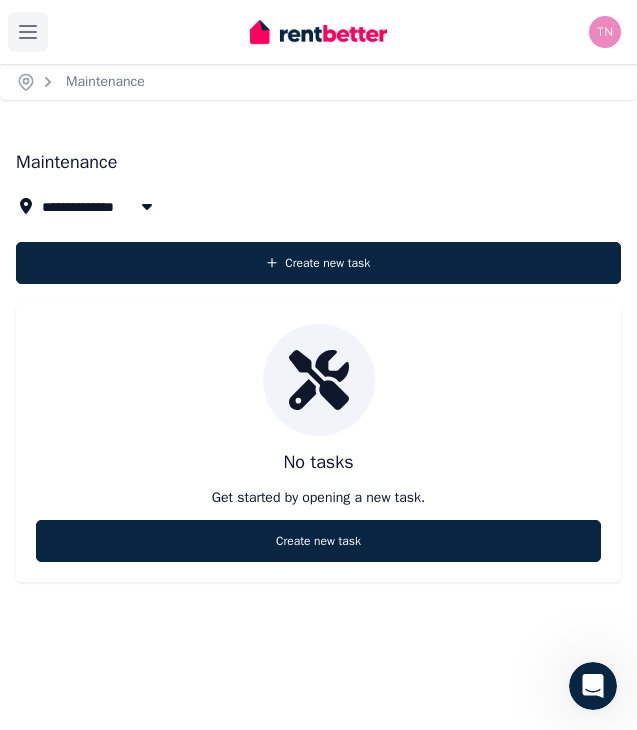click on "Open main menu" at bounding box center (28, 32) 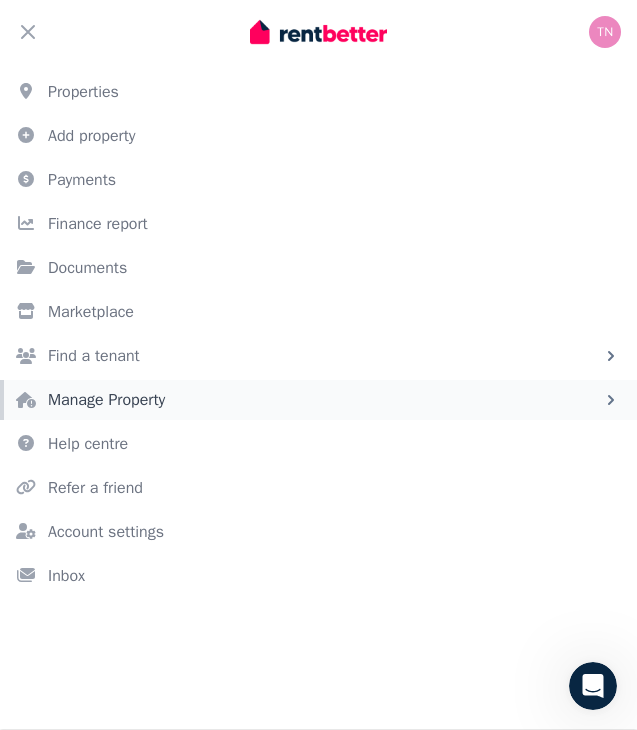 click on "Manage Property" at bounding box center [318, 400] 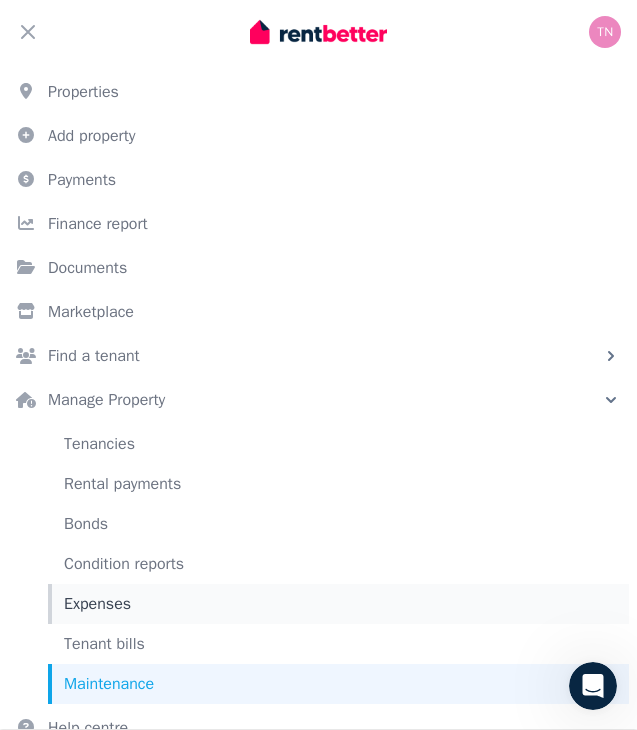 click on "Expenses" at bounding box center [338, 604] 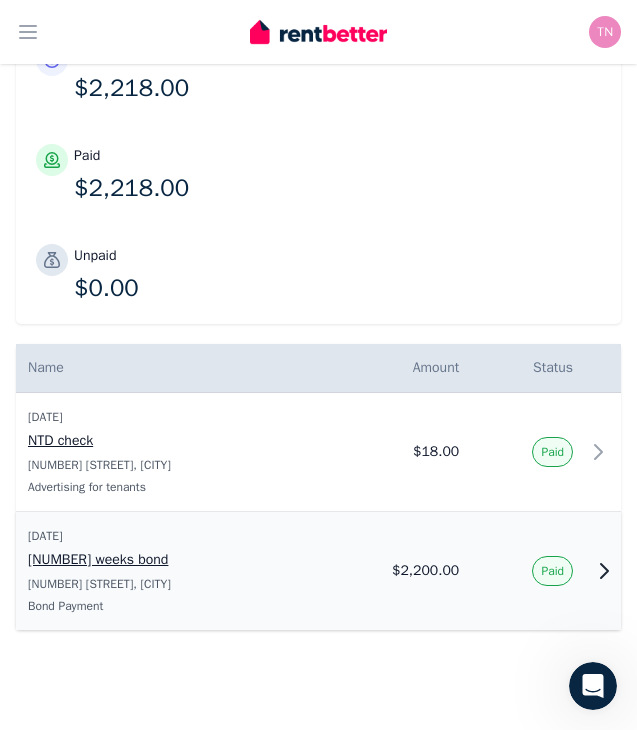 scroll, scrollTop: 276, scrollLeft: 0, axis: vertical 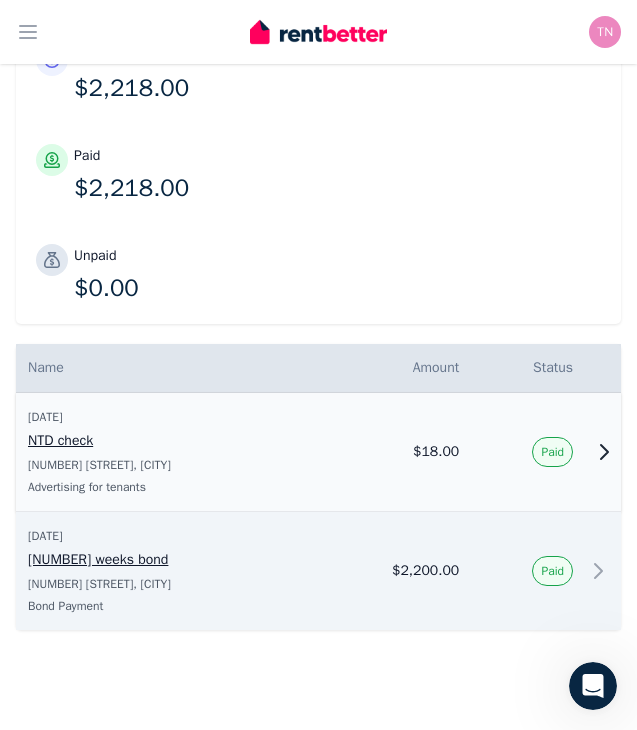 click on "$18.00" at bounding box center (390, 452) 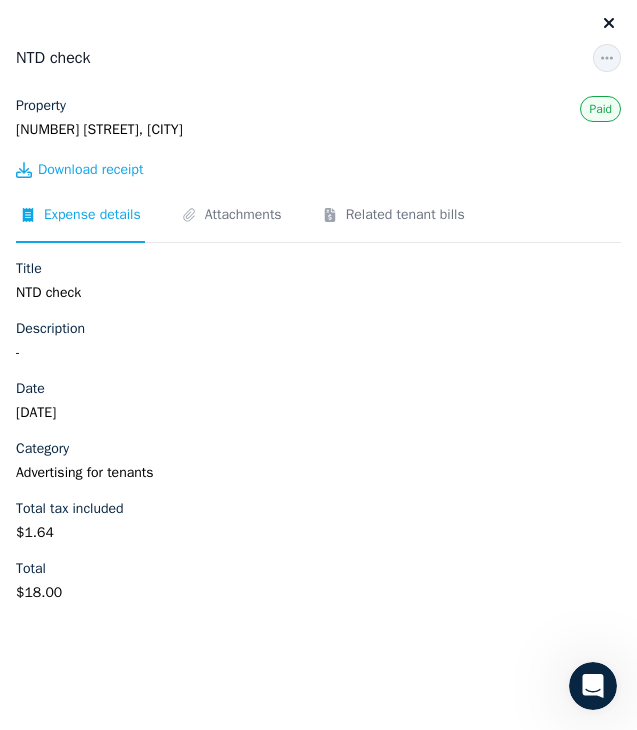 scroll, scrollTop: 0, scrollLeft: 0, axis: both 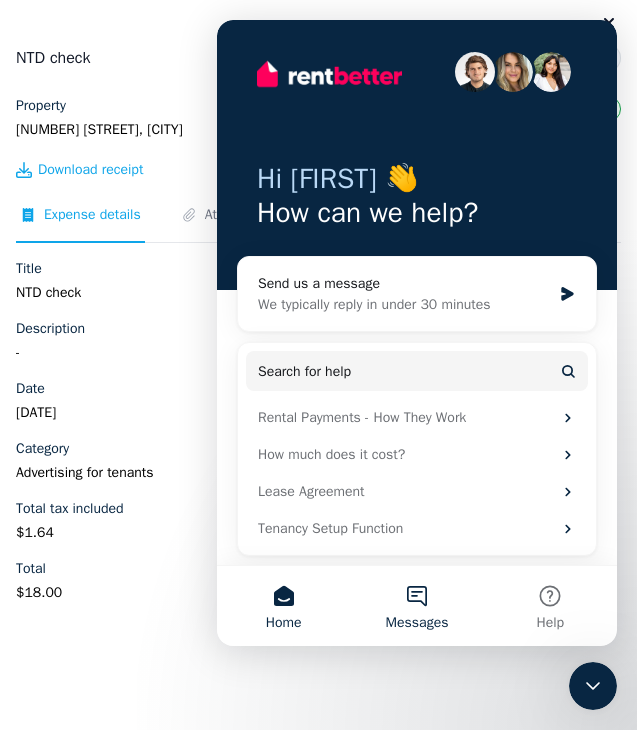 click on "Messages" at bounding box center (416, 606) 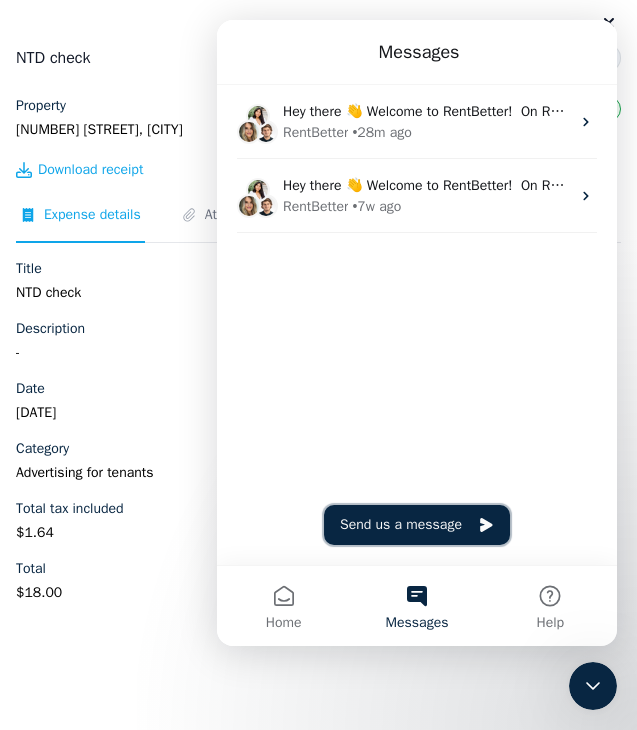 click on "Send us a message" at bounding box center (417, 525) 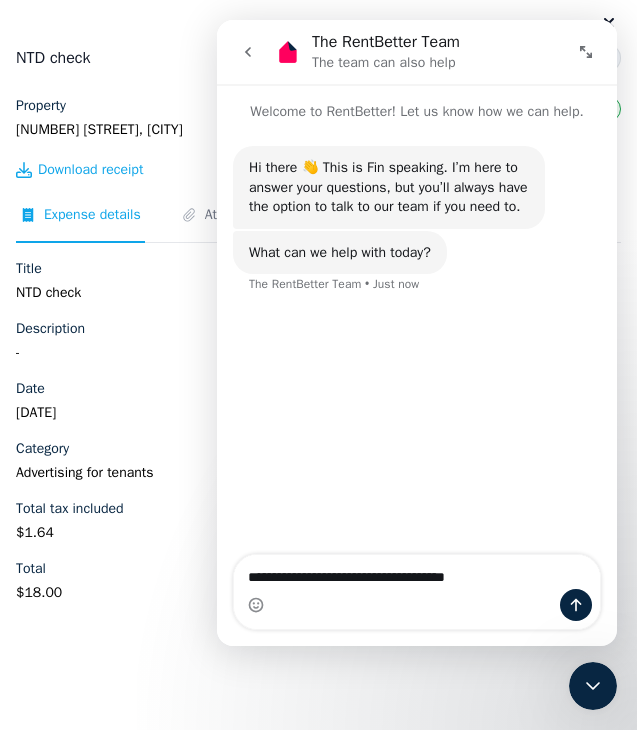 type on "**********" 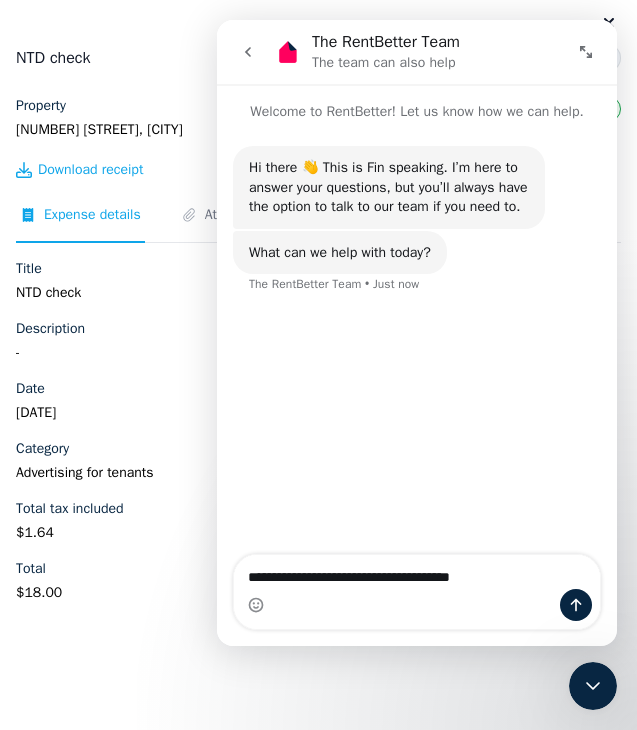 type 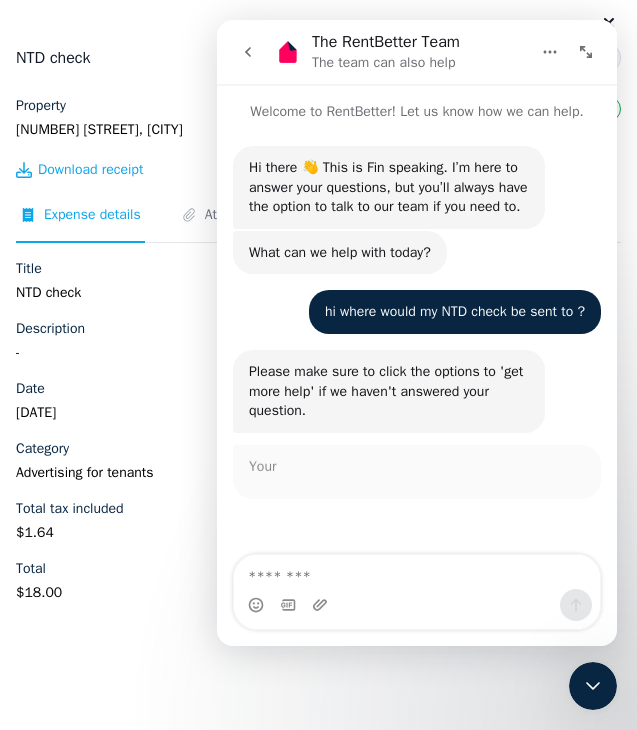 scroll, scrollTop: 3, scrollLeft: 0, axis: vertical 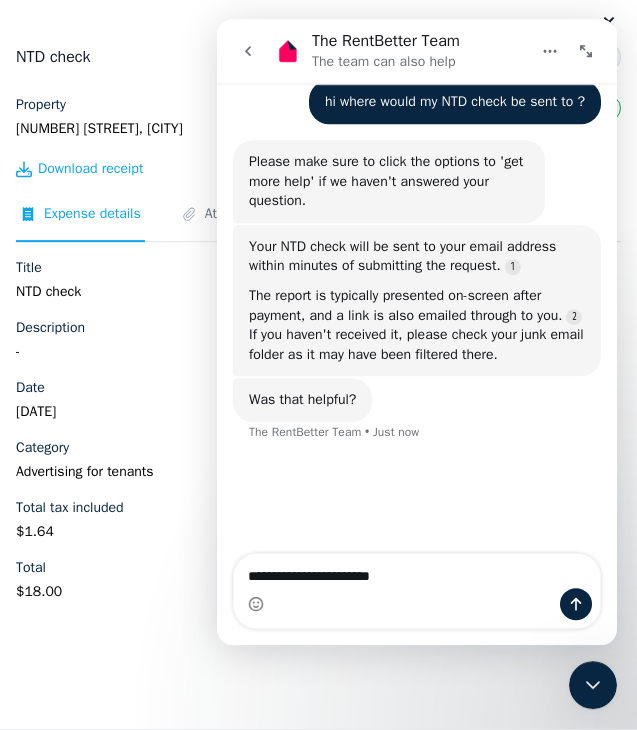 type on "**********" 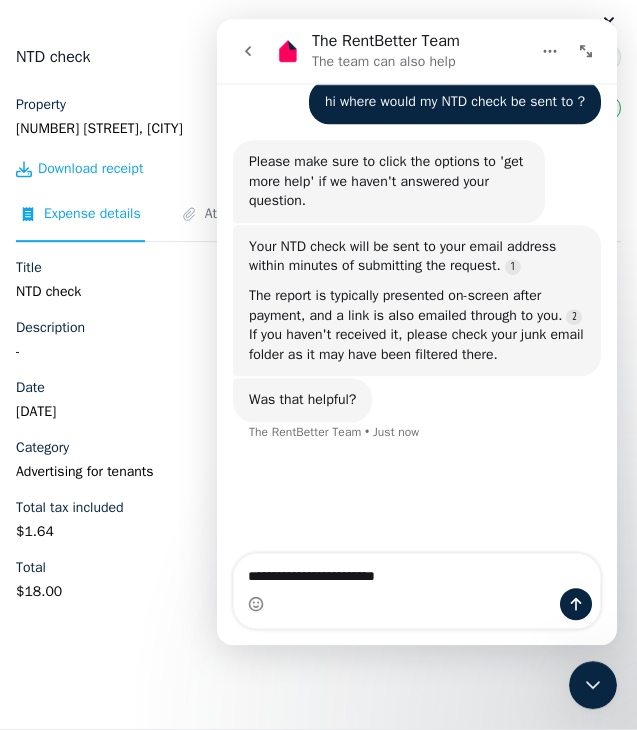 type 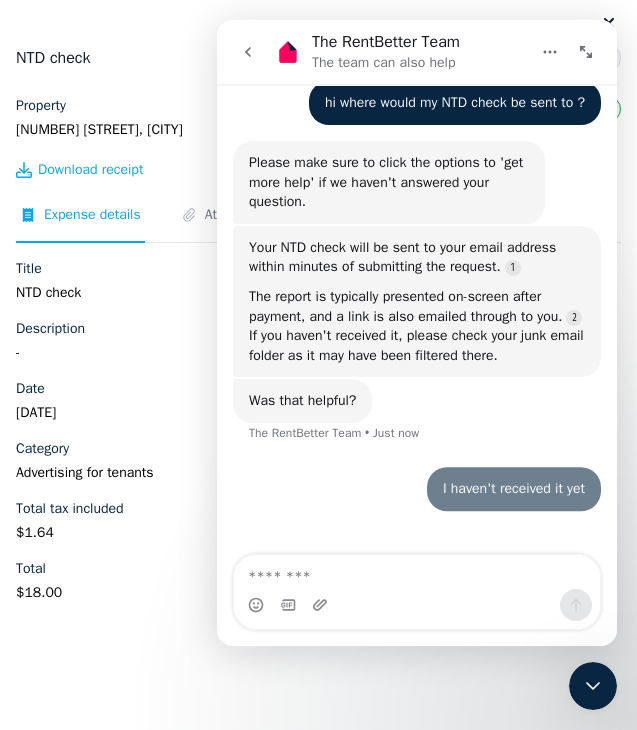 scroll, scrollTop: 119, scrollLeft: 0, axis: vertical 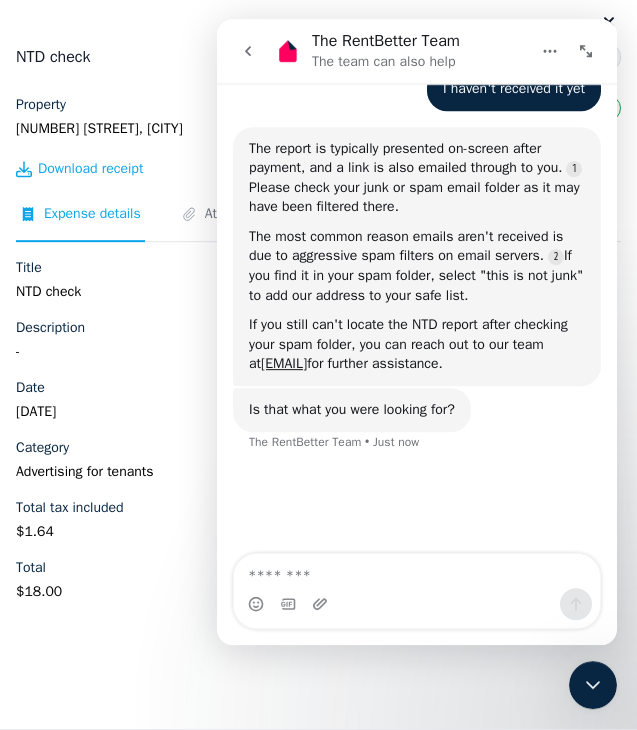 drag, startPoint x: 1, startPoint y: 250, endPoint x: 170, endPoint y: 278, distance: 171.30382 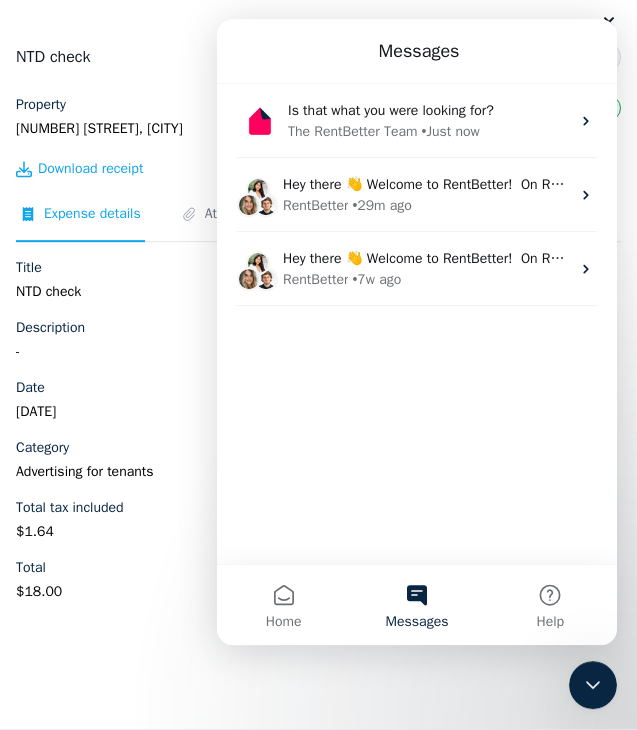 click on "$18.00" at bounding box center [318, 593] 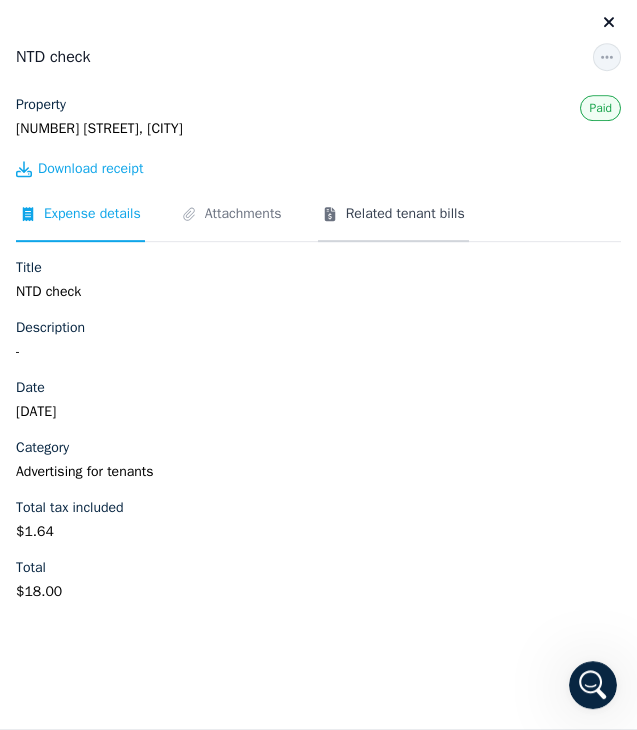 click on "Related tenant bills" at bounding box center [393, 224] 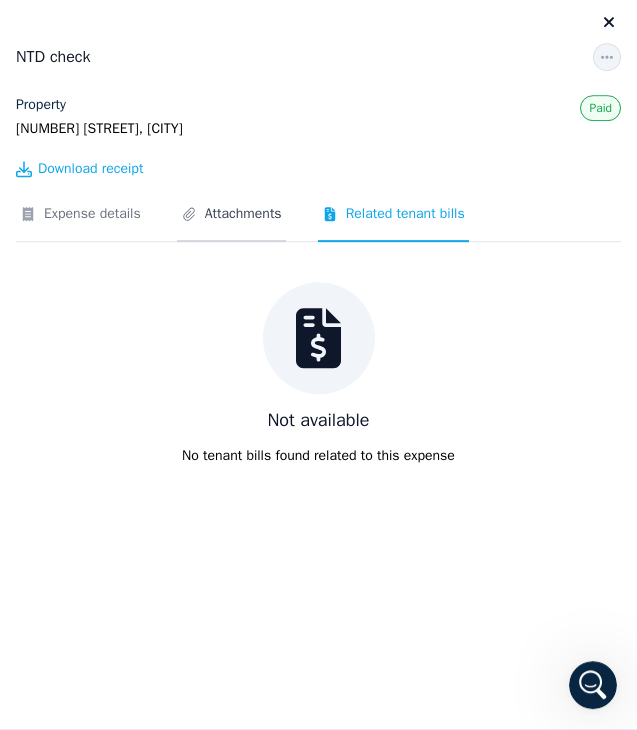 click on "Attachments" at bounding box center [243, 215] 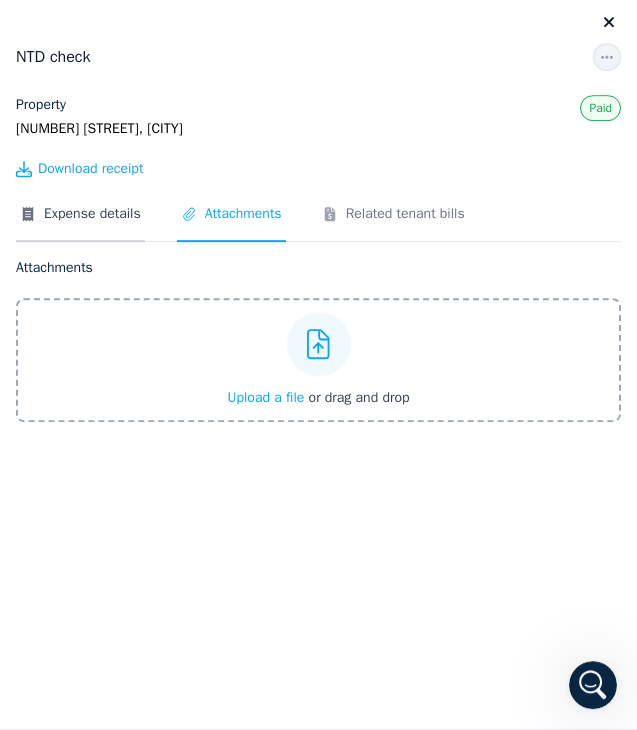 click on "Expense details" at bounding box center [92, 215] 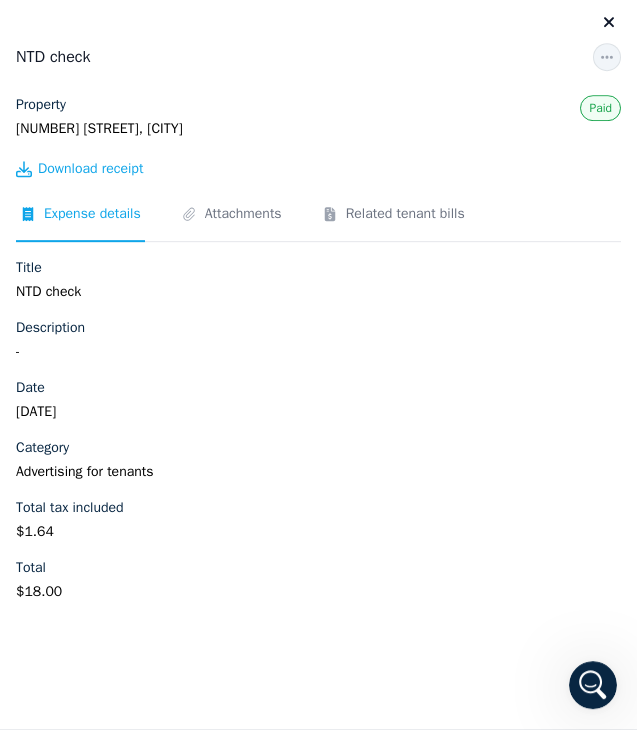scroll, scrollTop: 0, scrollLeft: 0, axis: both 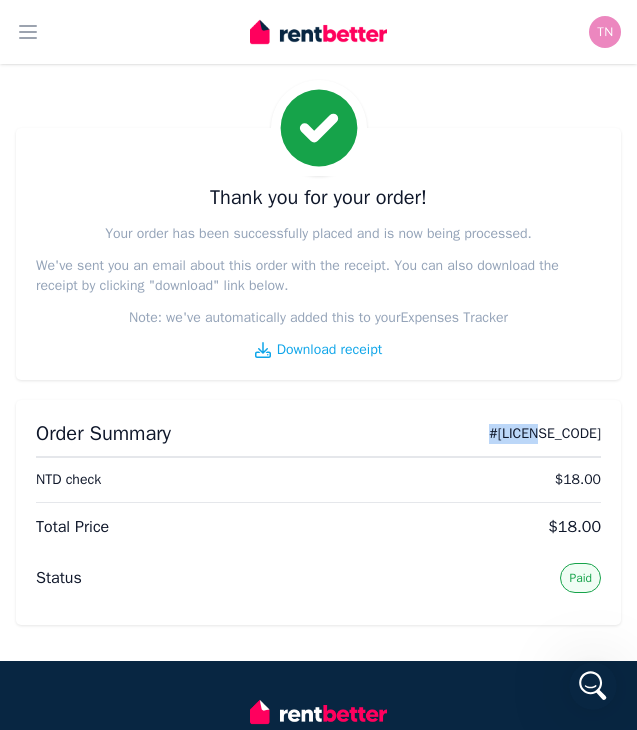 drag, startPoint x: 602, startPoint y: 432, endPoint x: 532, endPoint y: 431, distance: 70.00714 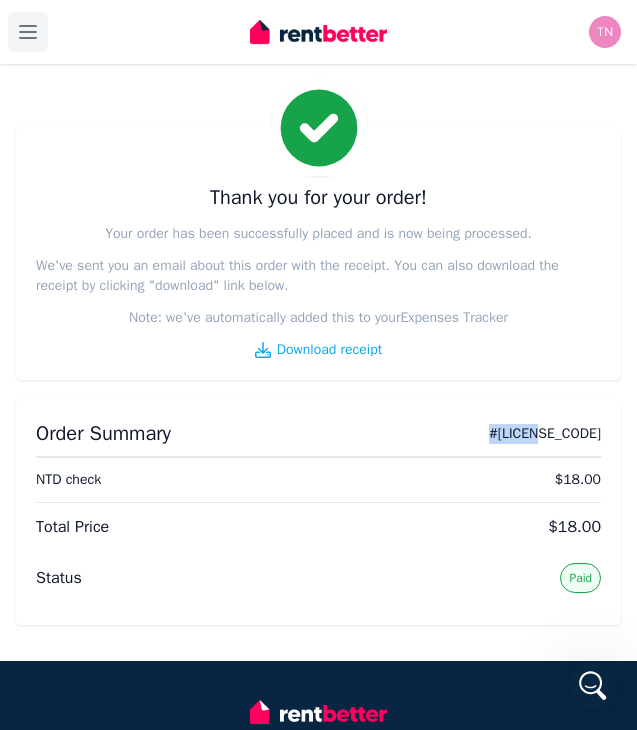 click 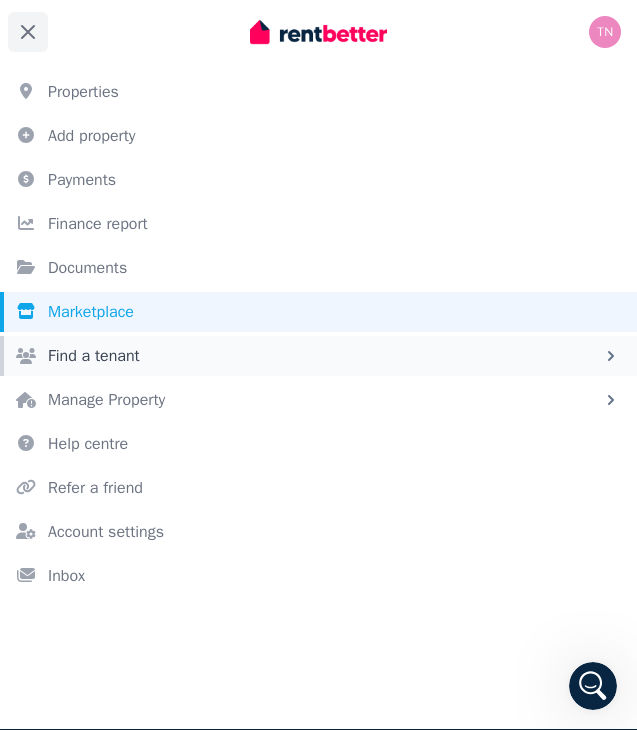 click on "Find a tenant" at bounding box center [318, 356] 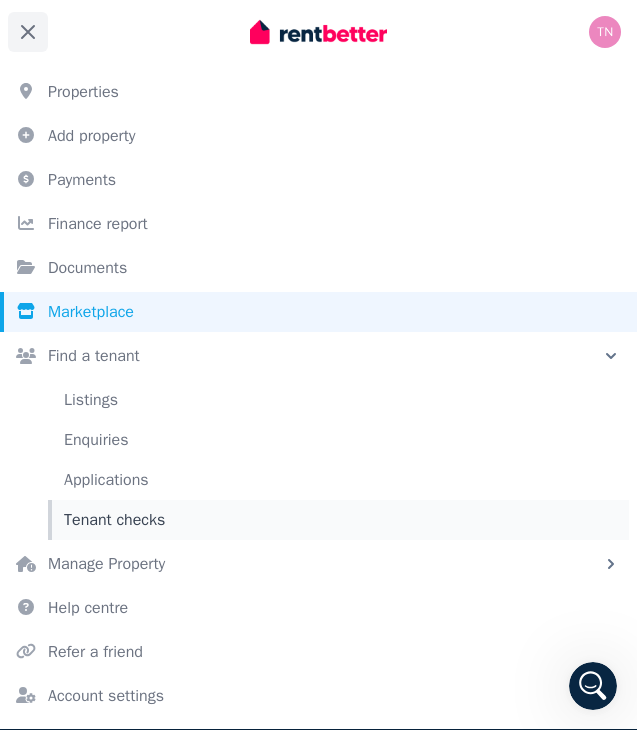 click on "Tenant checks" at bounding box center (338, 520) 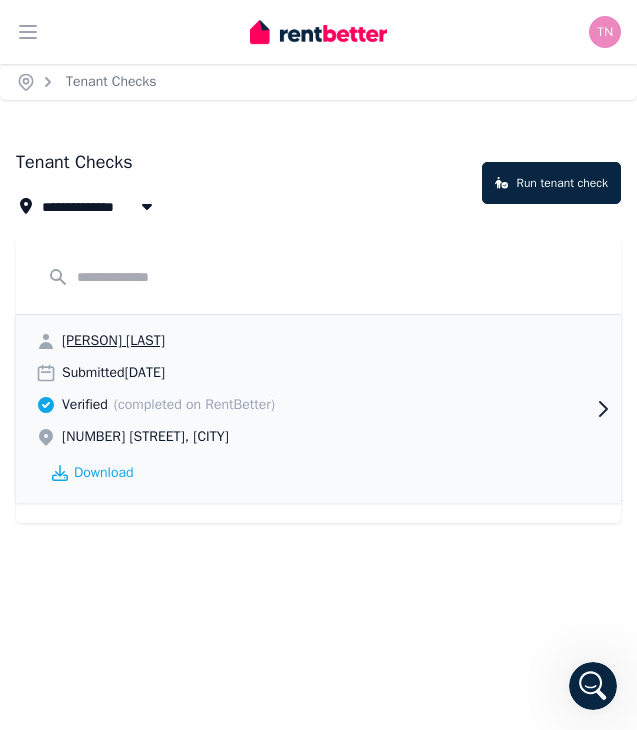 click on "Verified (completed on RentBetter)" at bounding box center [318, 405] 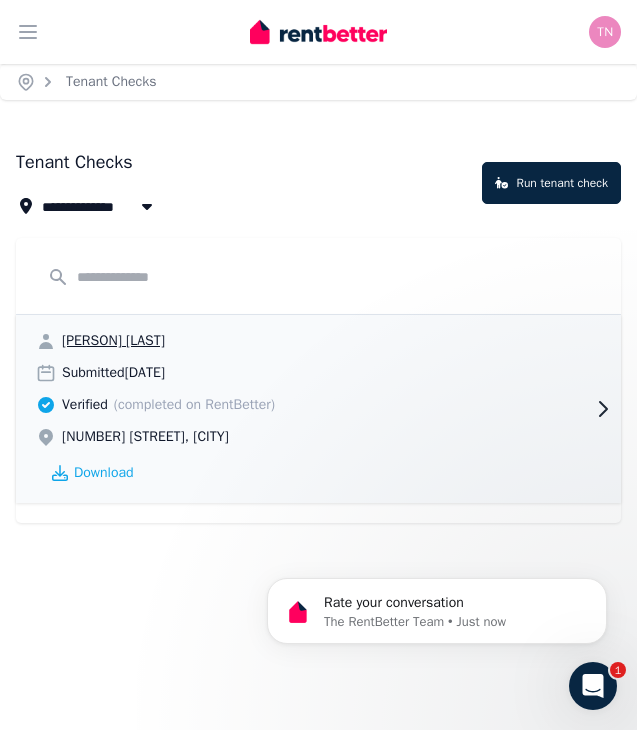 scroll, scrollTop: 0, scrollLeft: 0, axis: both 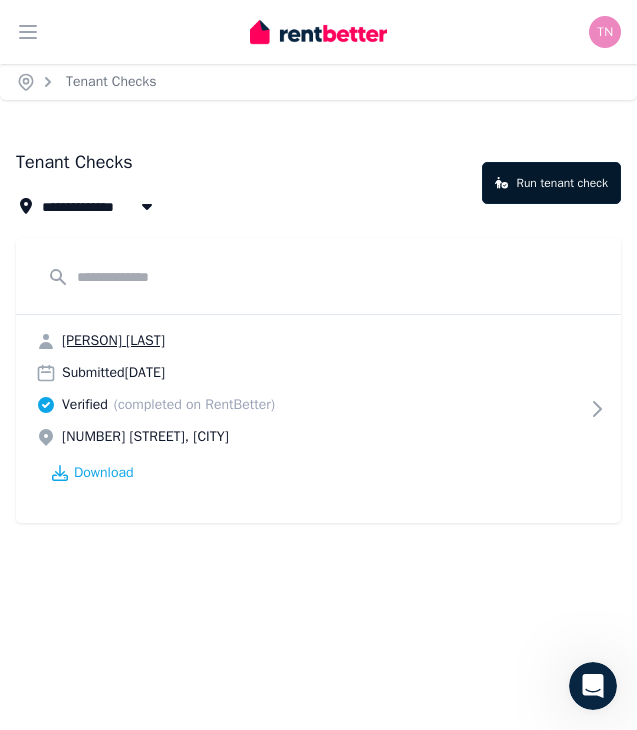 click on "Run tenant check" at bounding box center (551, 183) 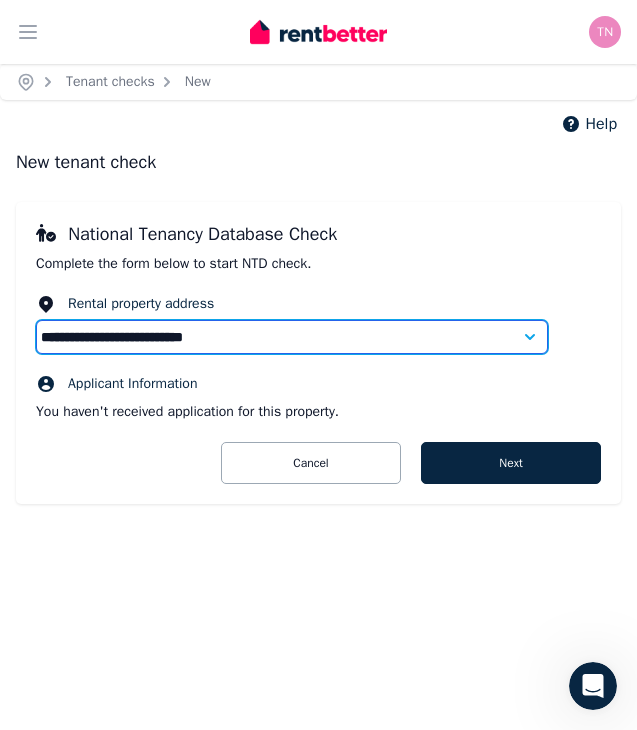 click on "**********" at bounding box center [292, 337] 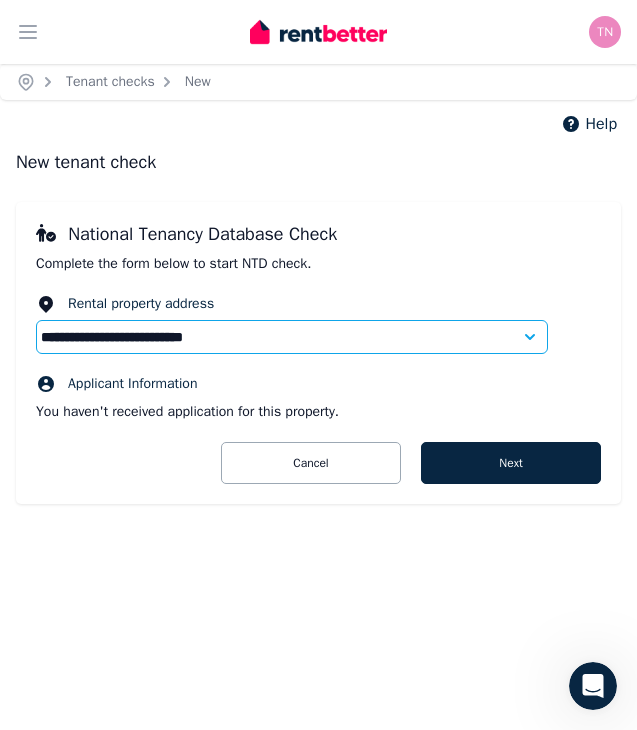 click 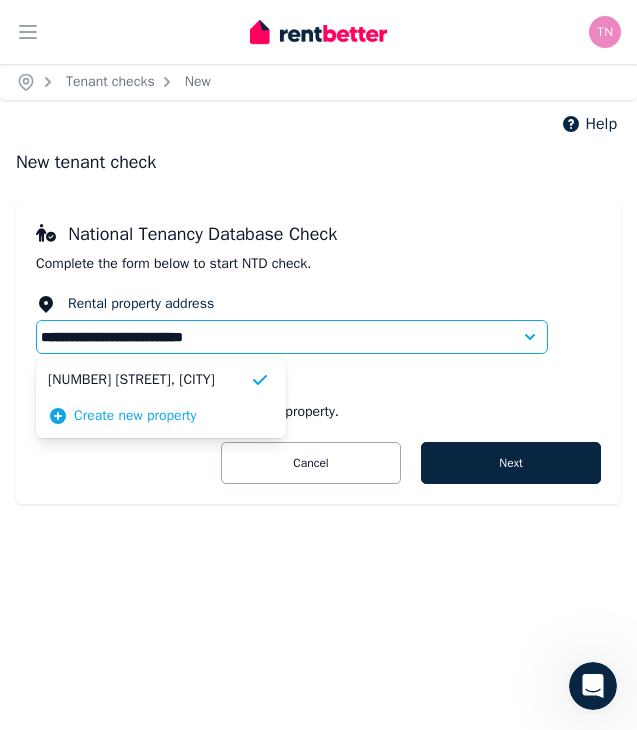 click on "Create new property" at bounding box center (135, 416) 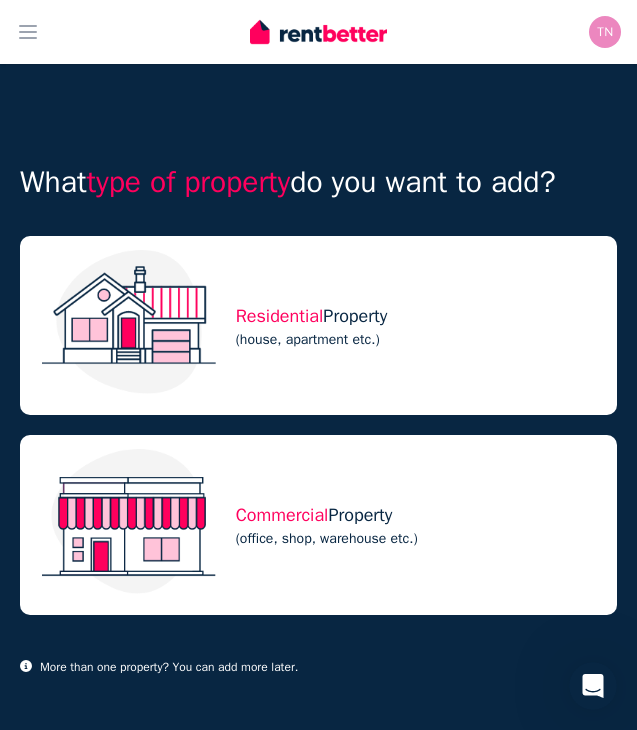 click on "(house, apartment etc.)" at bounding box center (419, 340) 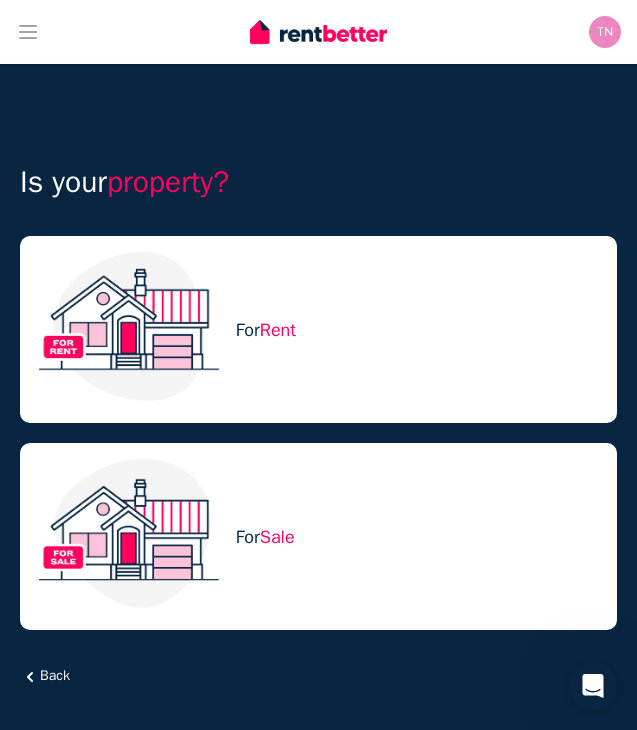 click on "For  Rent" at bounding box center (318, 329) 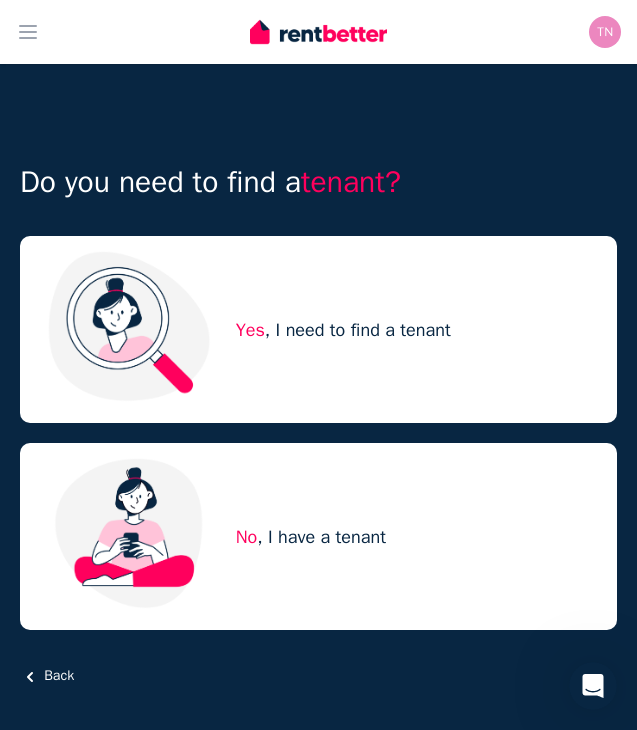 click on "No , I have a tenant" at bounding box center [318, 536] 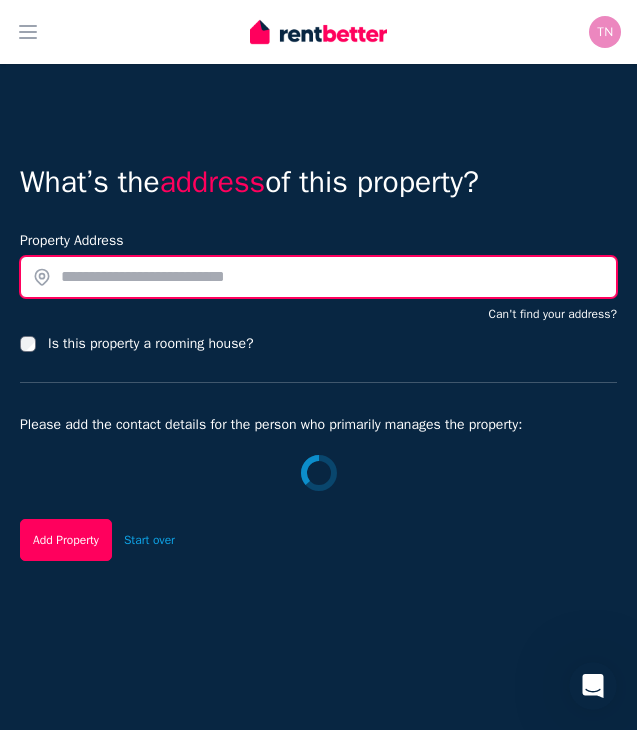 click at bounding box center (318, 277) 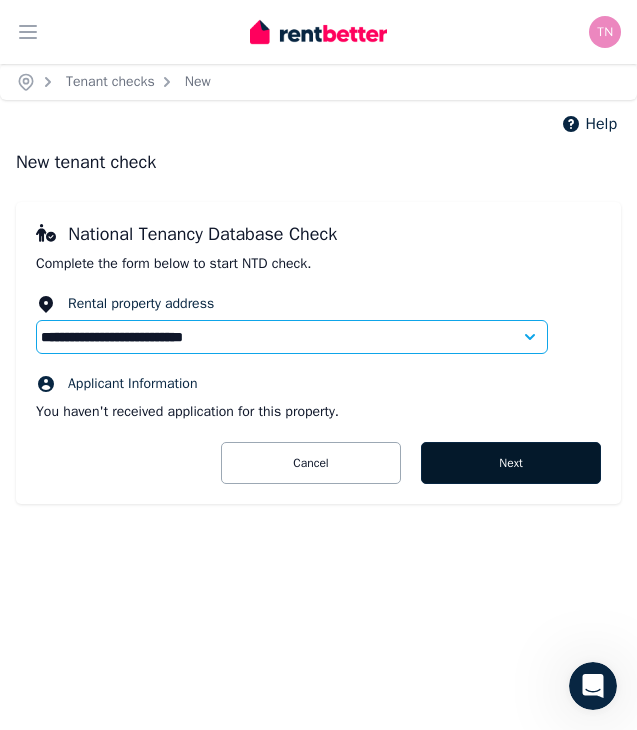 click on "Next" at bounding box center (511, 463) 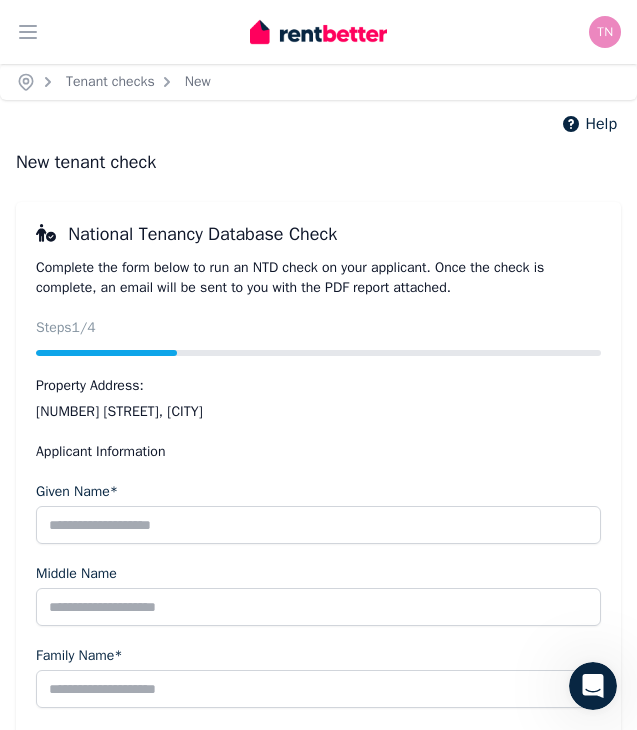 scroll, scrollTop: 53, scrollLeft: 0, axis: vertical 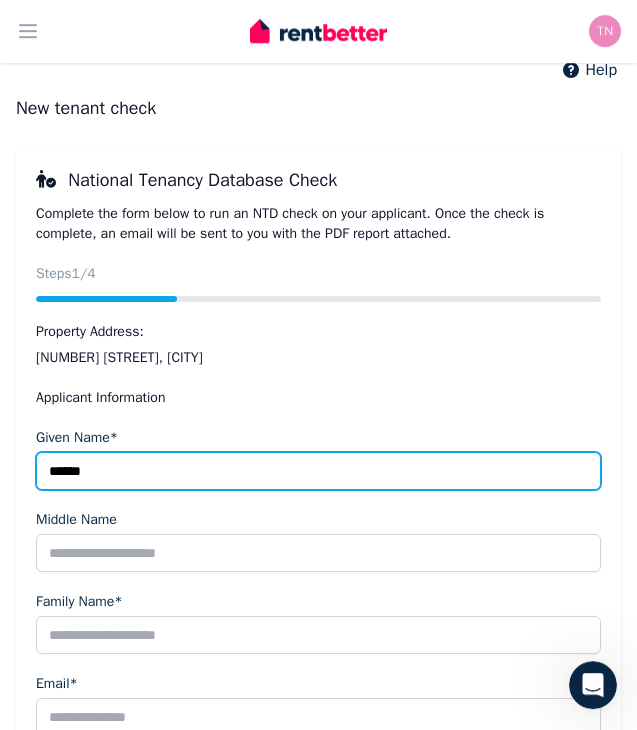 type on "******" 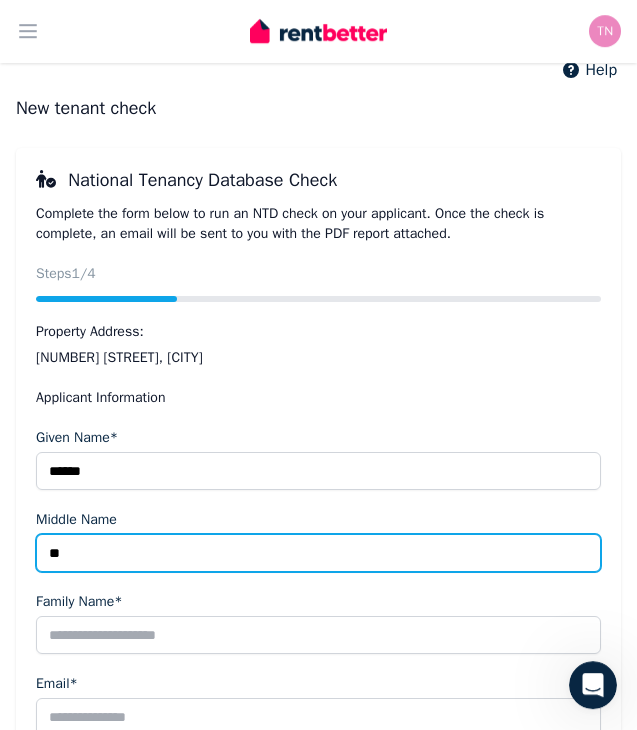 type on "*" 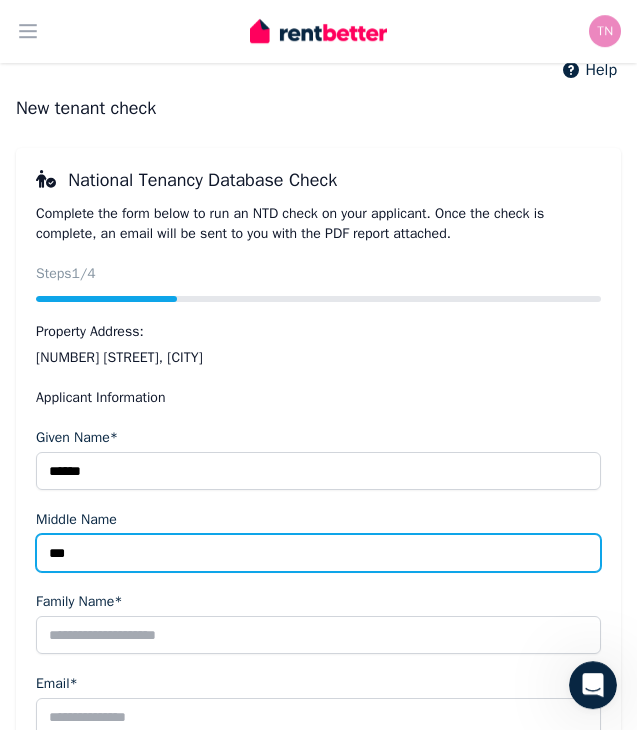 type on "***" 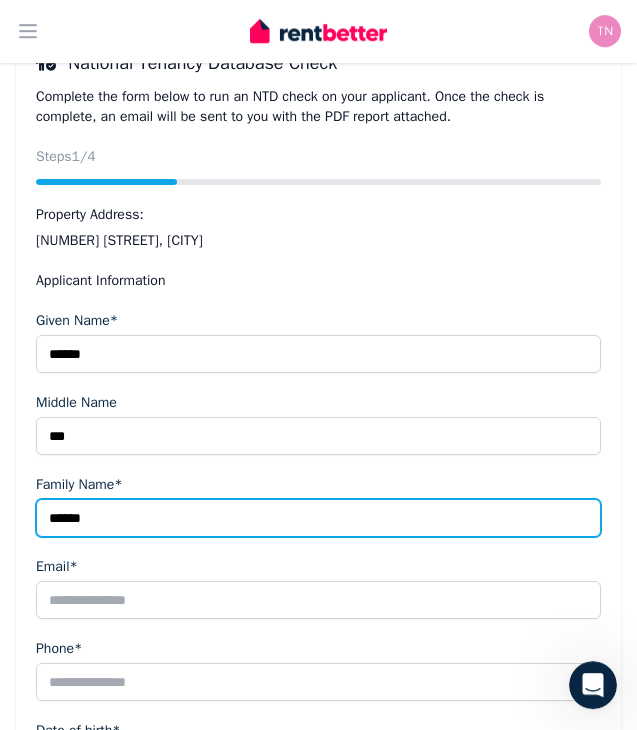 scroll, scrollTop: 173, scrollLeft: 0, axis: vertical 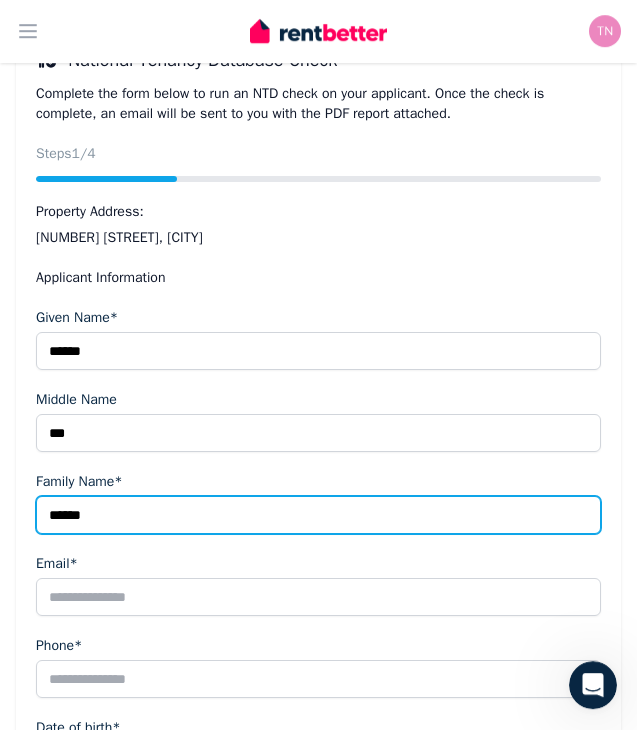 type on "******" 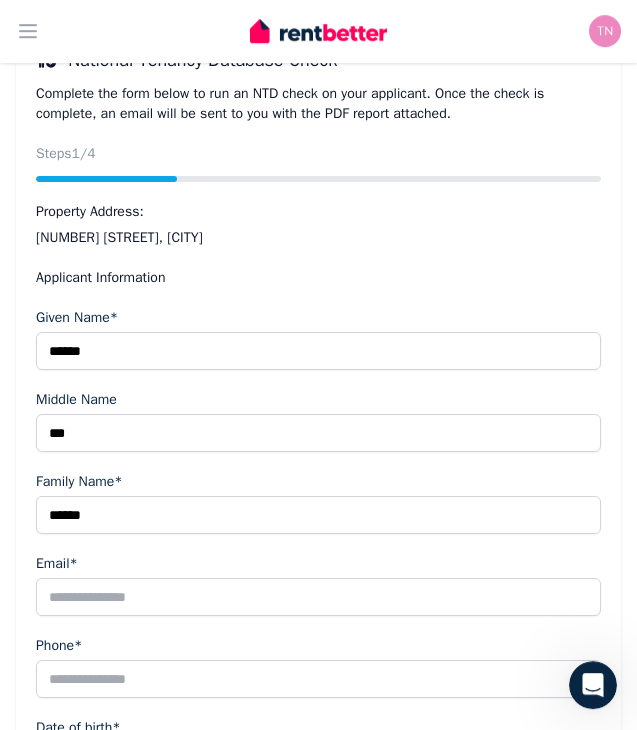 type on "**********" 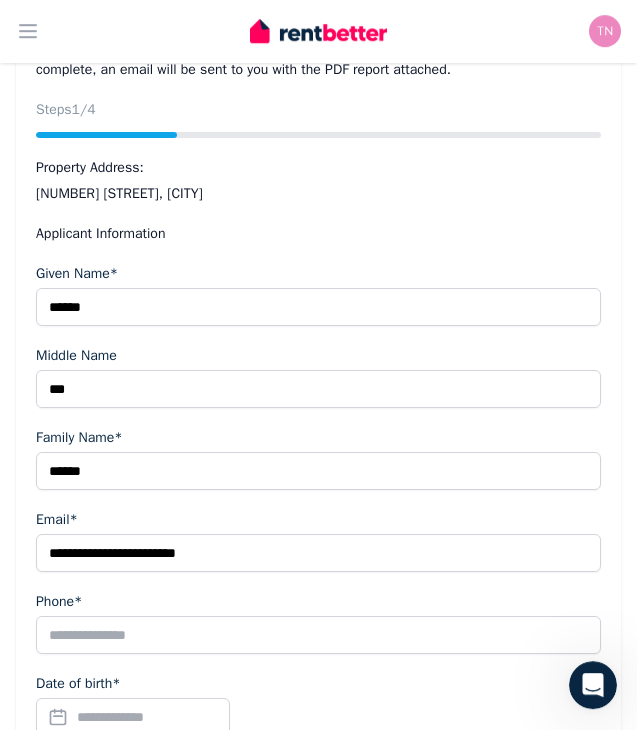 scroll, scrollTop: 243, scrollLeft: 0, axis: vertical 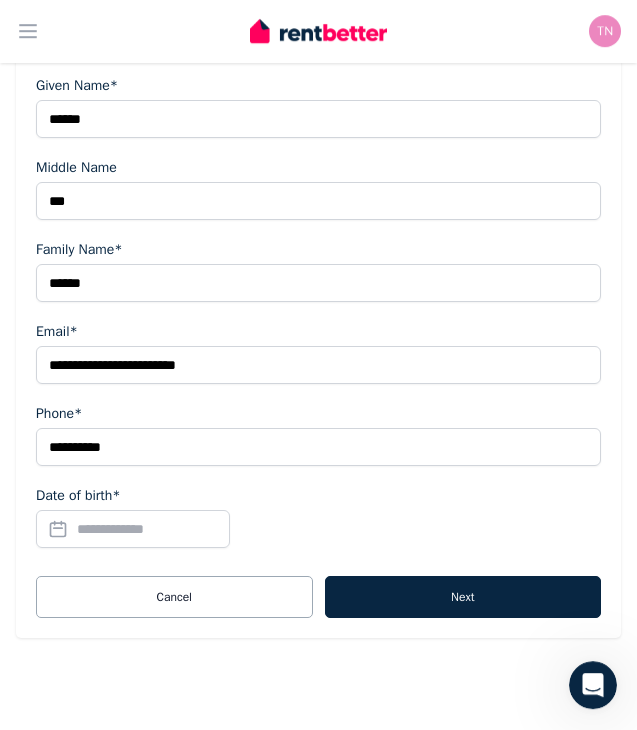 type on "**********" 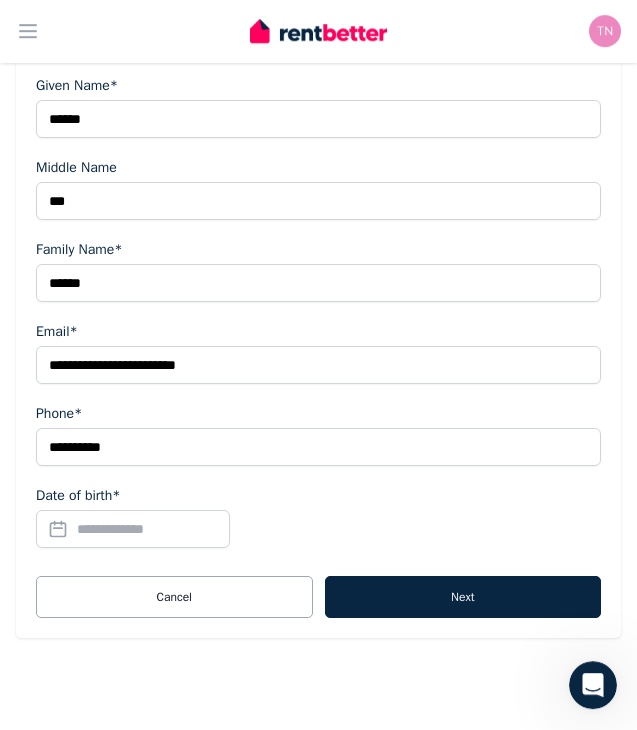 click on "Date of birth*" at bounding box center (133, 530) 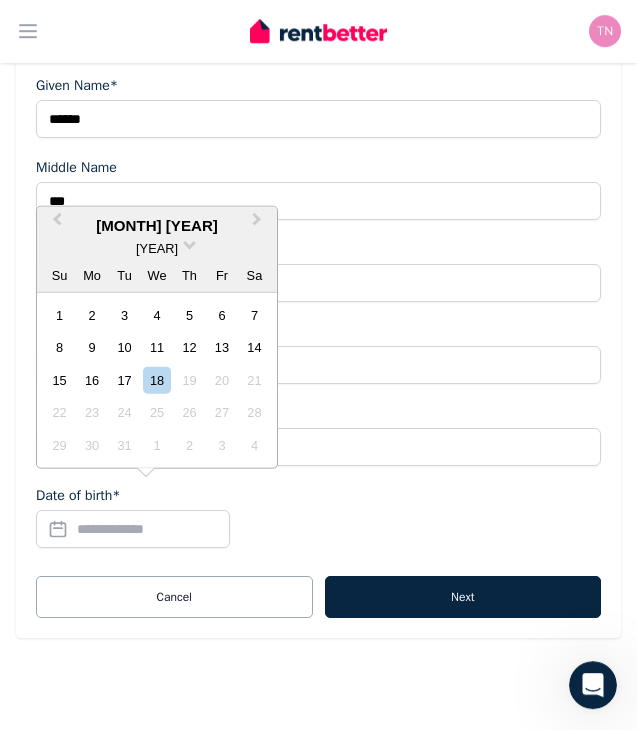 click on "[YEAR]" at bounding box center [157, 249] 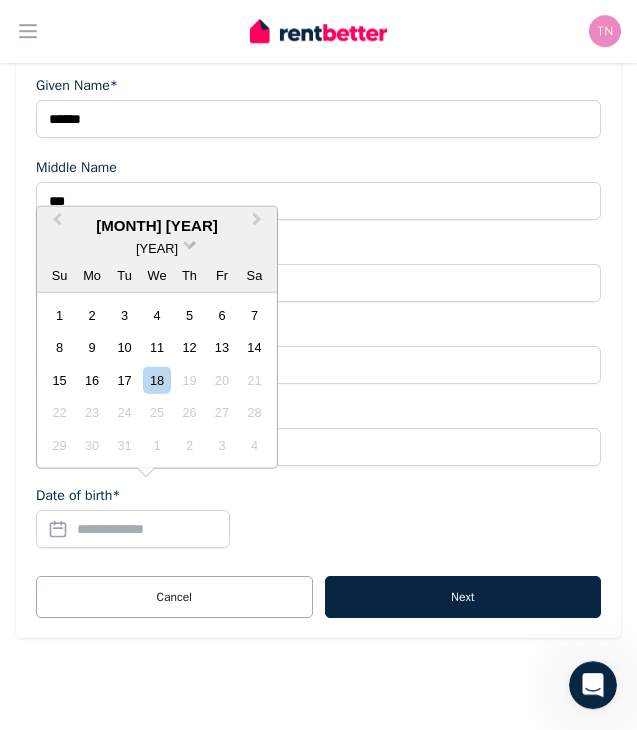 click at bounding box center [189, 244] 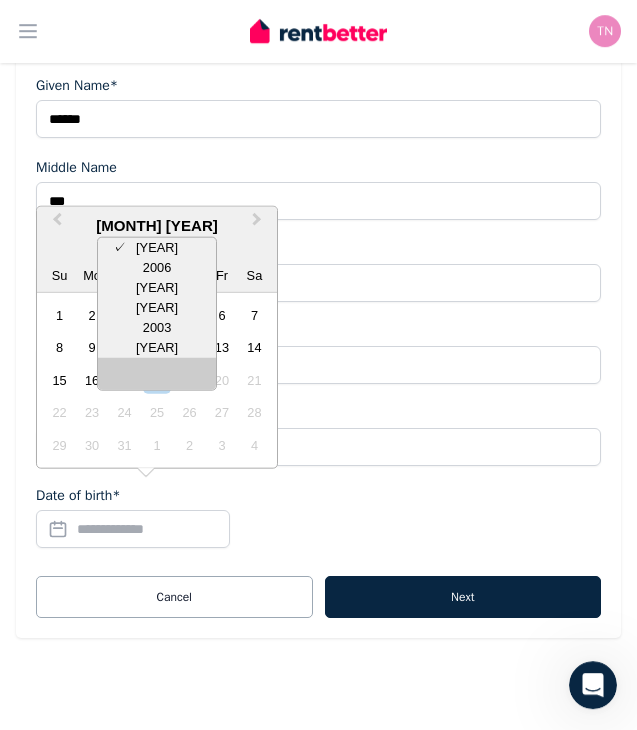 click at bounding box center (157, 379) 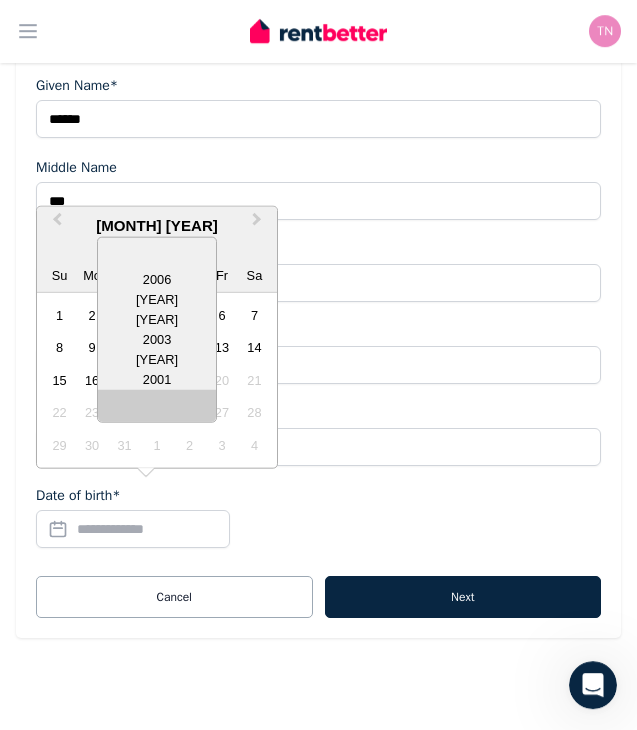 click at bounding box center [157, 411] 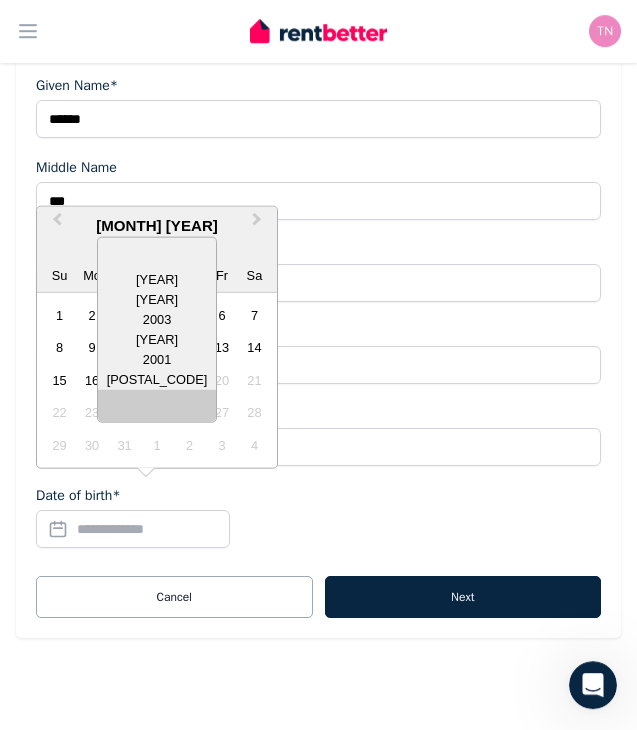 click at bounding box center (157, 411) 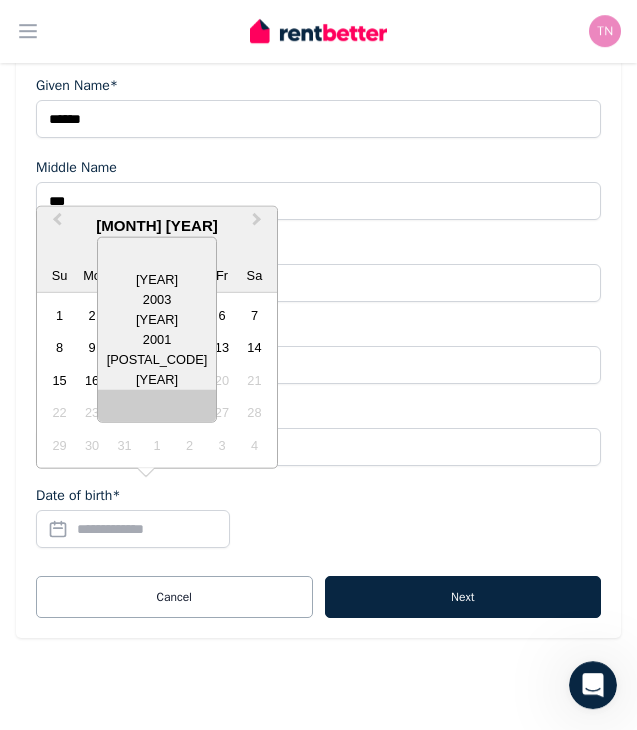 click at bounding box center (157, 411) 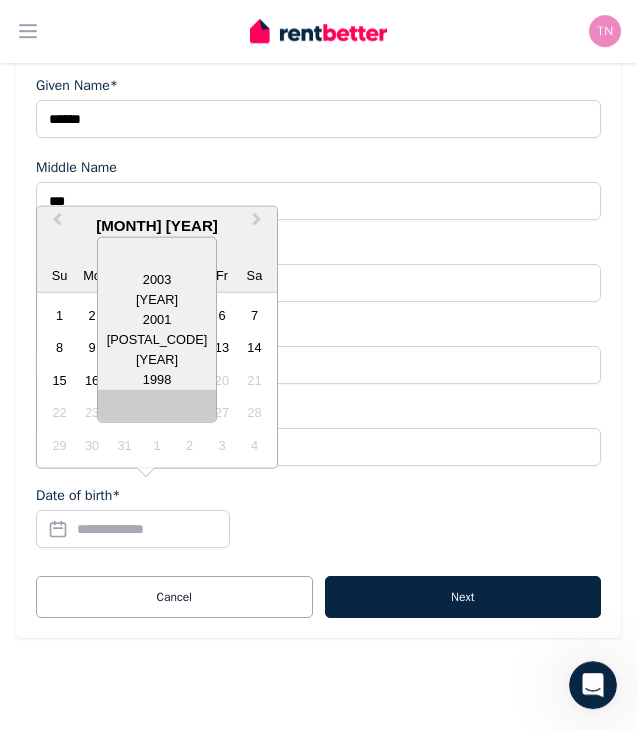 click at bounding box center (157, 411) 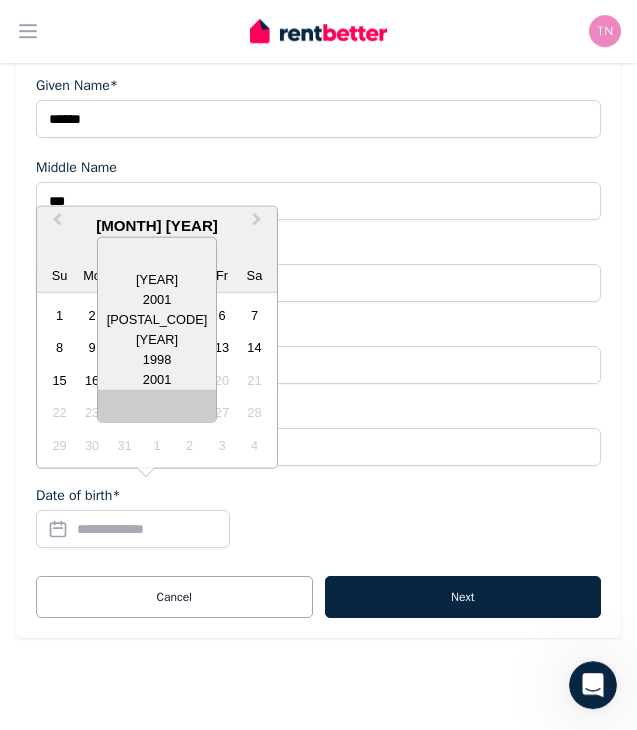 click at bounding box center [157, 411] 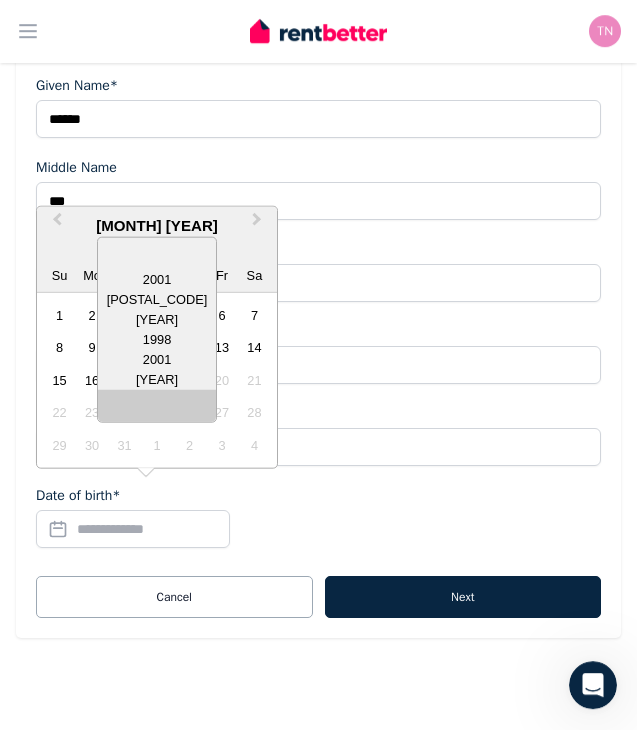 click at bounding box center [157, 411] 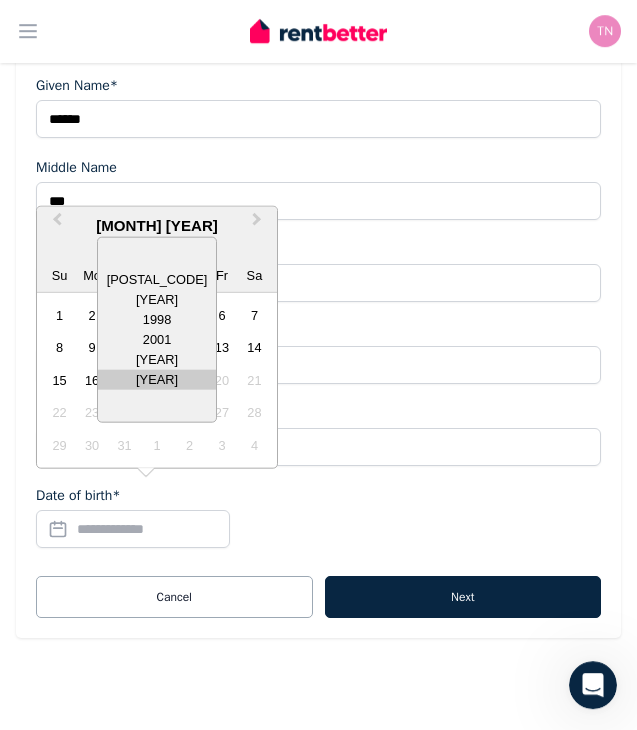 click on "[YEAR]" at bounding box center [157, 381] 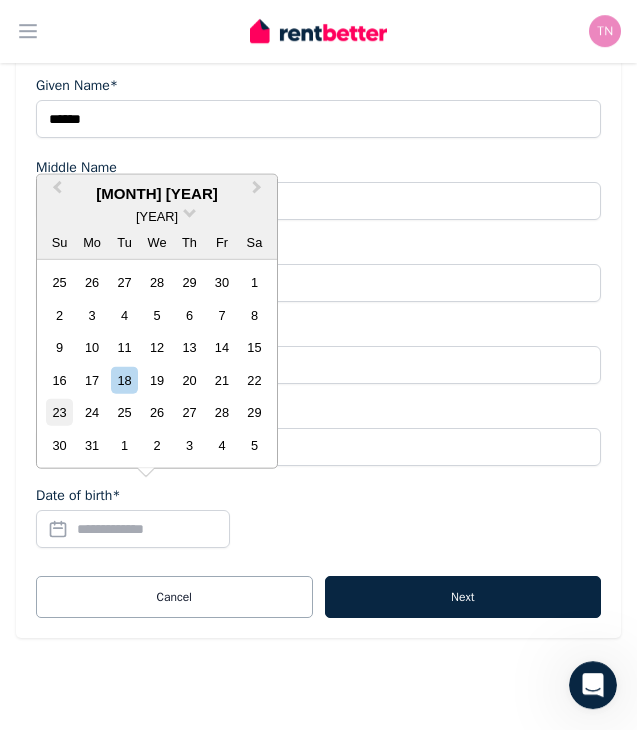 click on "23" at bounding box center [59, 413] 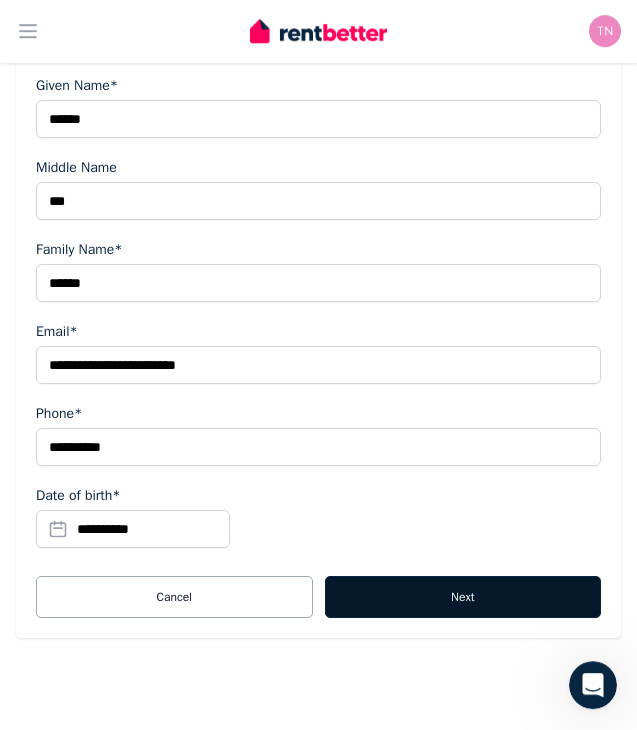 click on "Next" at bounding box center (463, 598) 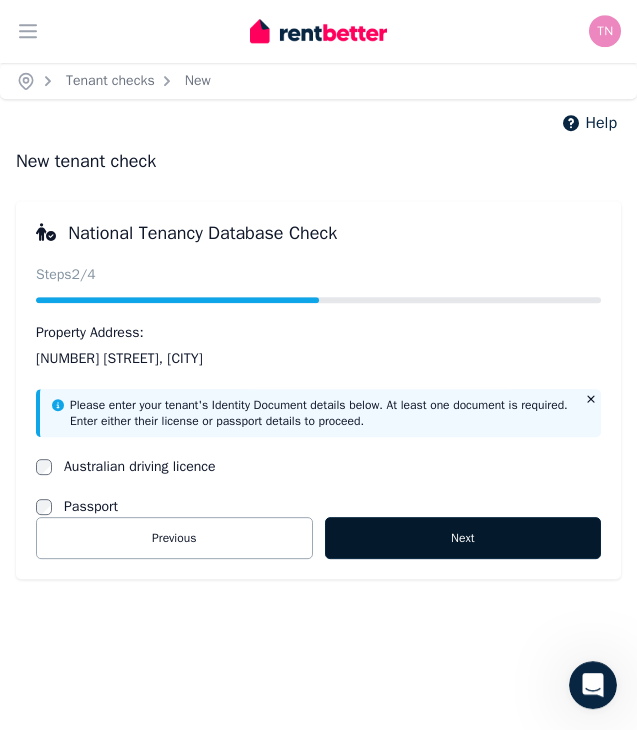 scroll, scrollTop: 0, scrollLeft: 0, axis: both 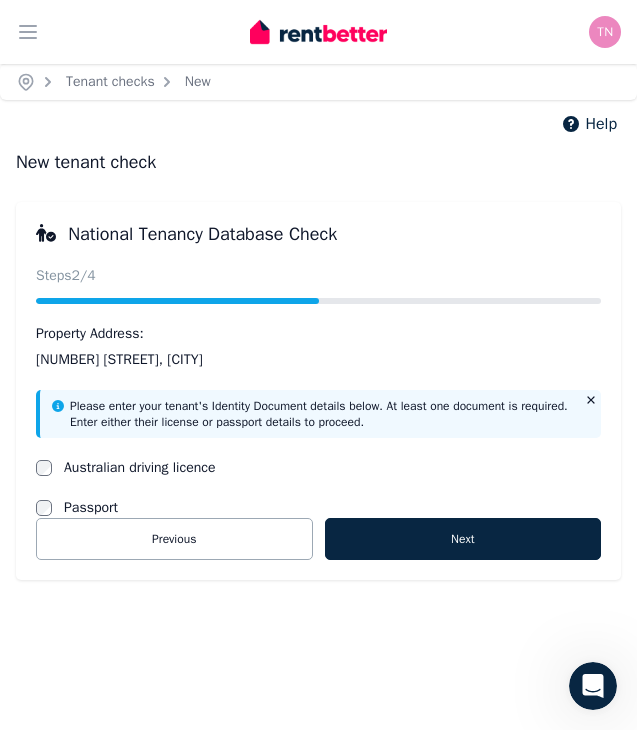 click on "Please enter your tenant's Identity Document details below. At least one document is required. Enter either their license or passport details to proceed. Australian driving licence Passport Previous Next" at bounding box center [318, 475] 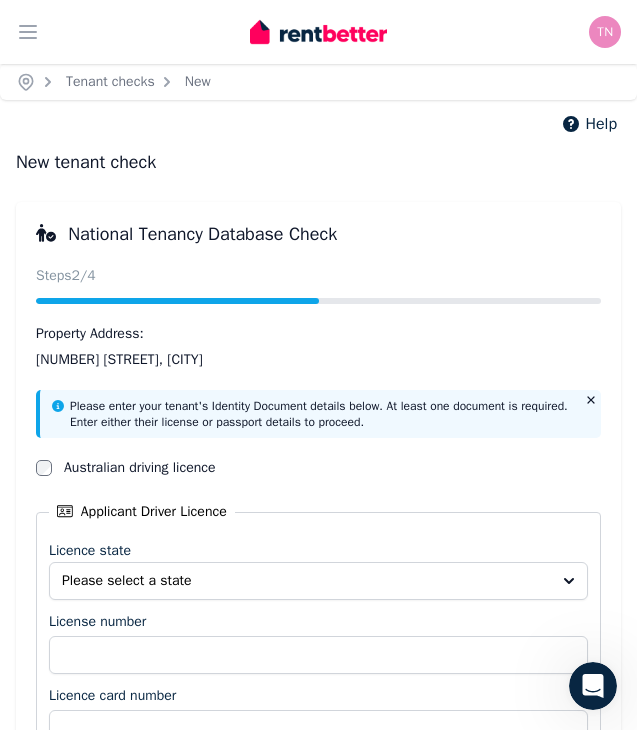 click on "Please select a state" at bounding box center (318, 581) 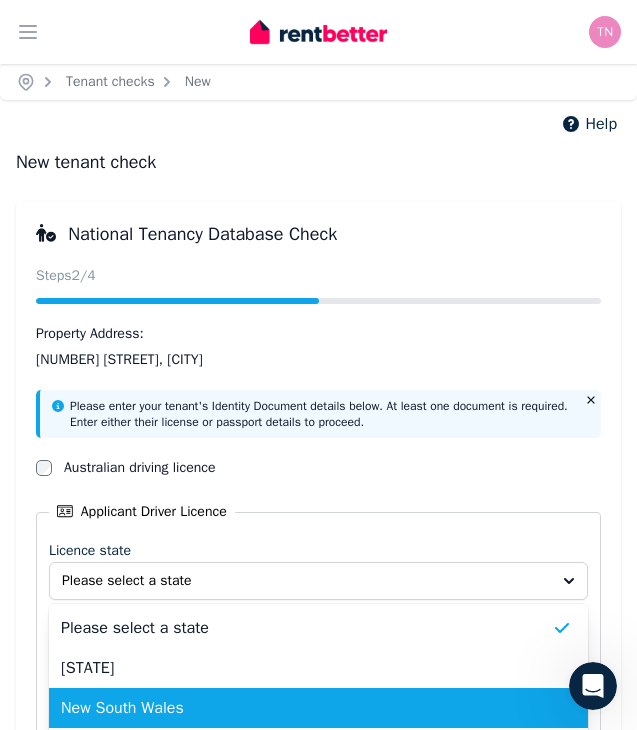 click on "New South Wales" at bounding box center [306, 708] 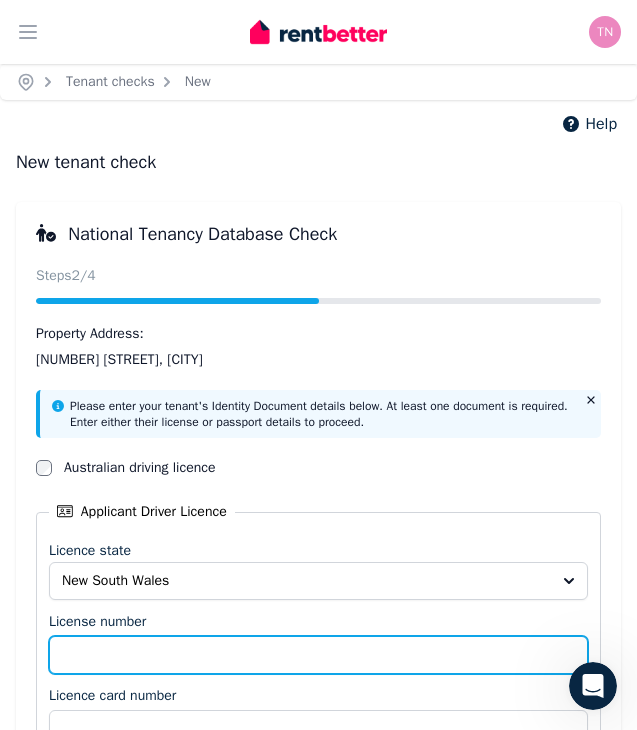 click on "License number" at bounding box center (318, 655) 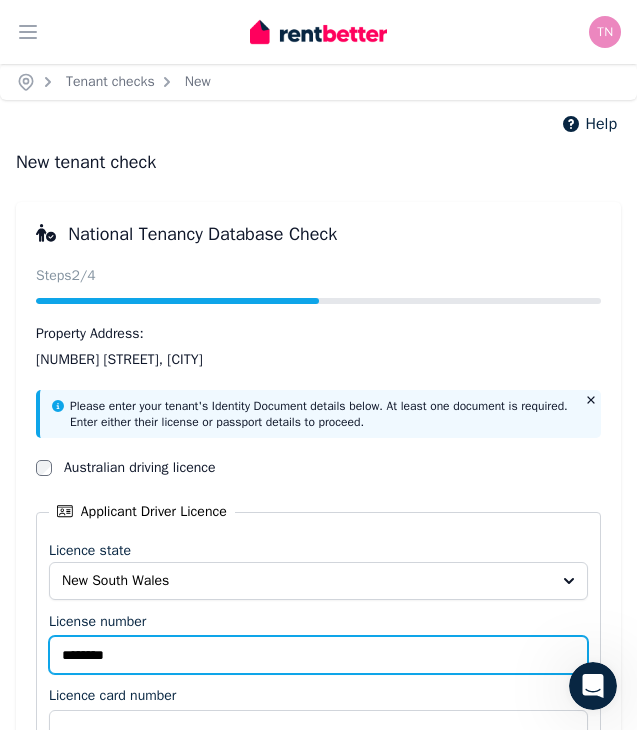 type on "********" 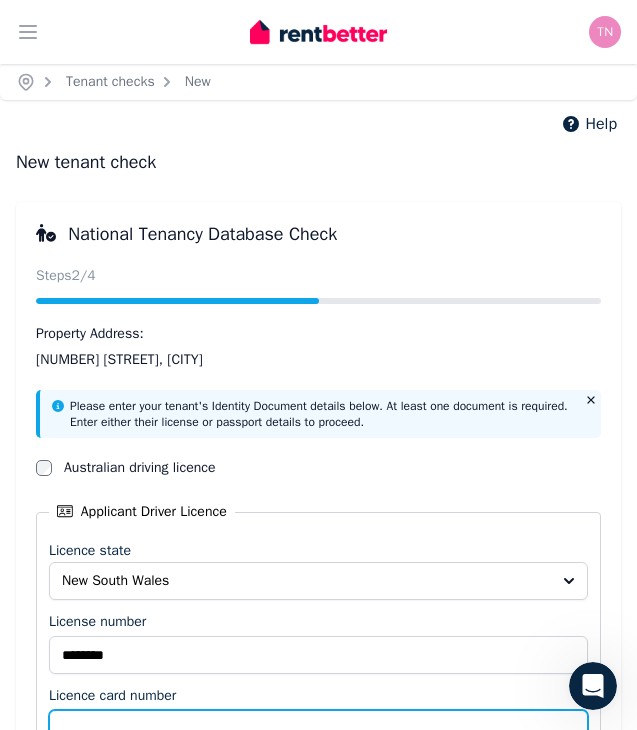 scroll, scrollTop: 8, scrollLeft: 0, axis: vertical 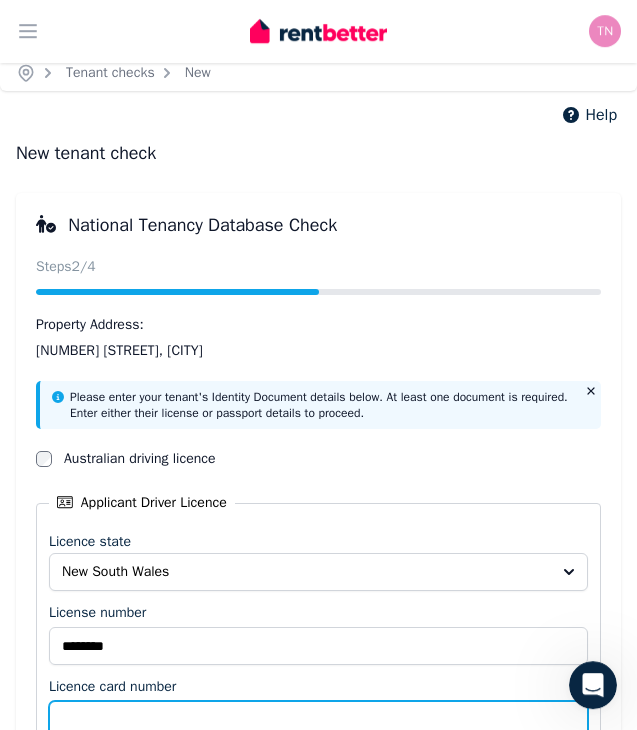 paste on "**********" 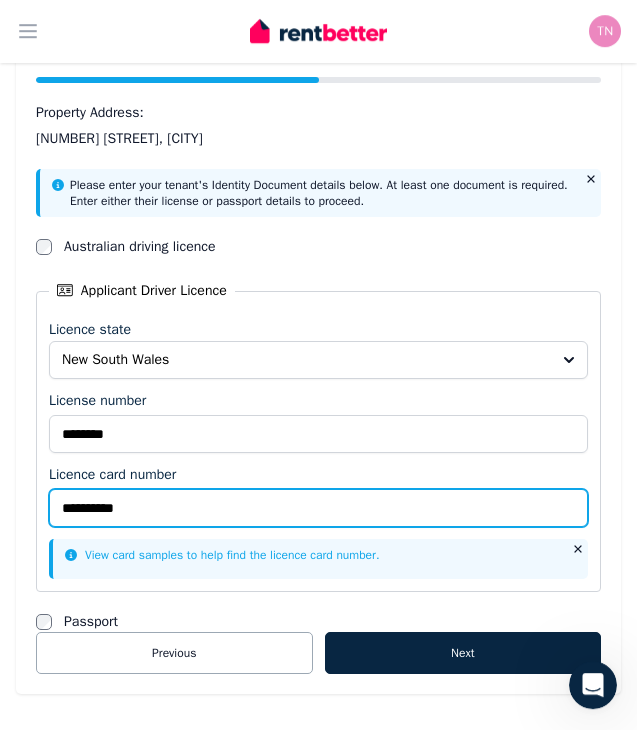 scroll, scrollTop: 232, scrollLeft: 0, axis: vertical 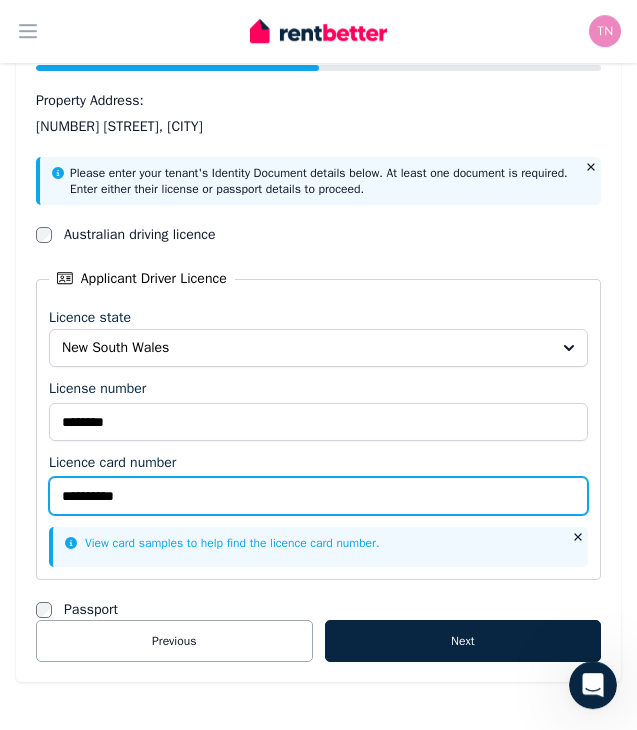 type on "**********" 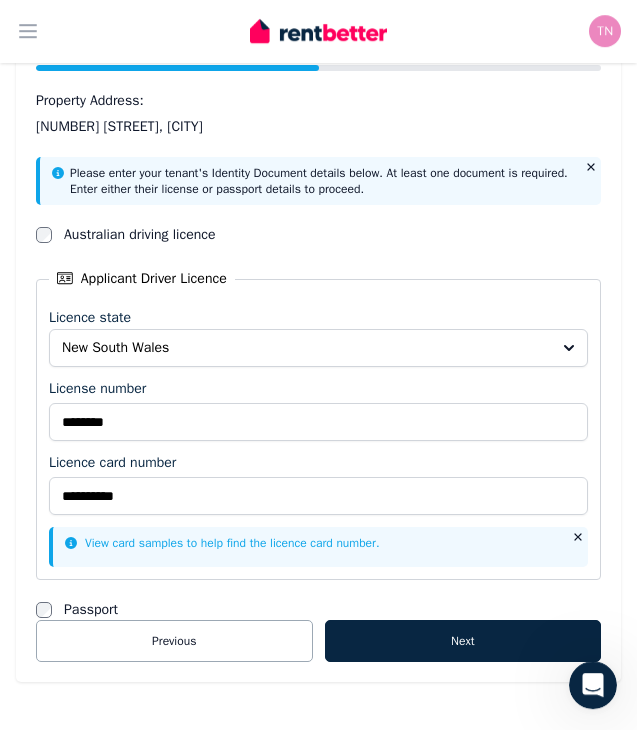 click on "**********" at bounding box center [318, 410] 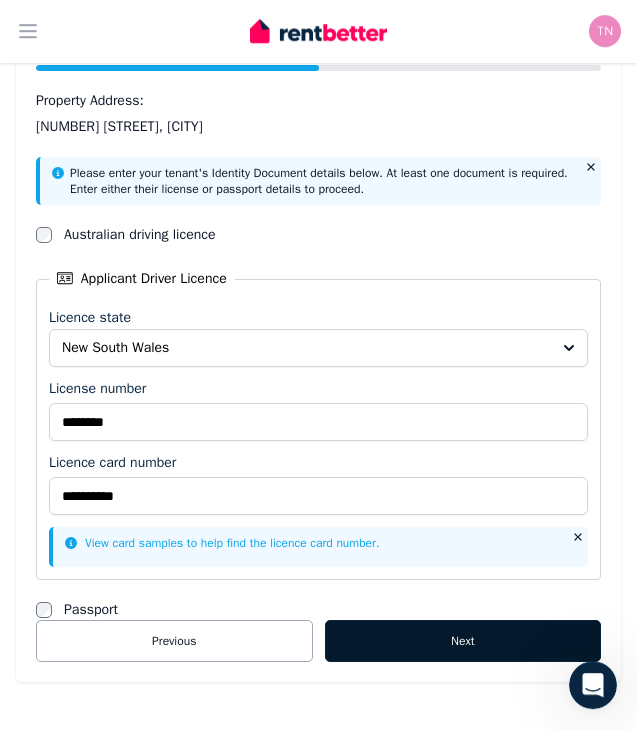 click on "Next" at bounding box center (463, 642) 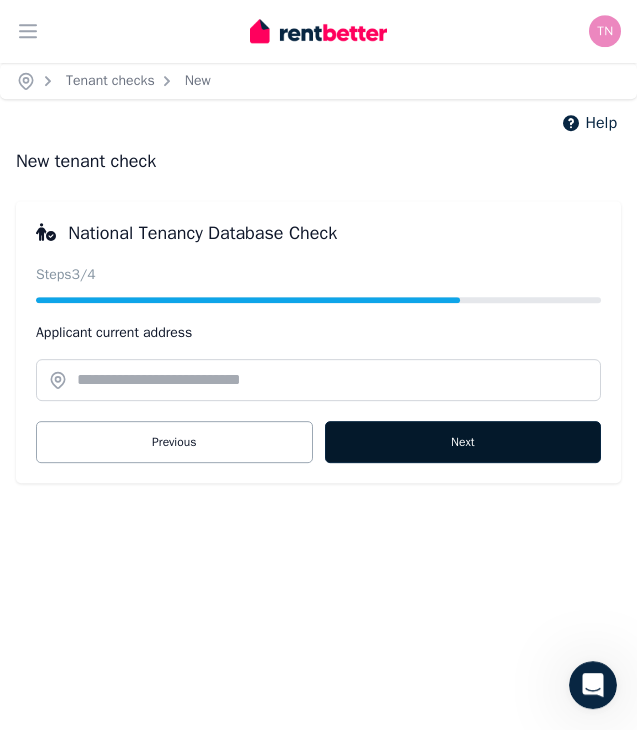scroll, scrollTop: 0, scrollLeft: 0, axis: both 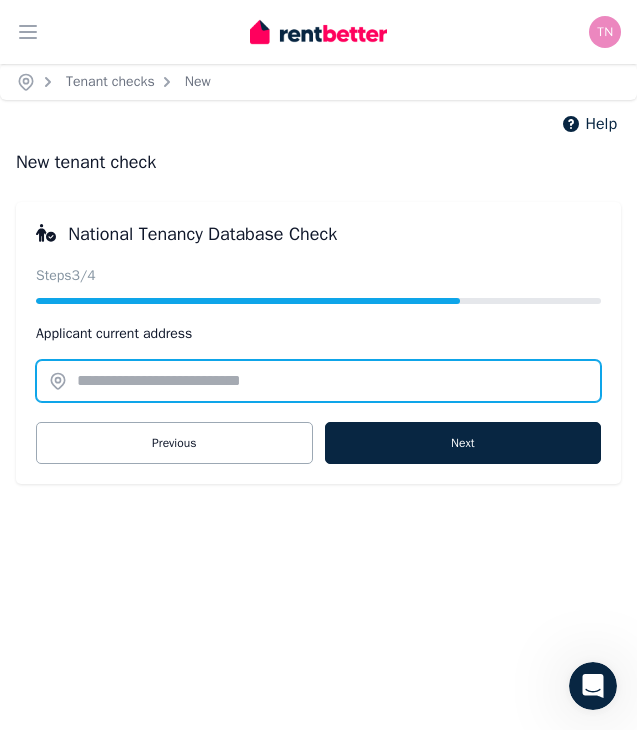 click at bounding box center (318, 381) 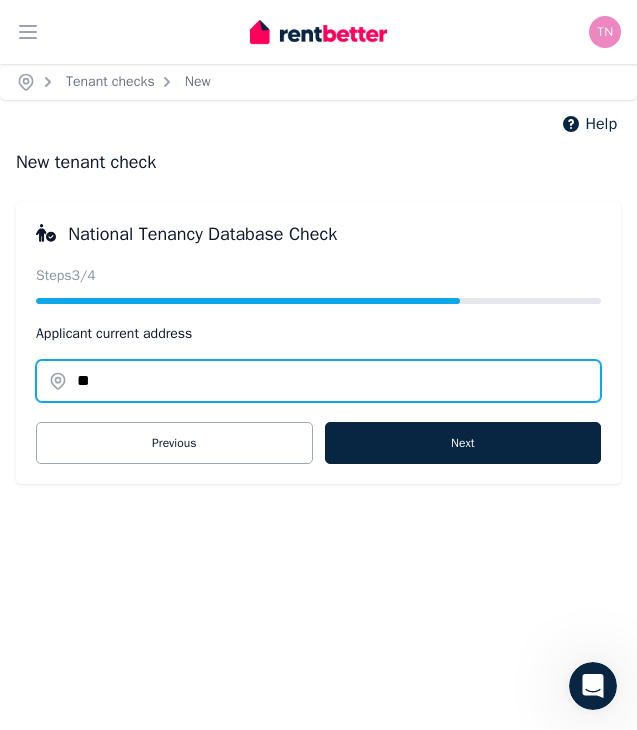 type on "*" 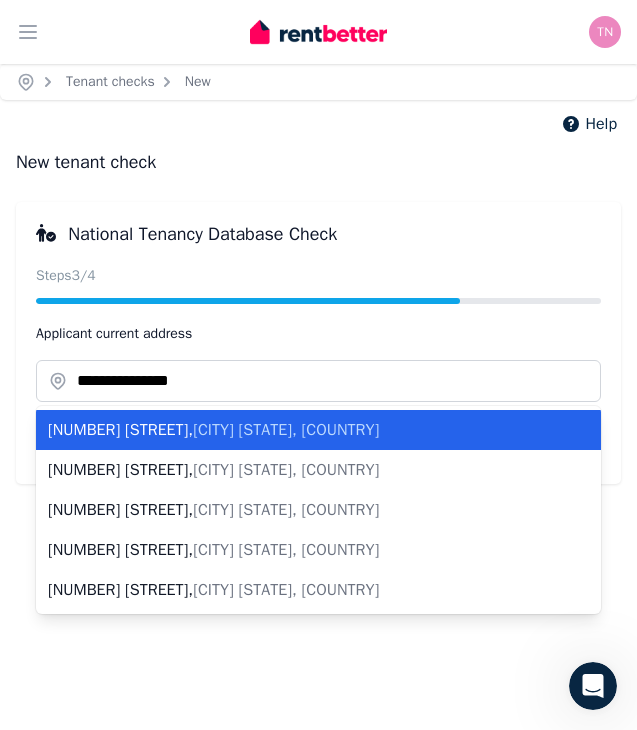 click on "[CITY] [STATE], [COUNTRY]" at bounding box center [286, 430] 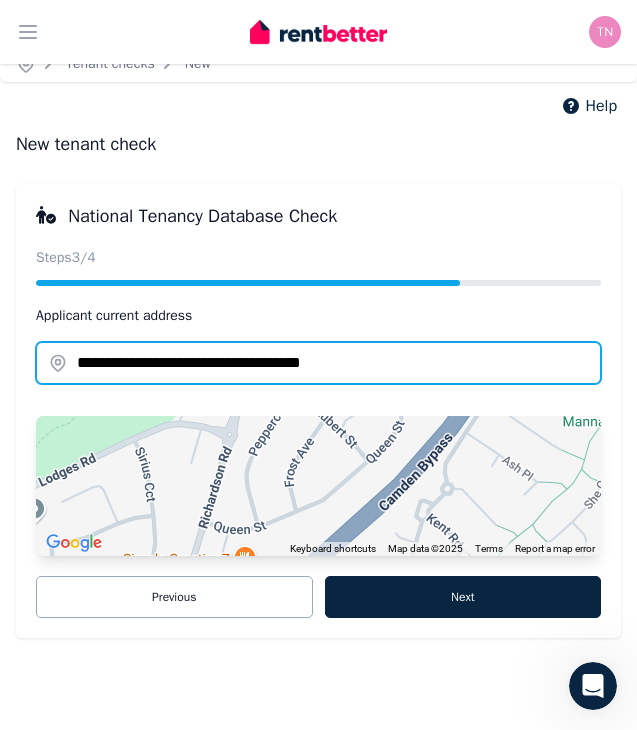 scroll, scrollTop: 18, scrollLeft: 0, axis: vertical 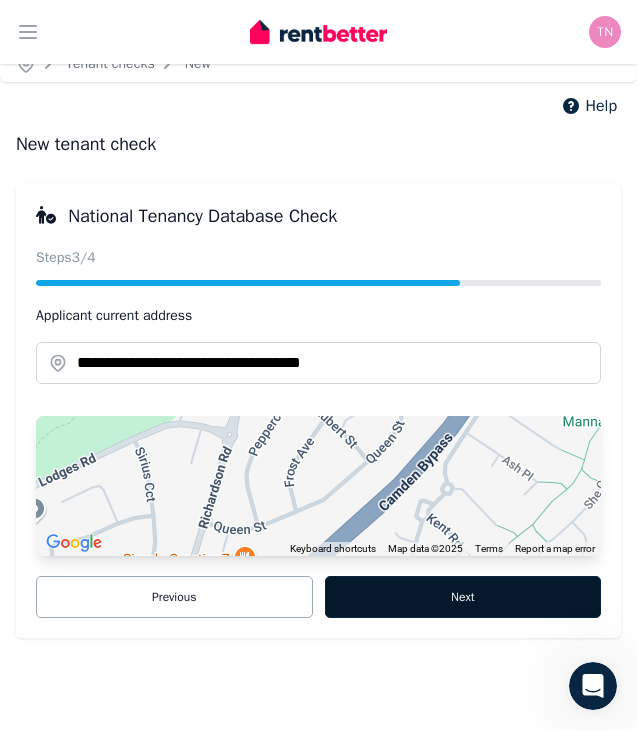 click on "Next" at bounding box center [463, 597] 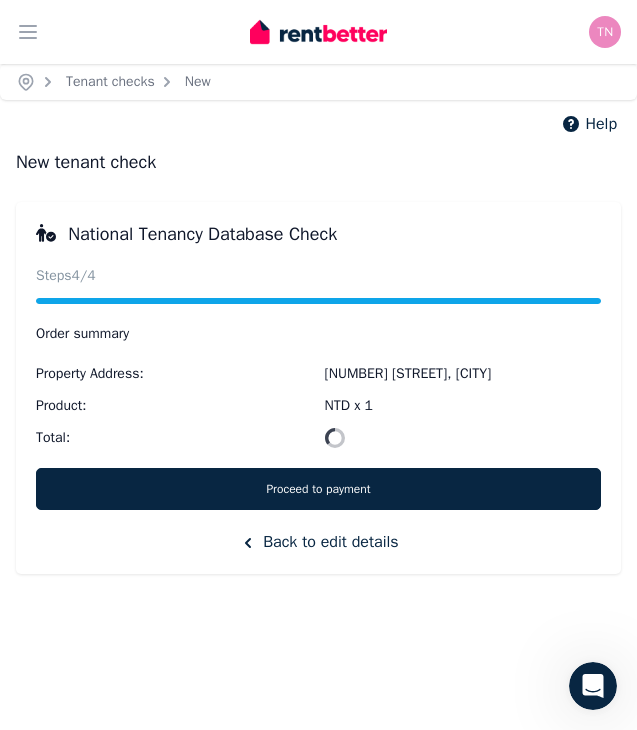 scroll, scrollTop: 0, scrollLeft: 0, axis: both 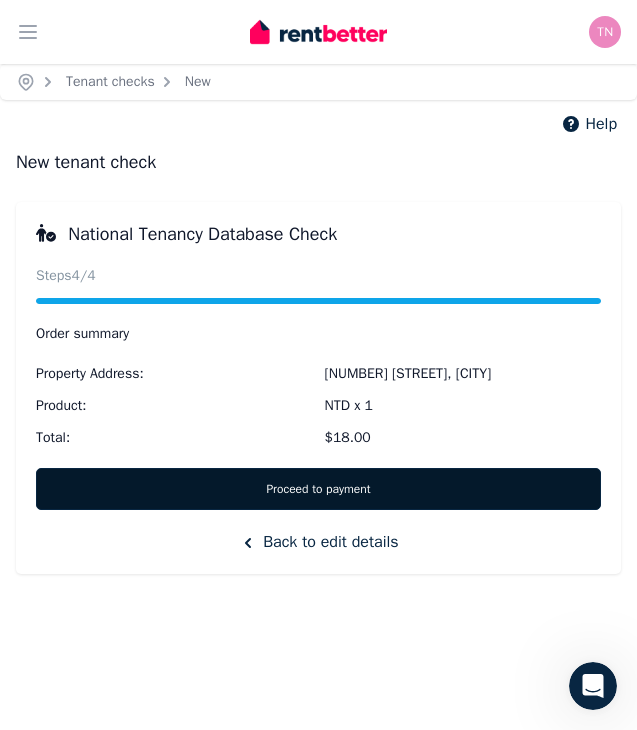 click on "Proceed to payment" at bounding box center (318, 489) 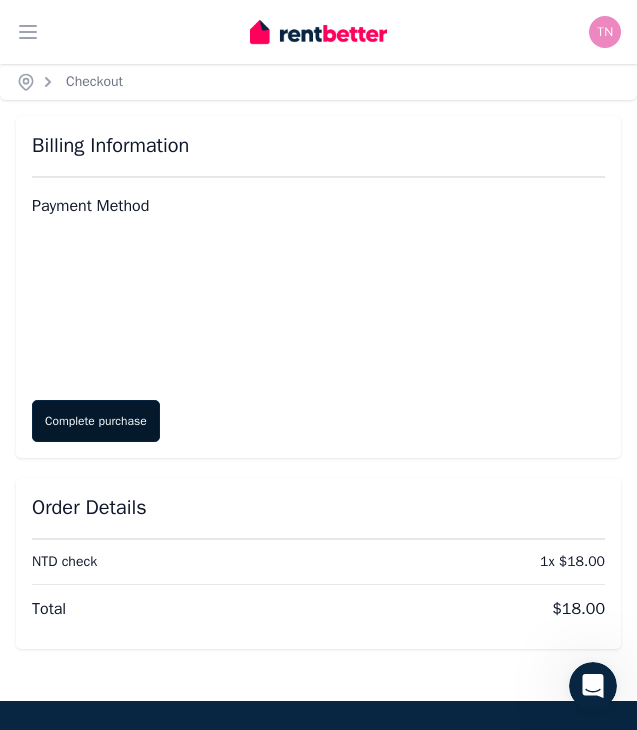 click on "Complete purchase" at bounding box center (96, 421) 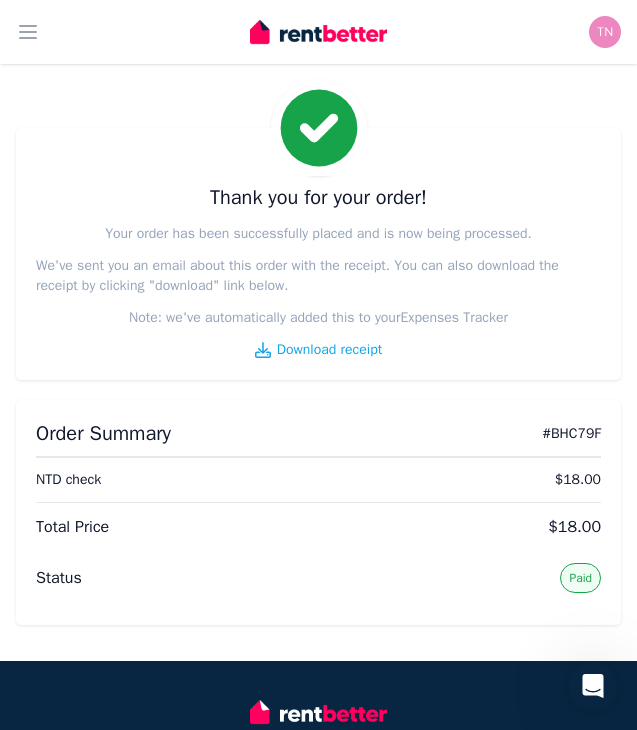 scroll, scrollTop: 0, scrollLeft: 0, axis: both 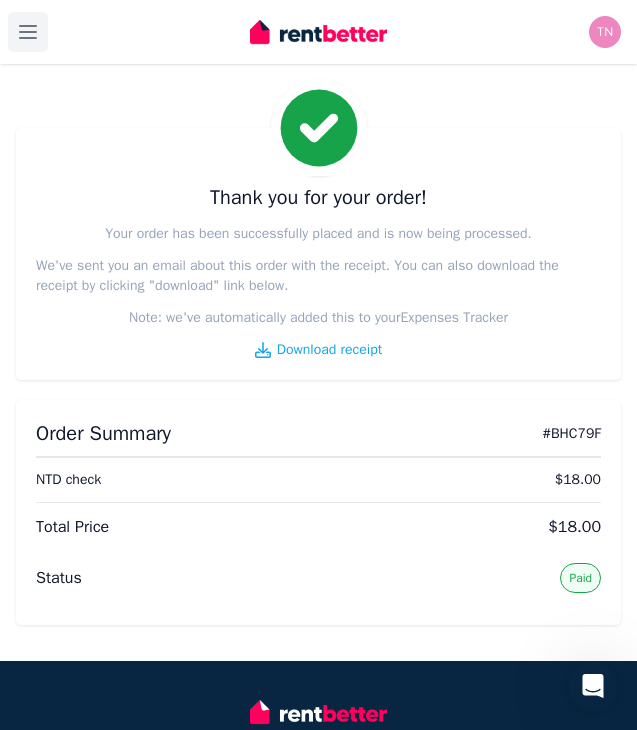 click on "Open main menu" at bounding box center [28, 32] 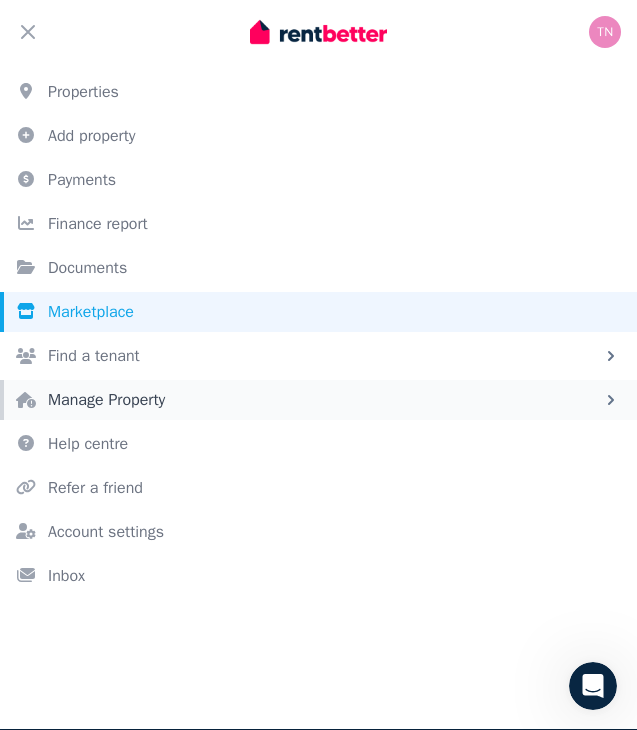 click on "Manage Property" at bounding box center (106, 400) 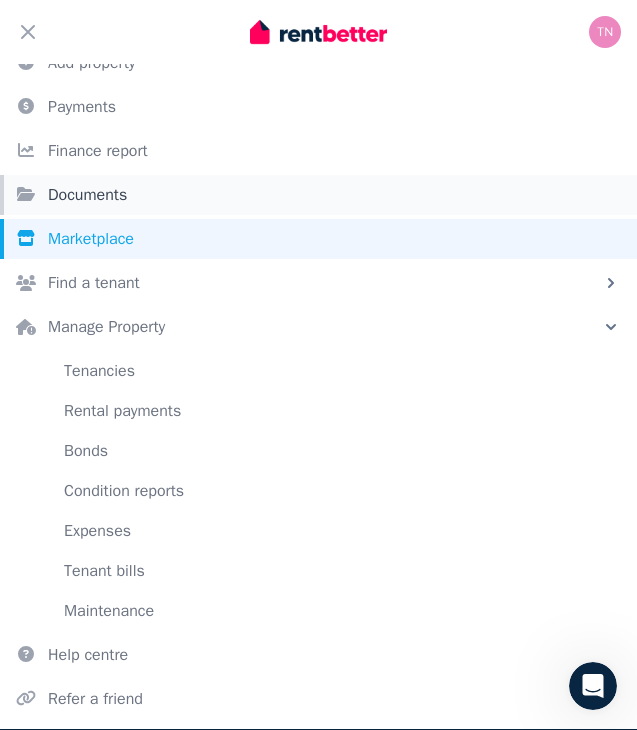 scroll, scrollTop: 93, scrollLeft: 0, axis: vertical 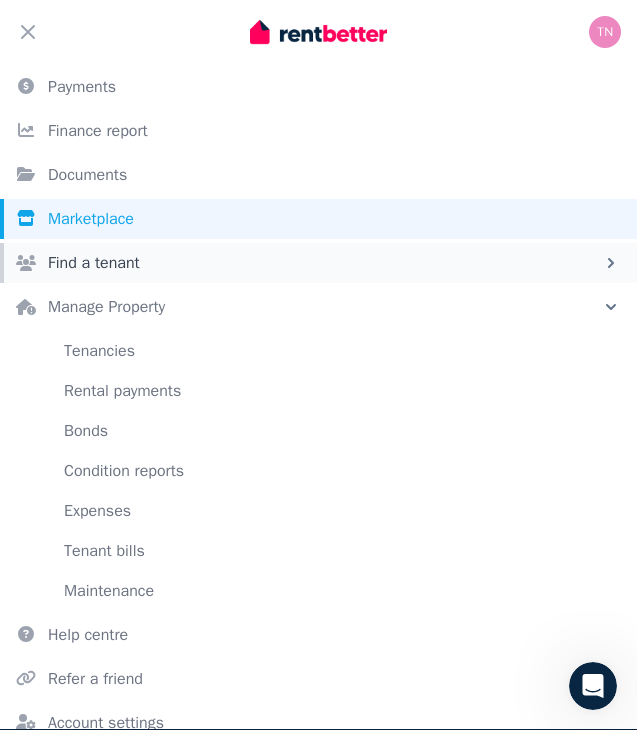 click on "Find a tenant" at bounding box center (94, 263) 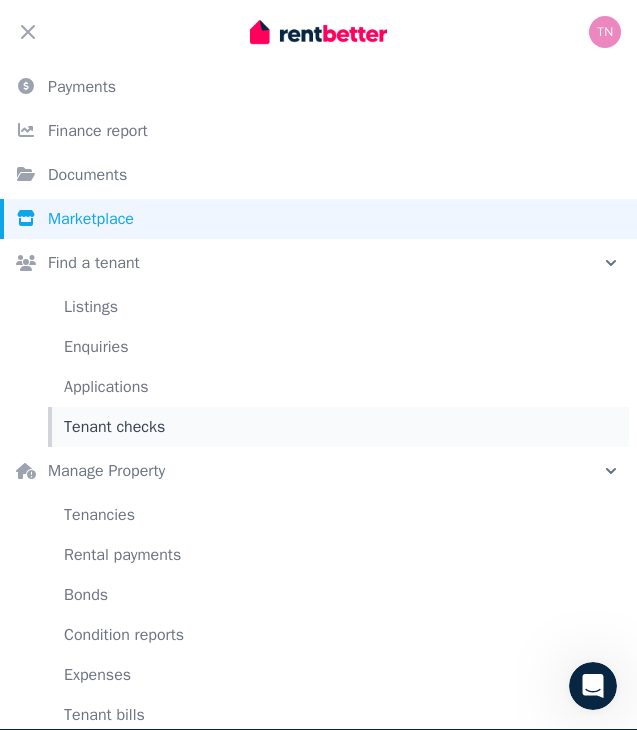 click on "Tenant checks" at bounding box center (338, 427) 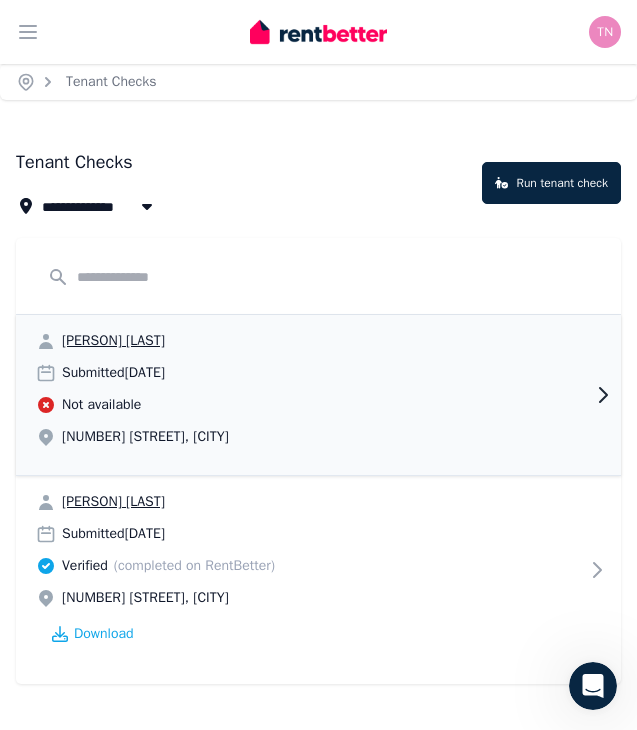 click on "[NUMBER] [STREET], [CITY]" at bounding box center [318, 437] 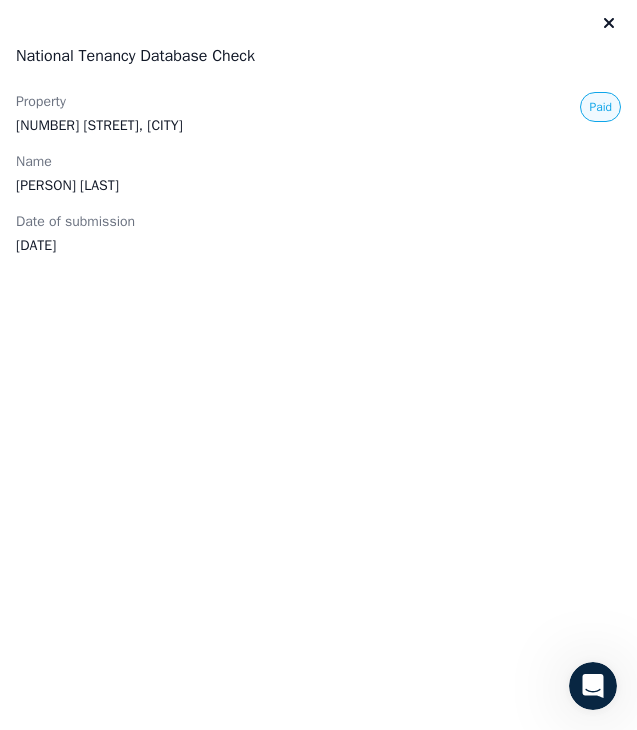 click 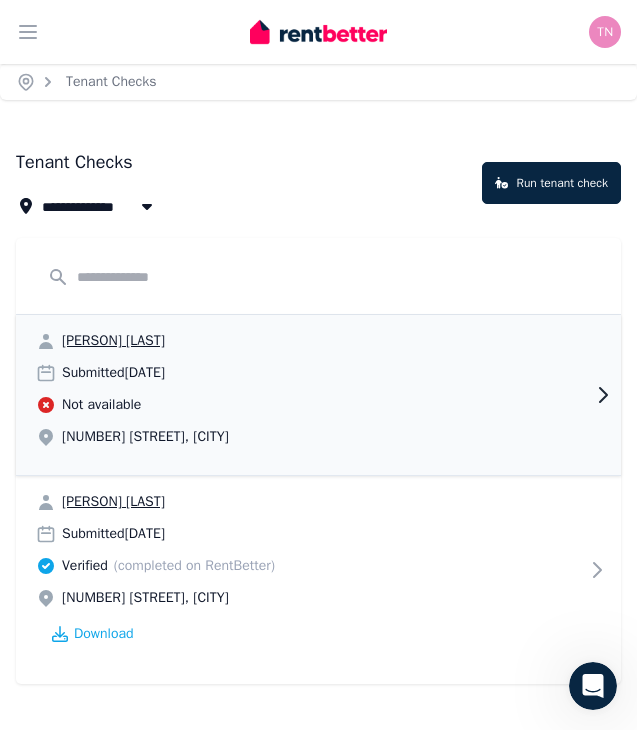 click on "Not available" at bounding box center (318, 405) 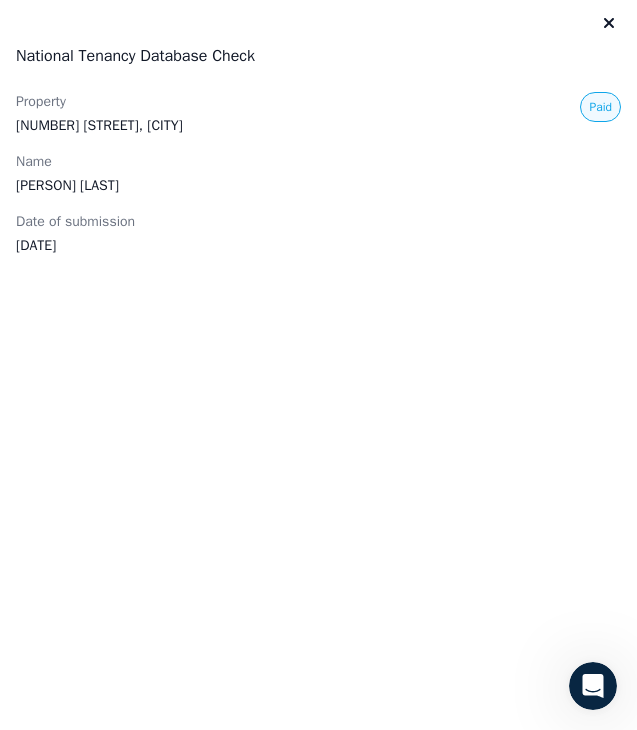 click 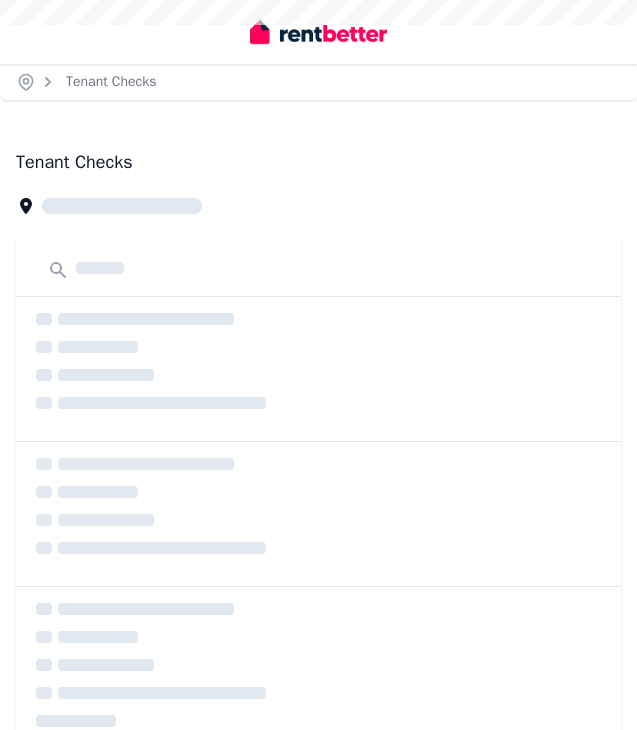scroll, scrollTop: 0, scrollLeft: 0, axis: both 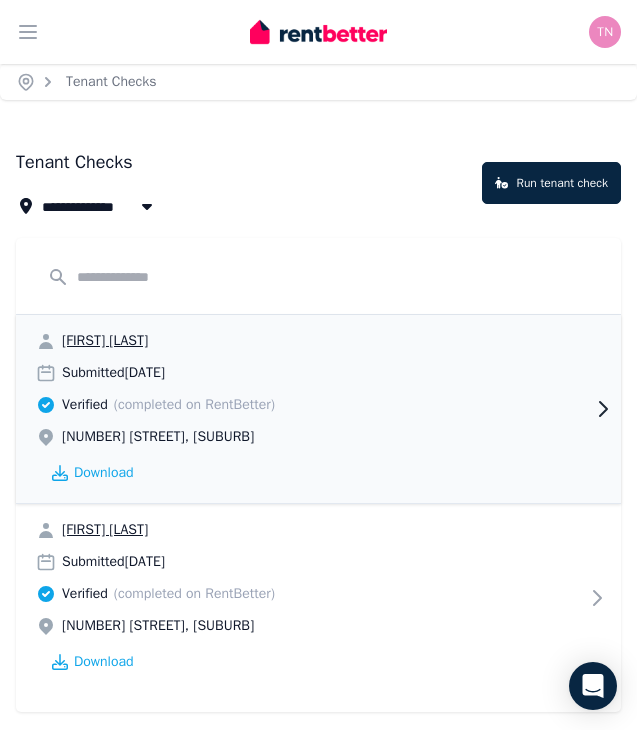 click on "(completed on RentBetter)" at bounding box center [194, 405] 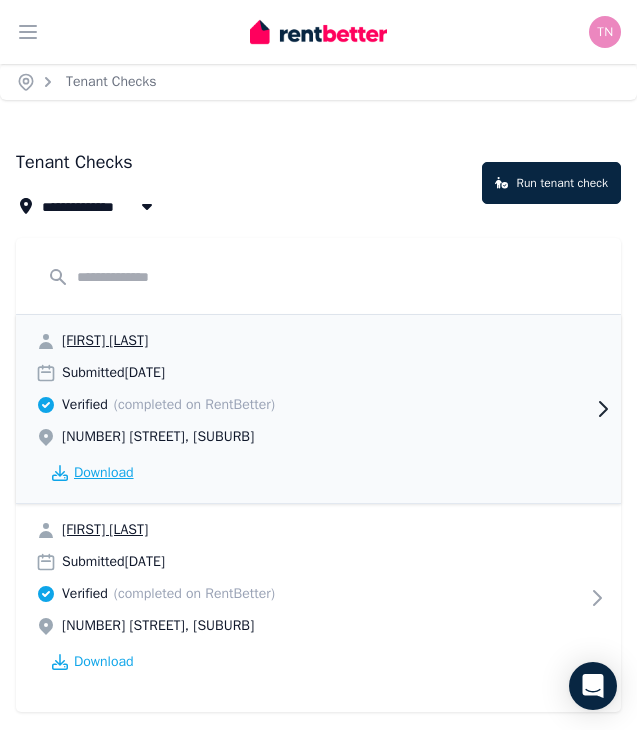 click on "Download" at bounding box center (104, 473) 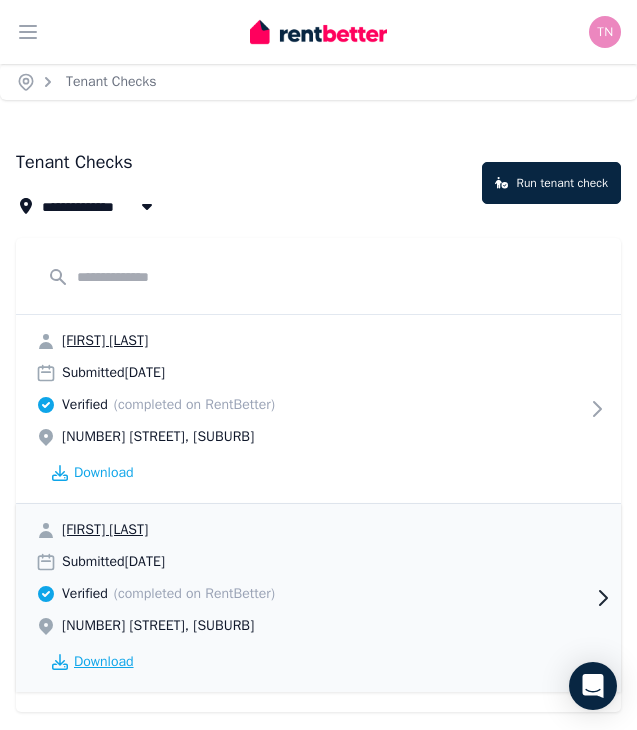 click on "Download" at bounding box center (104, 662) 